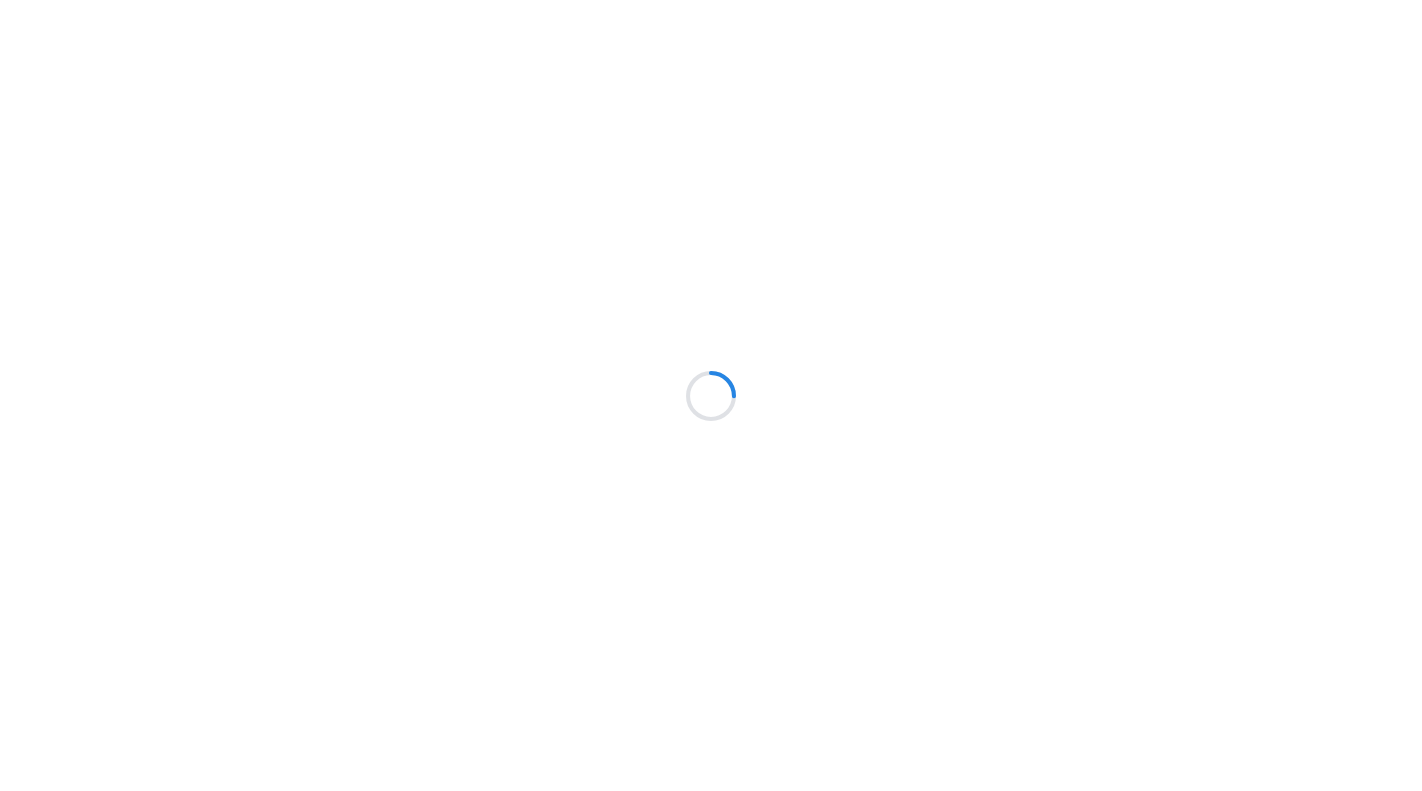 scroll, scrollTop: 0, scrollLeft: 0, axis: both 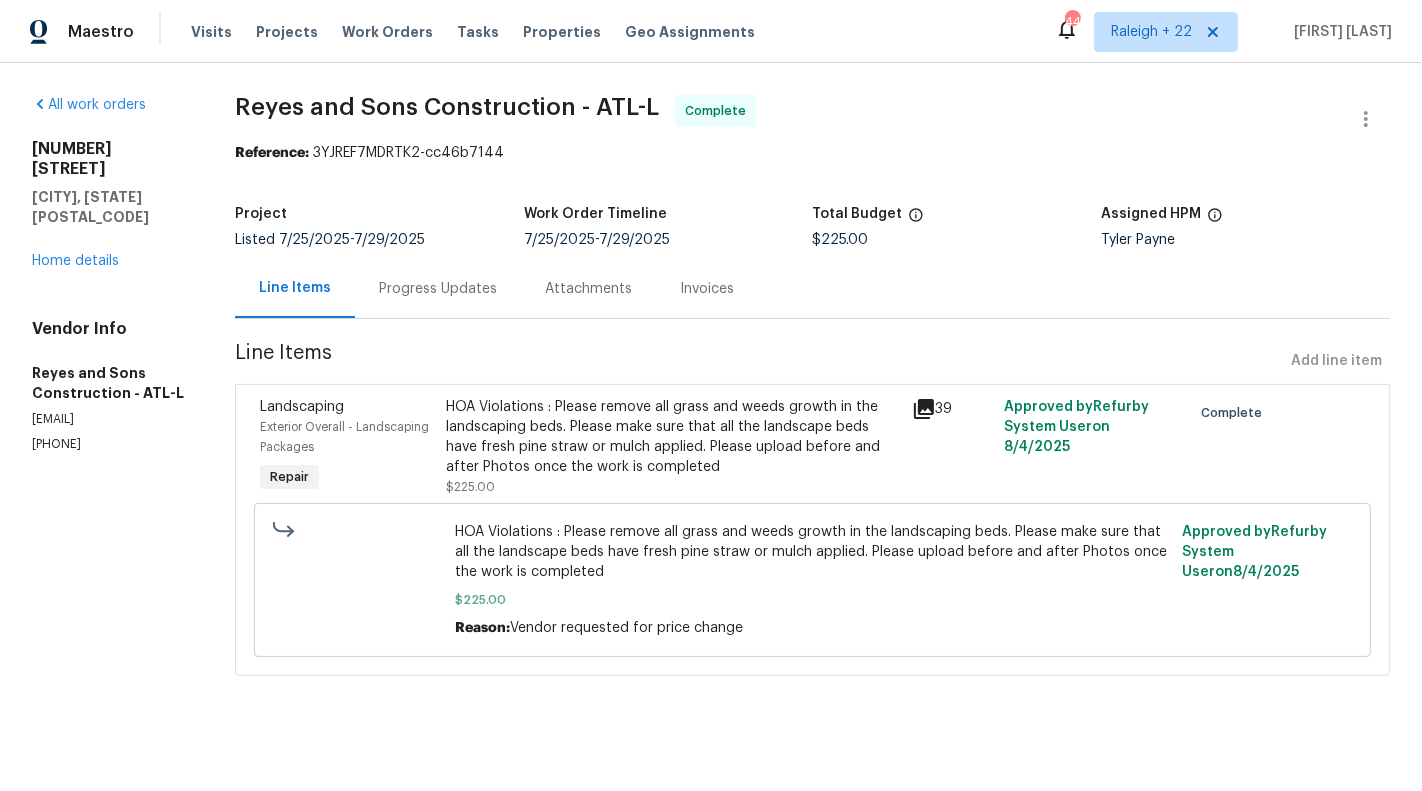 click on "[NUMBER] [STREET]" at bounding box center [109, 159] 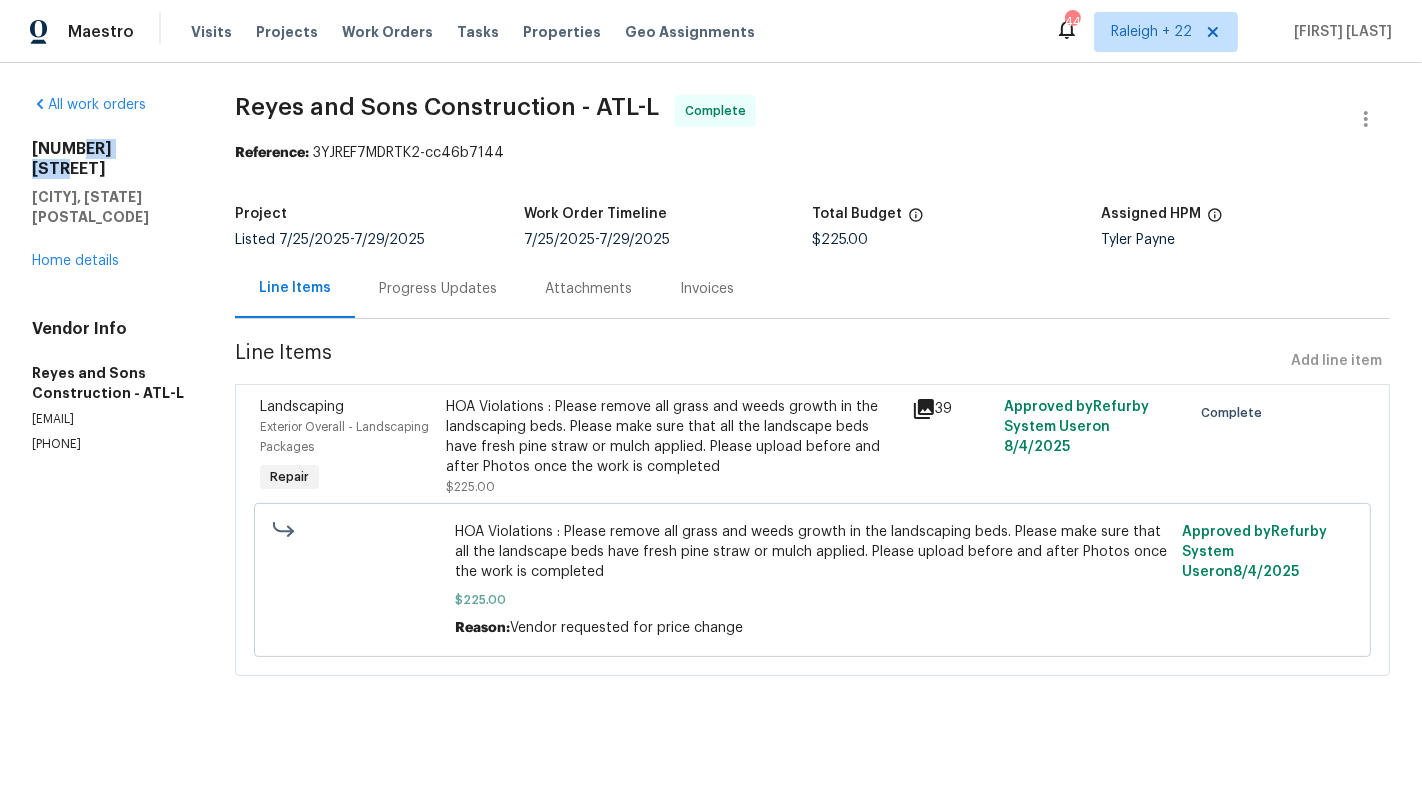 click on "[NUMBER] [STREET]" at bounding box center [109, 159] 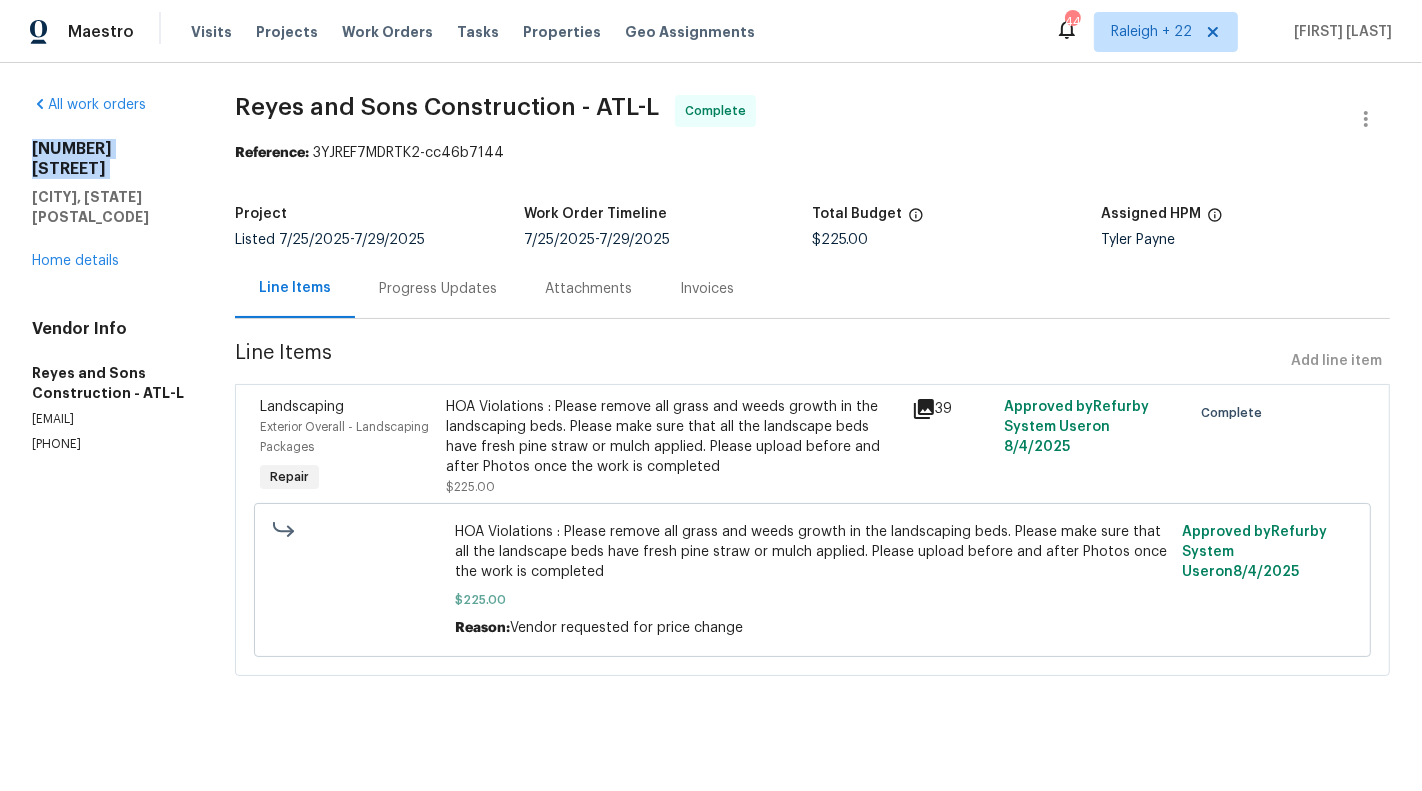 click on "[NUMBER] [STREET]" at bounding box center [109, 159] 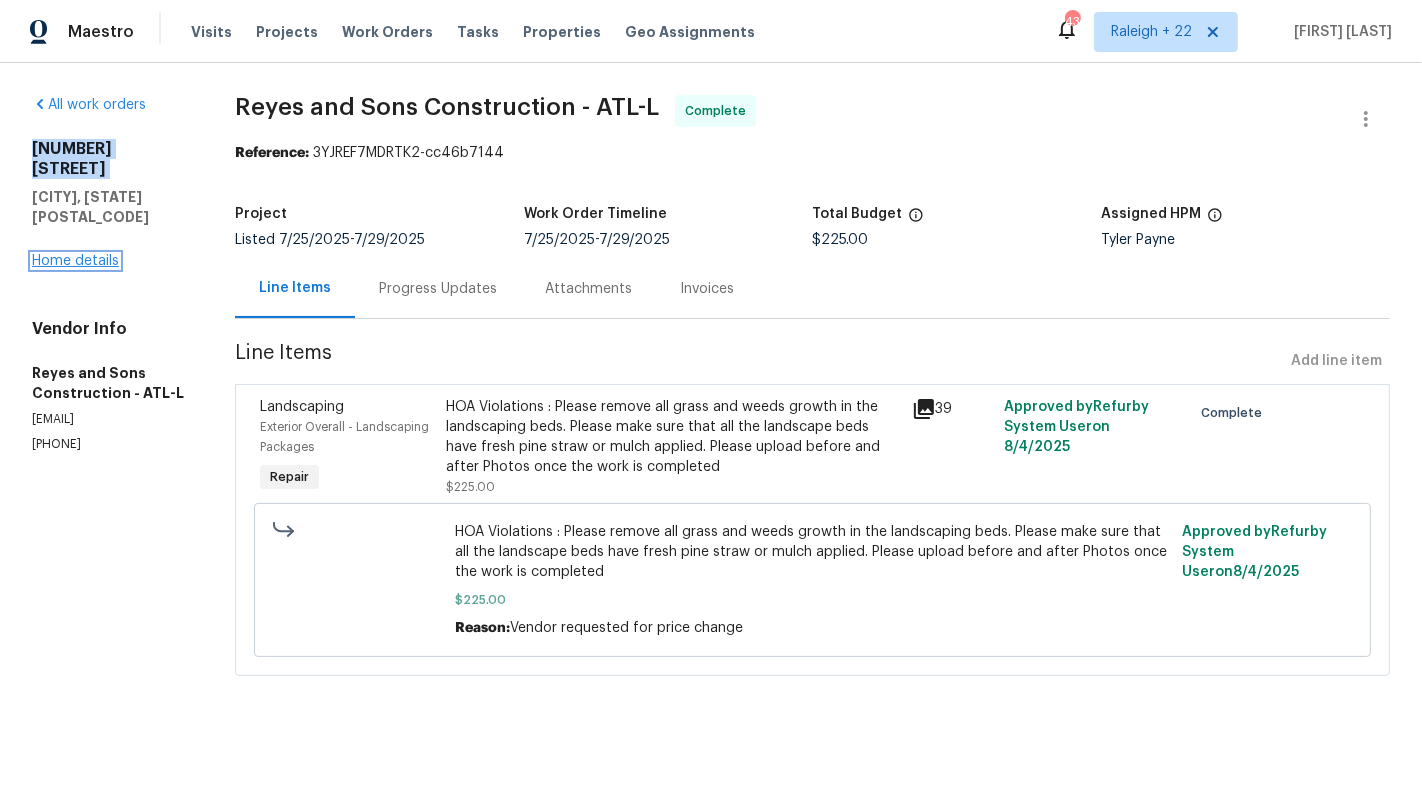 click on "Home details" at bounding box center [75, 261] 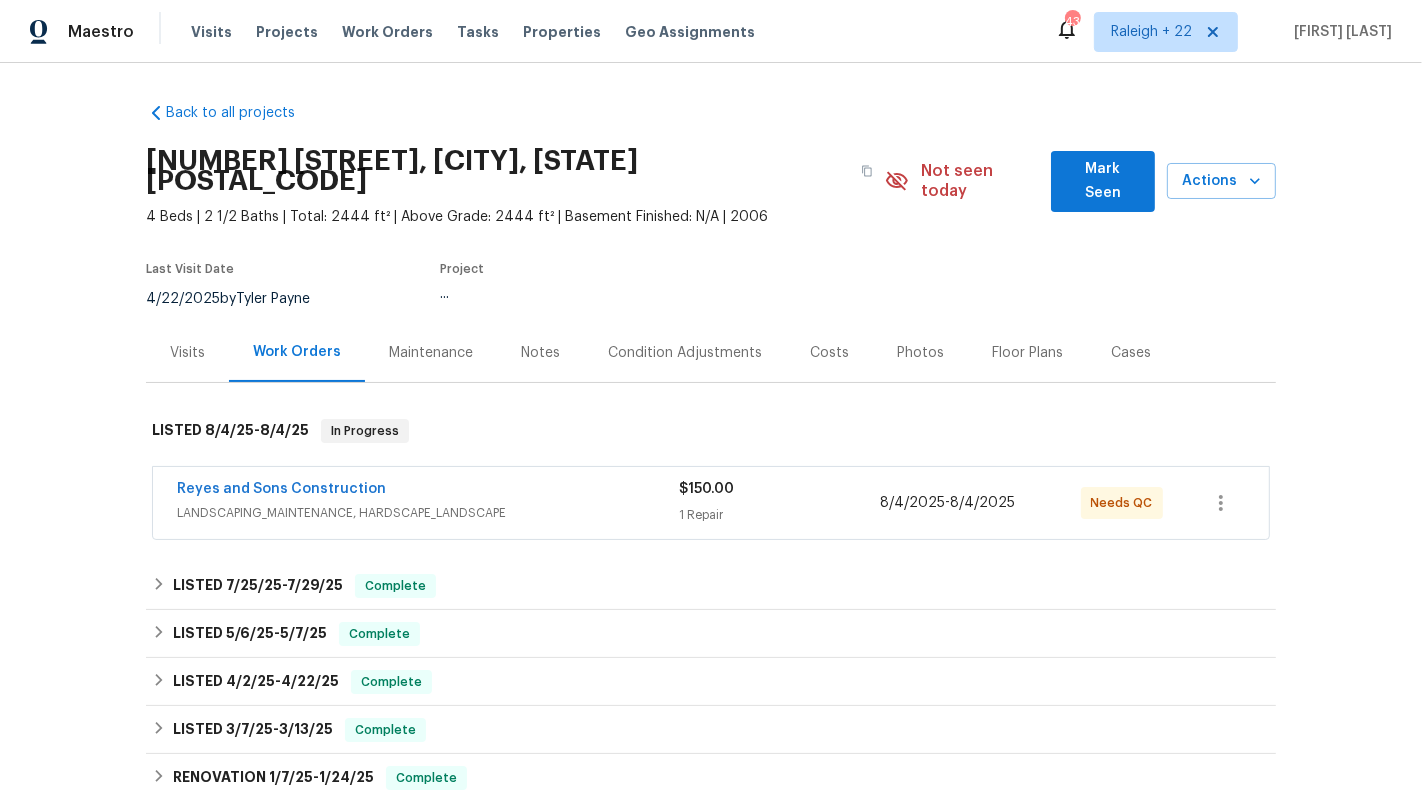 click on "1 Repair" at bounding box center (779, 515) 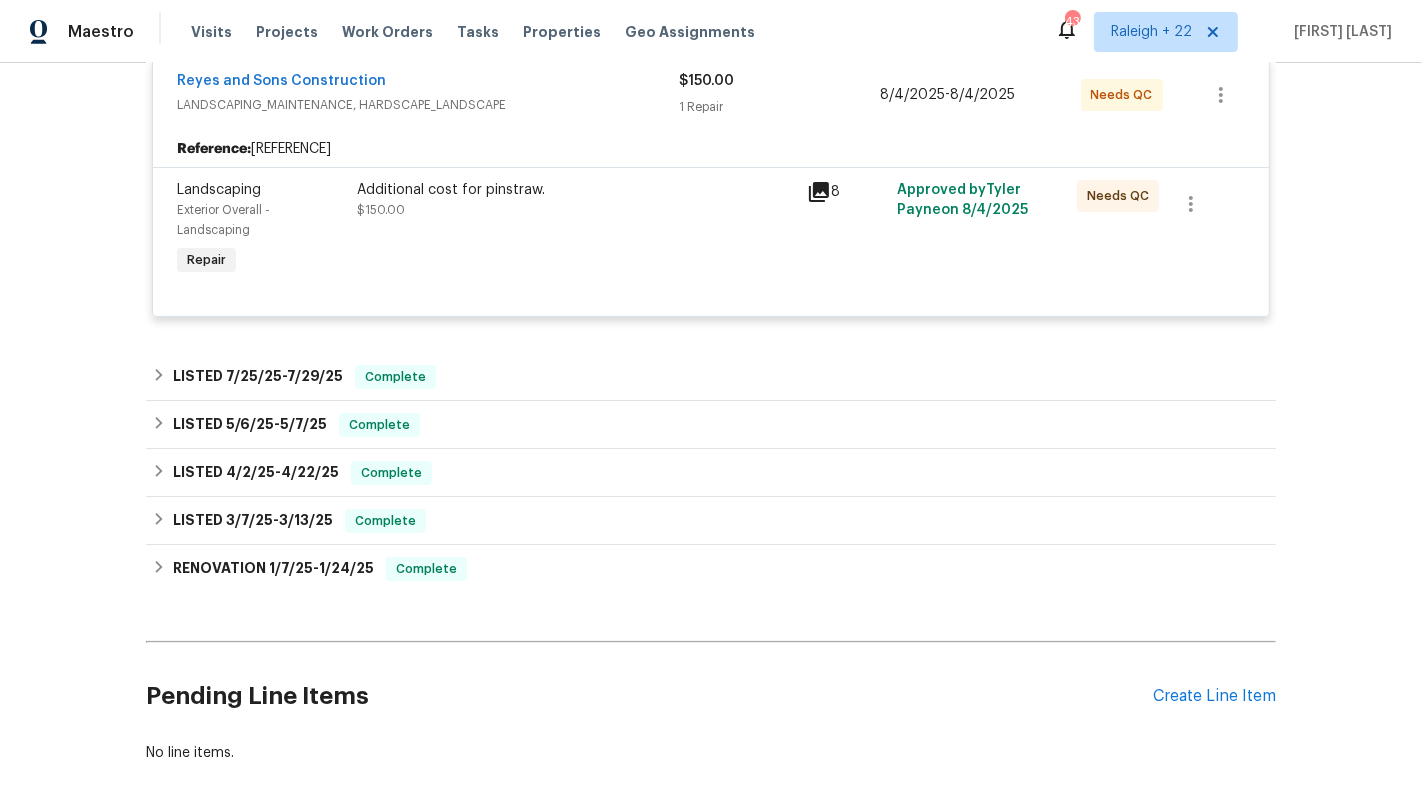 scroll, scrollTop: 474, scrollLeft: 0, axis: vertical 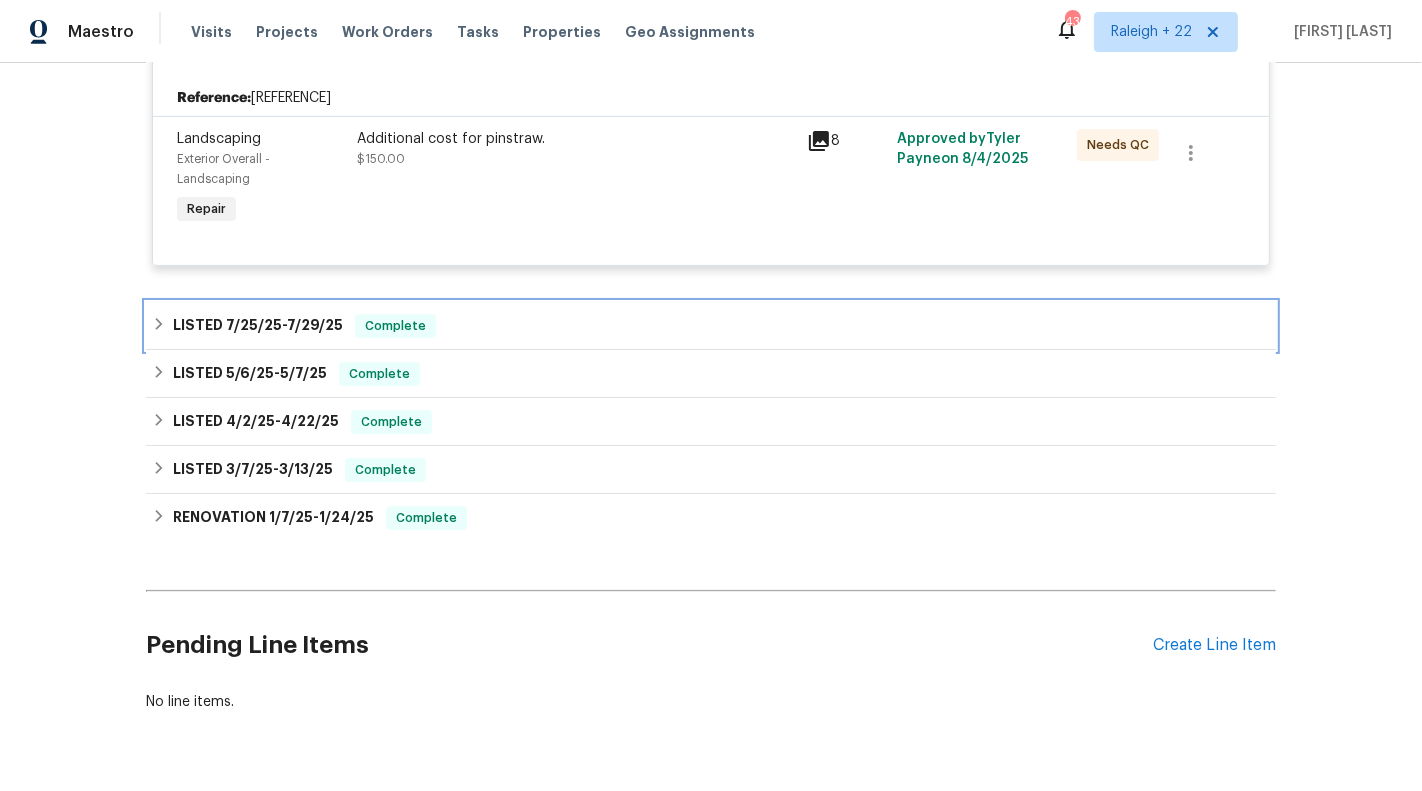 click on "LISTED   [DATE]  -  [DATE] Complete" at bounding box center (711, 326) 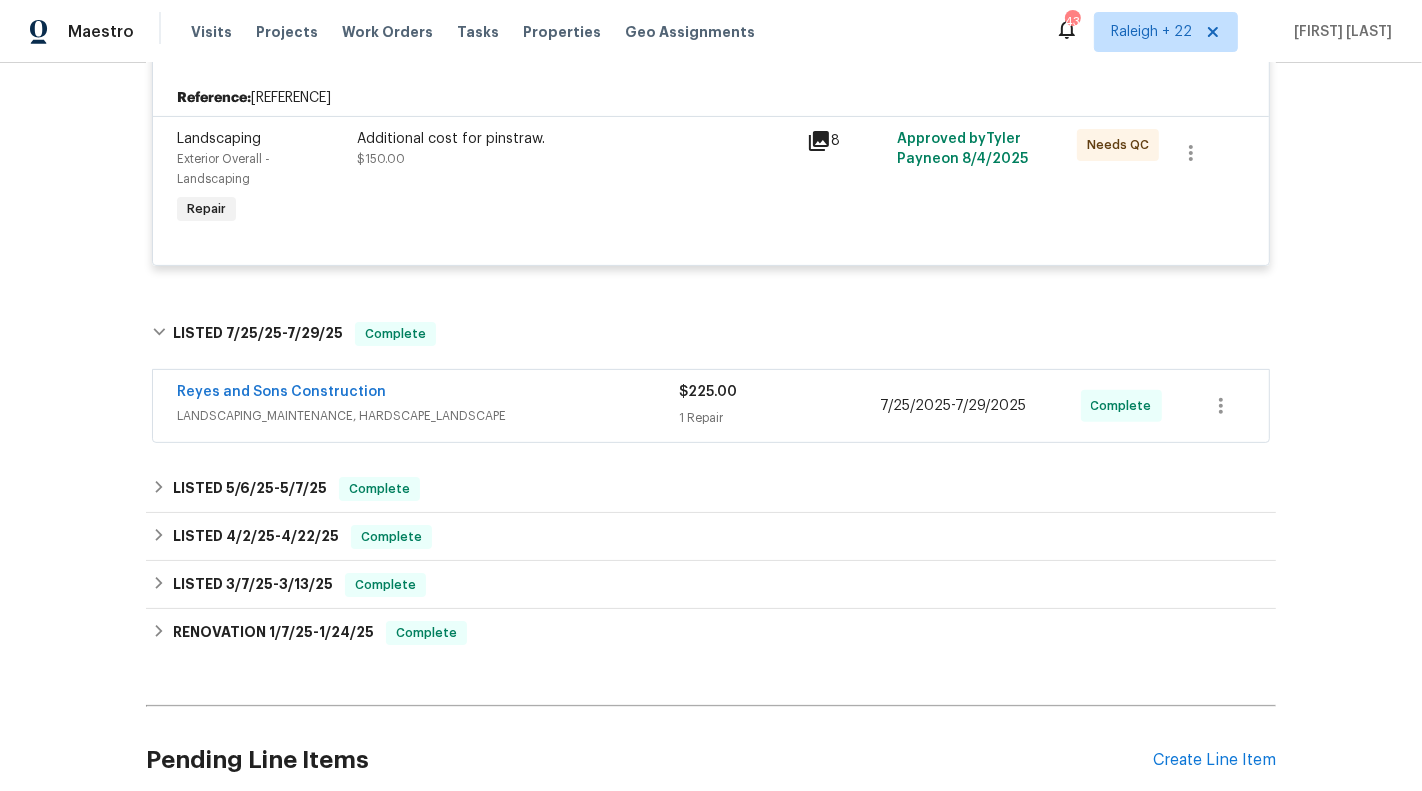 click on "[COMPANY] LANDSCAPING_MAINTENANCE, HARDSCAPE_LANDSCAPE $225.00 1 Repair [DATE]  -  [DATE] Complete" at bounding box center (711, 406) 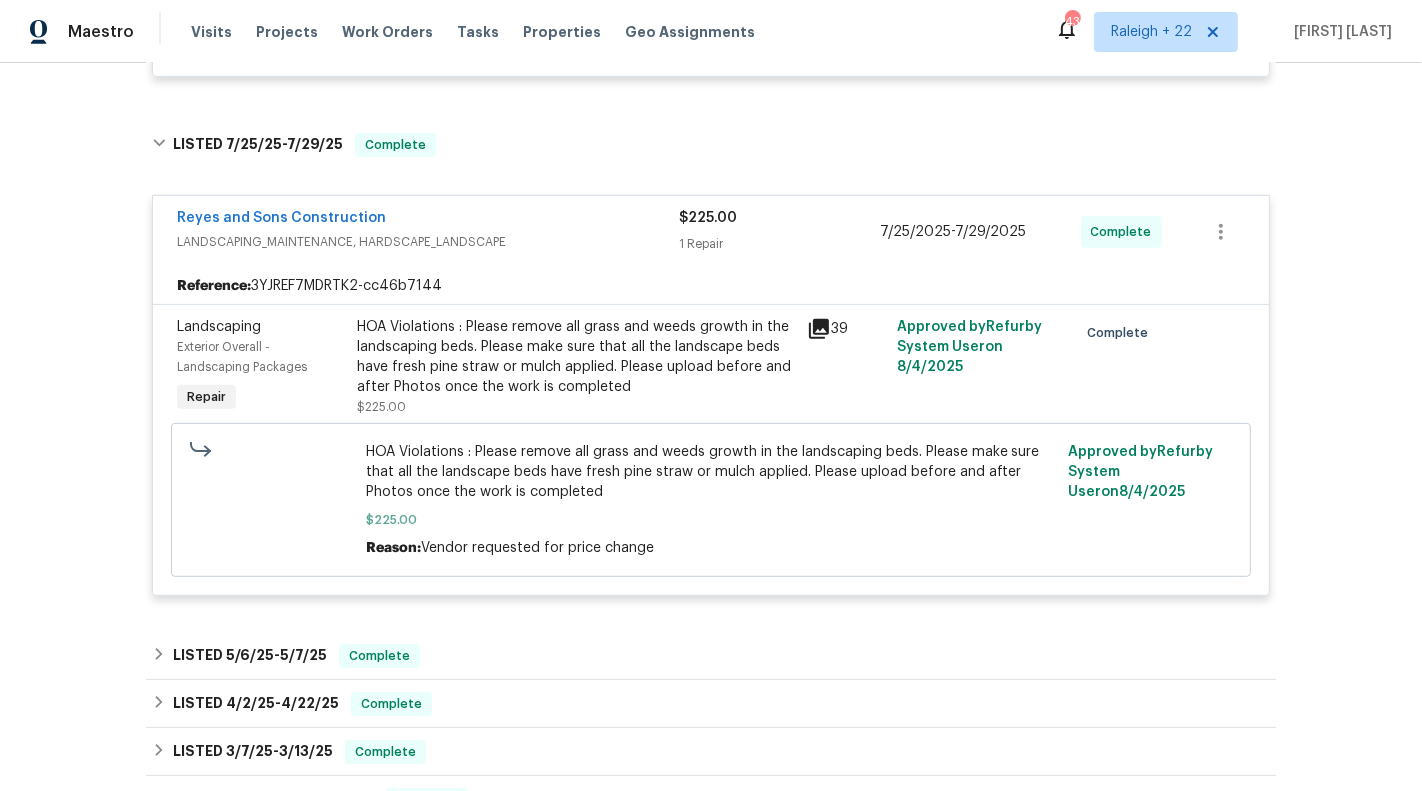 scroll, scrollTop: 662, scrollLeft: 0, axis: vertical 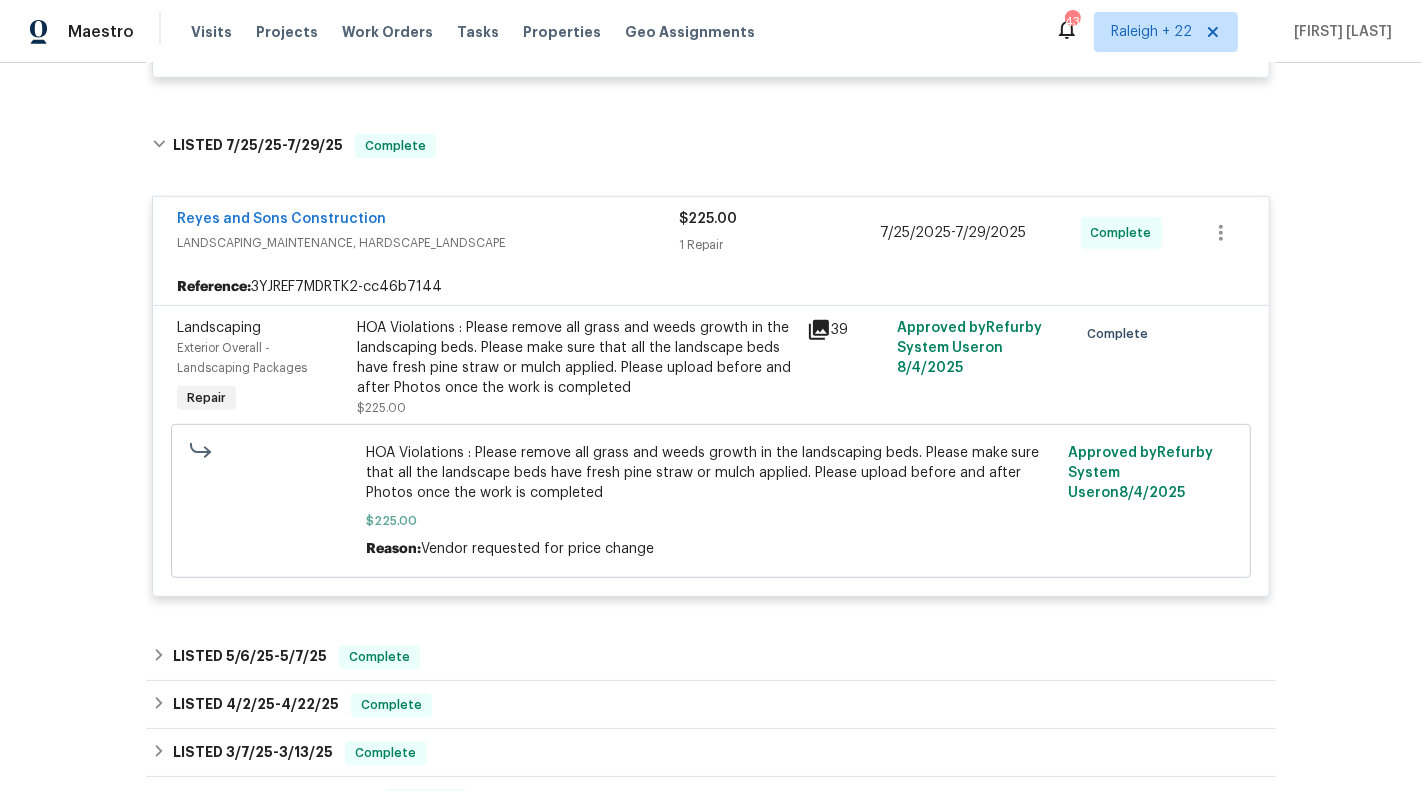 click on "HOA Violations : Please remove all grass and weeds growth in the landscaping beds. Please make sure that all the landscape beds have fresh pine straw or mulch applied. Please upload before and after Photos once the work is completed" at bounding box center (576, 358) 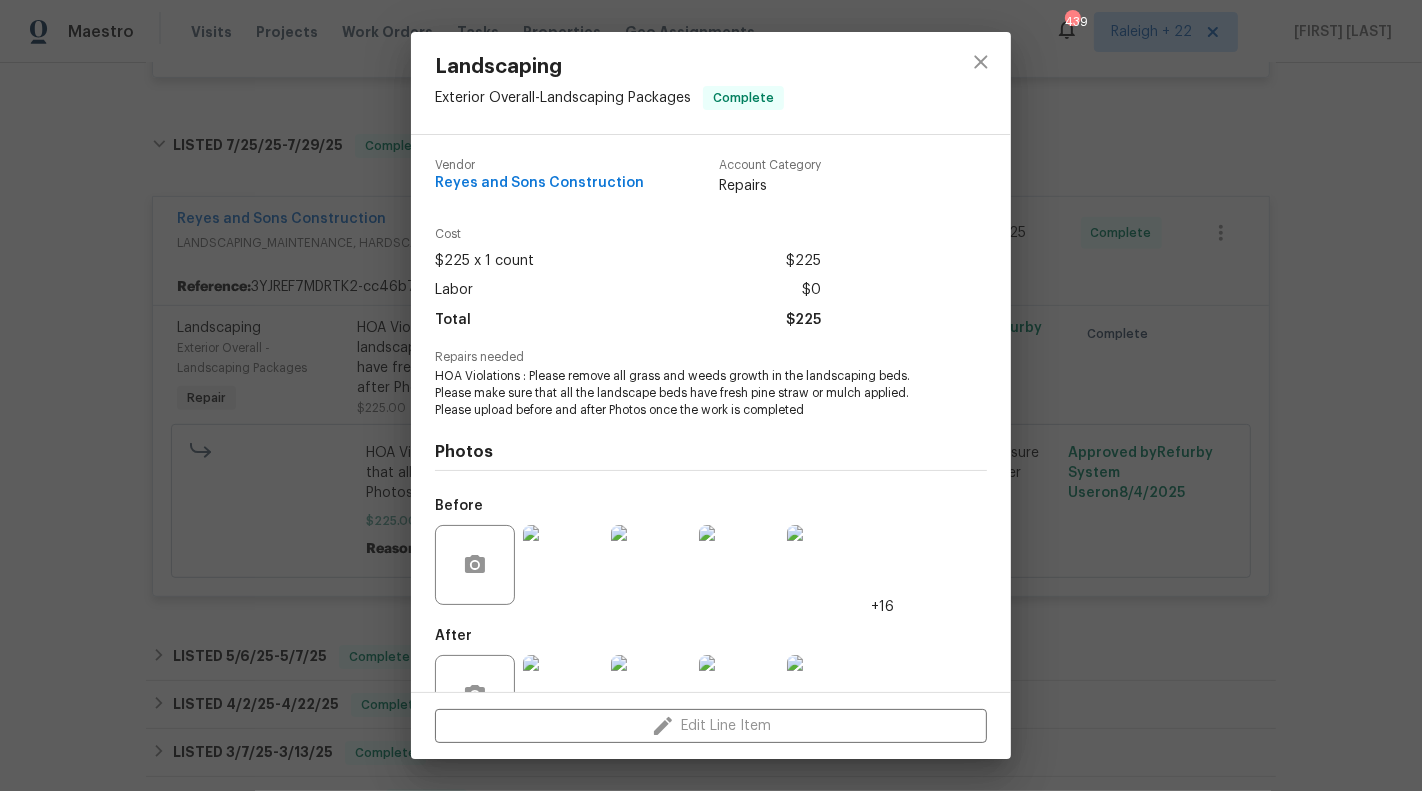 scroll, scrollTop: 63, scrollLeft: 0, axis: vertical 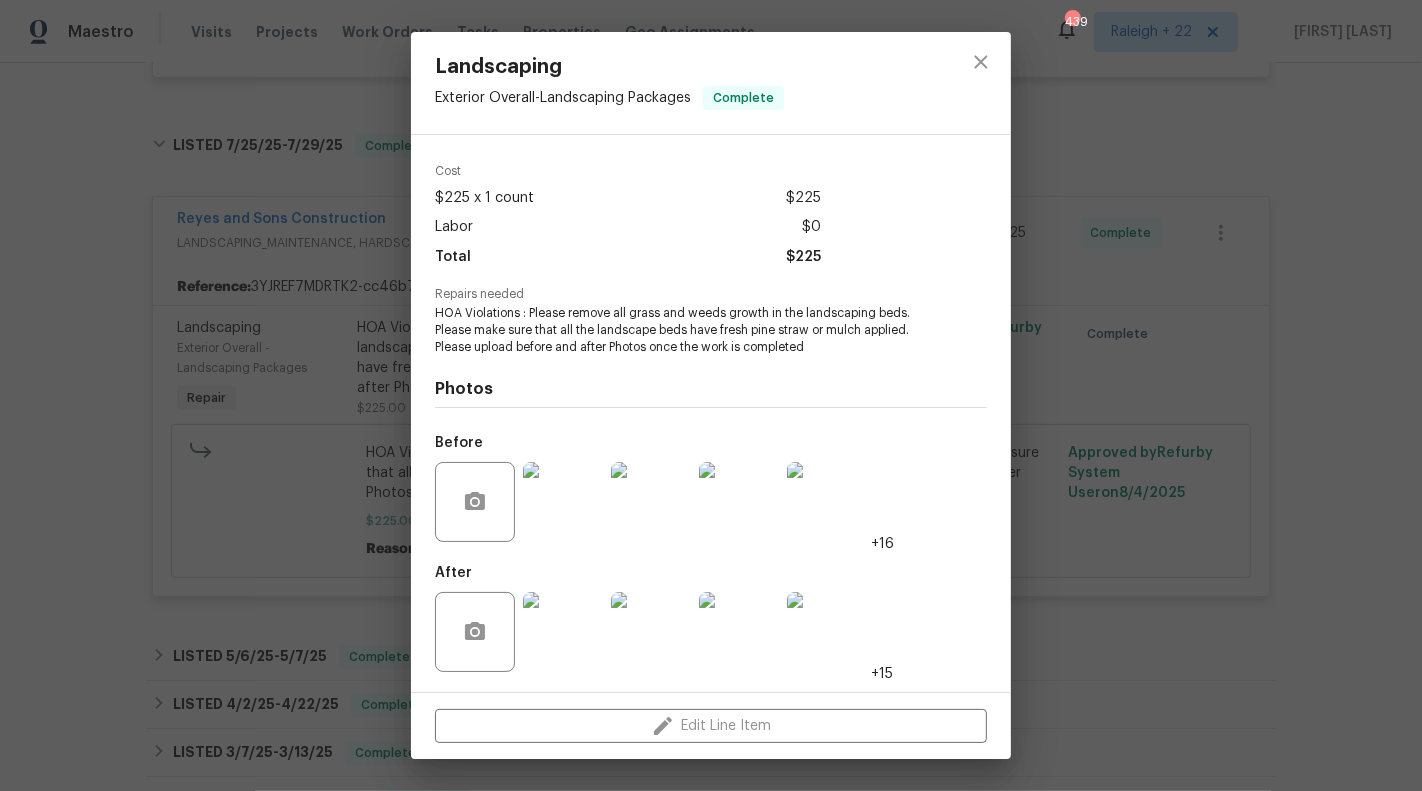 click on "Landscaping Exterior Overall  -  Landscaping Packages Complete Vendor [COMPANY] Account Category Repairs Cost $225 x 1 count $225 Labor $0 Total $225 Repairs needed HOA Violations : Please remove all grass and weeds growth in the landscaping beds. Please make sure that all the landscape beds have fresh pine straw or mulch applied. Please upload before and after Photos once the work is completed Photos Before  +16 After  +15  Edit Line Item" at bounding box center (711, 395) 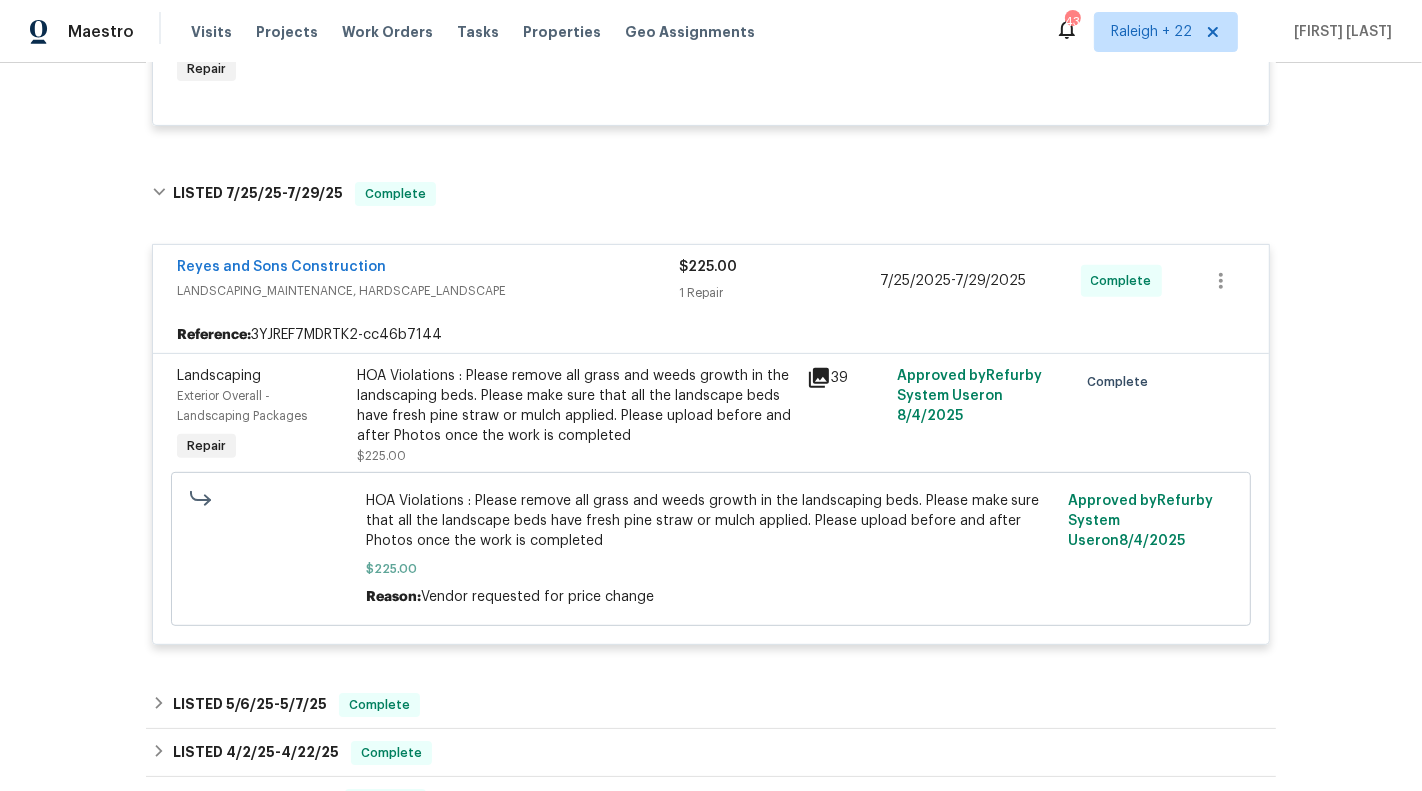 scroll, scrollTop: 611, scrollLeft: 0, axis: vertical 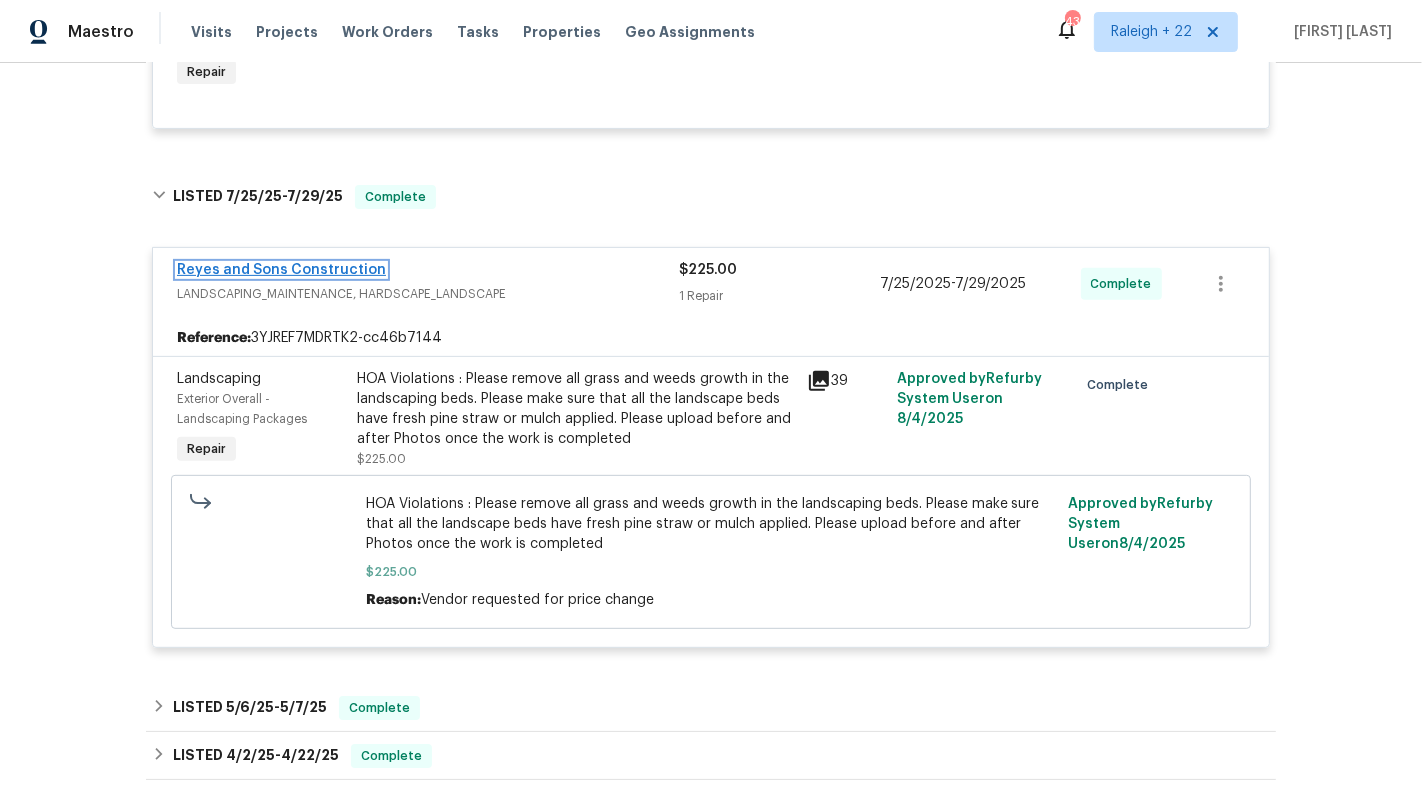click on "Reyes and Sons Construction" at bounding box center [281, 270] 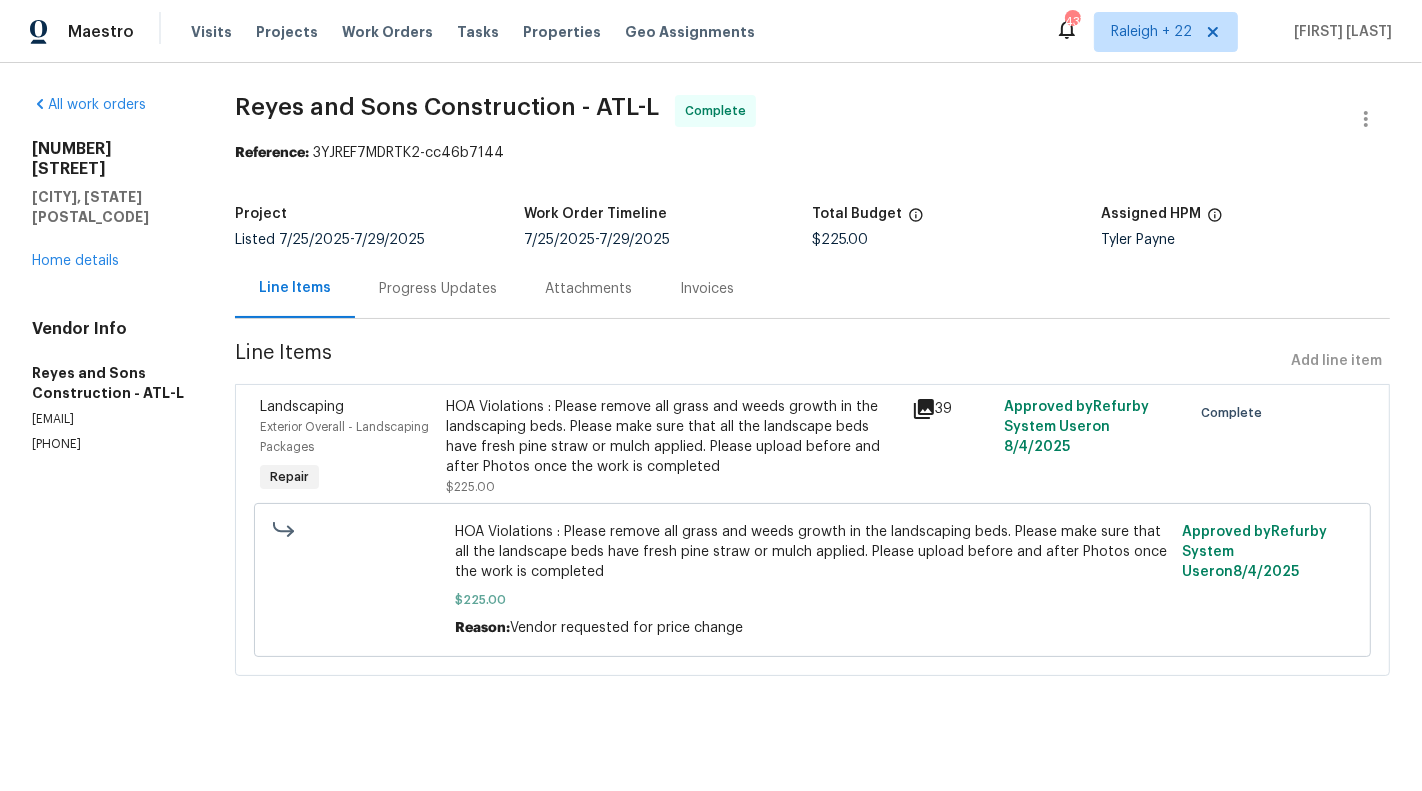 click on "[NUMBER] [STREET] [CITY], [STATE] [POSTAL_CODE] Home details" at bounding box center (109, 205) 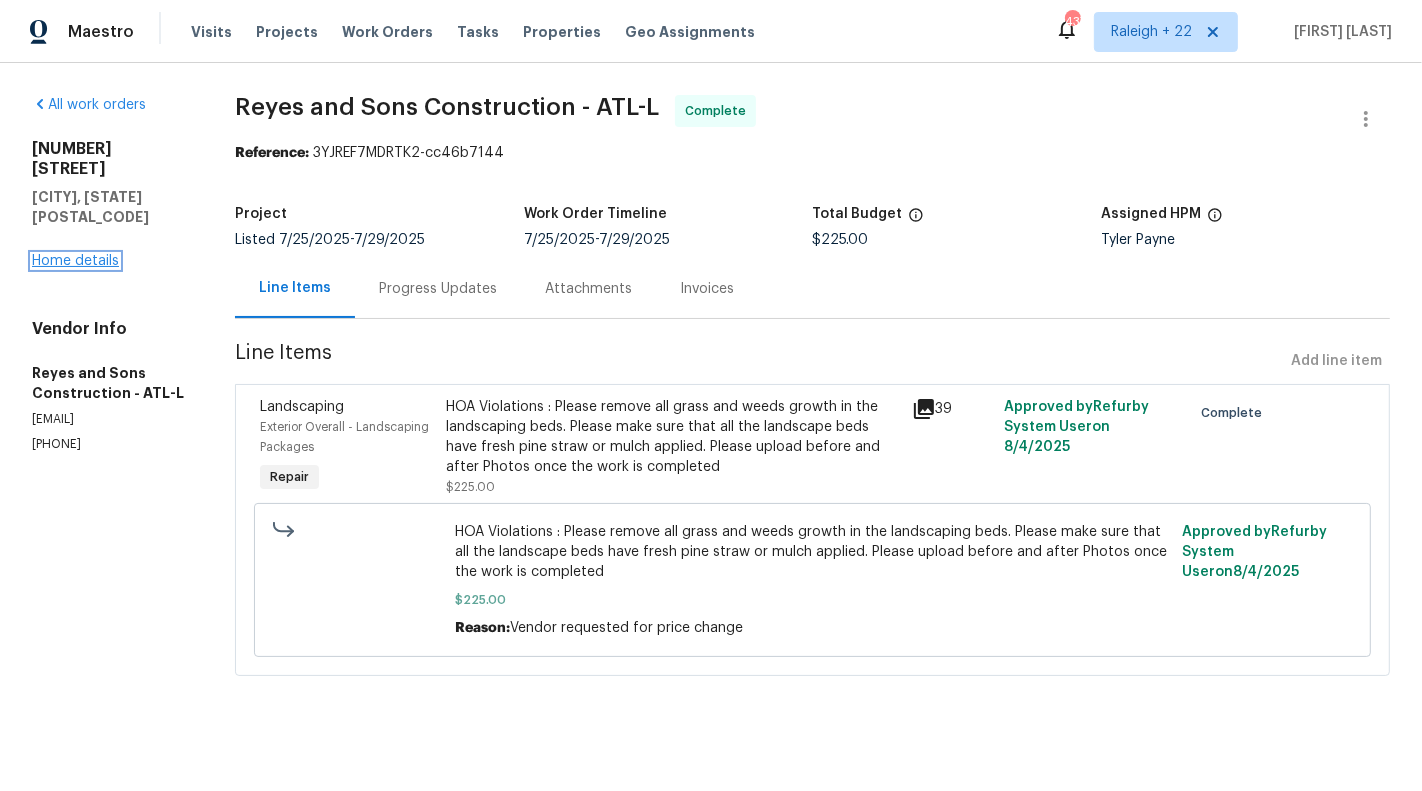 click on "Home details" at bounding box center [75, 261] 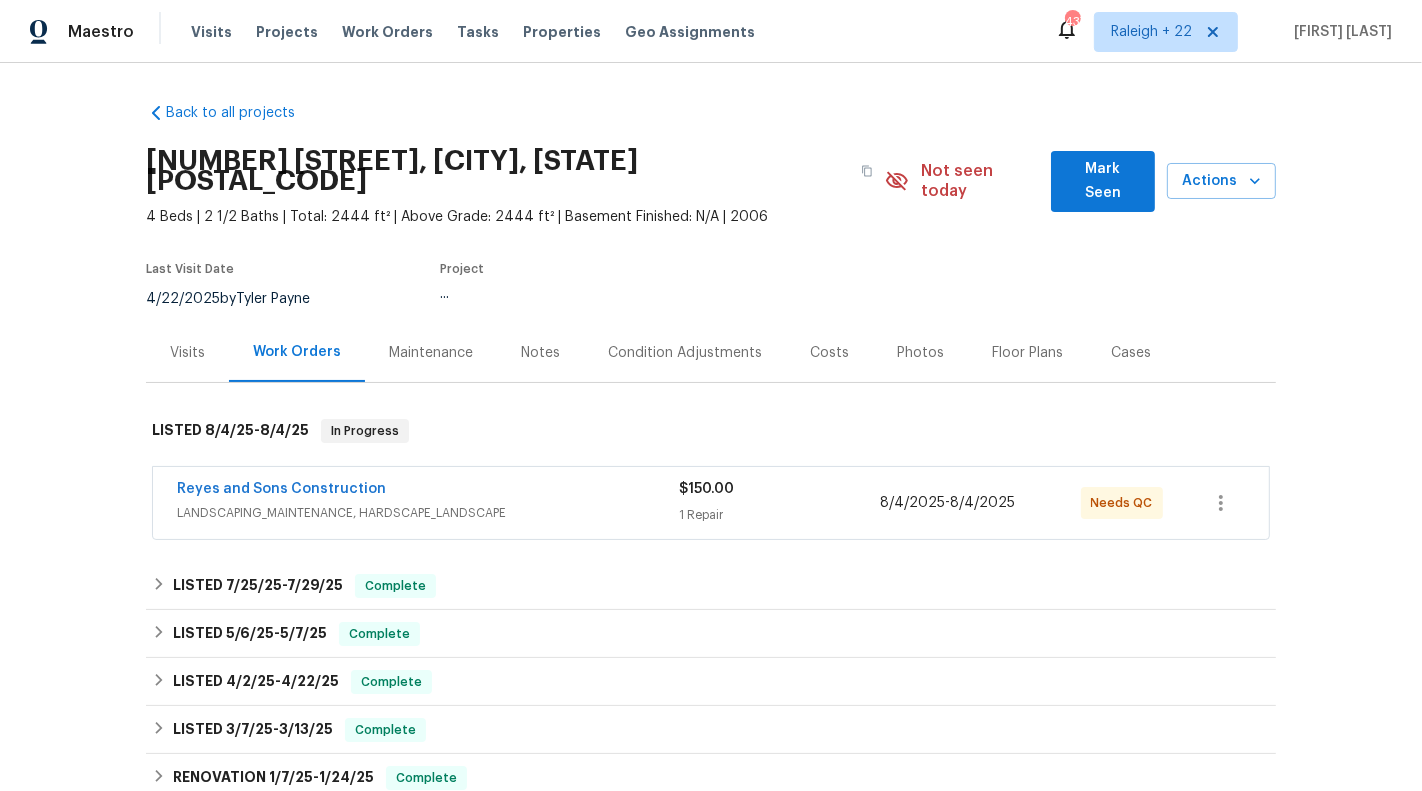 click on "1 Repair" at bounding box center [779, 515] 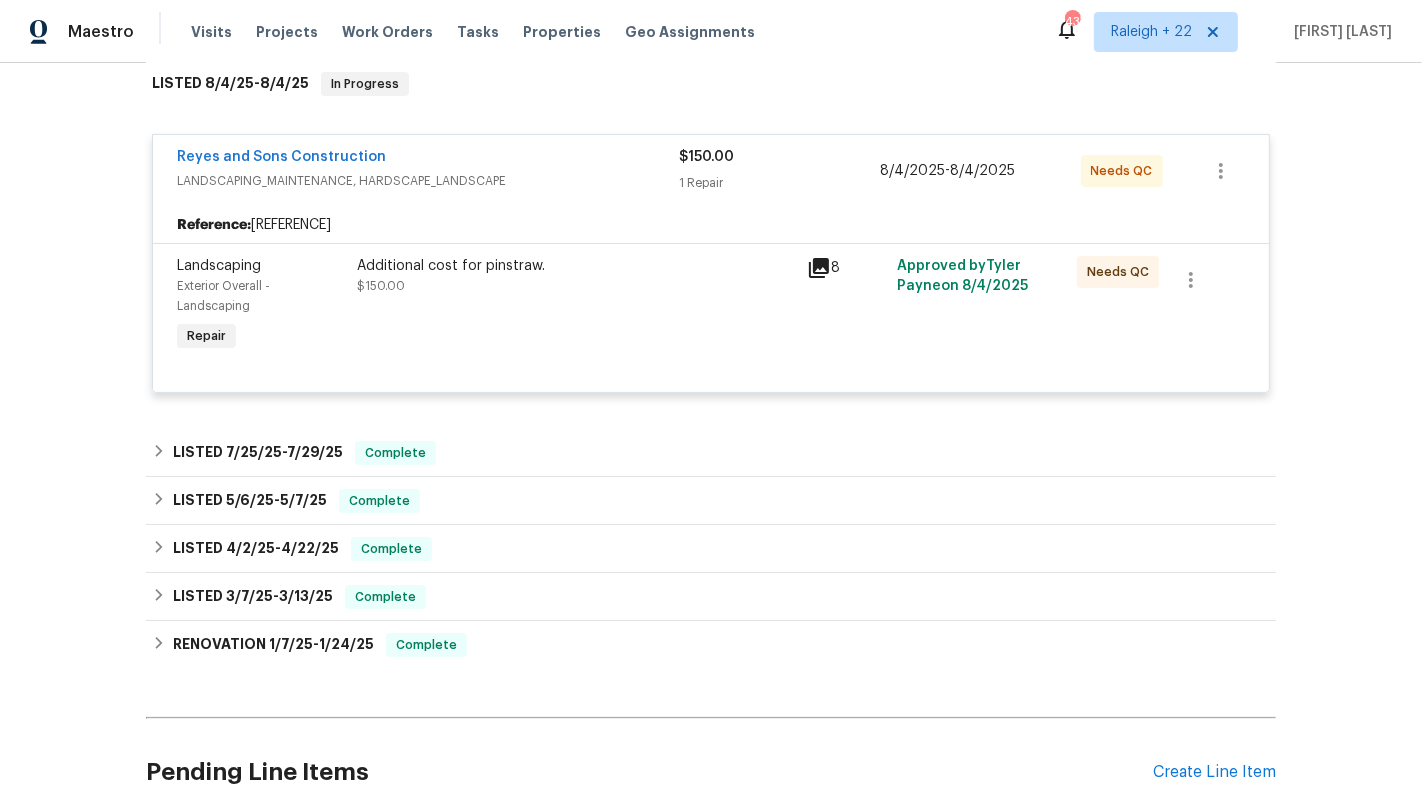 scroll, scrollTop: 340, scrollLeft: 0, axis: vertical 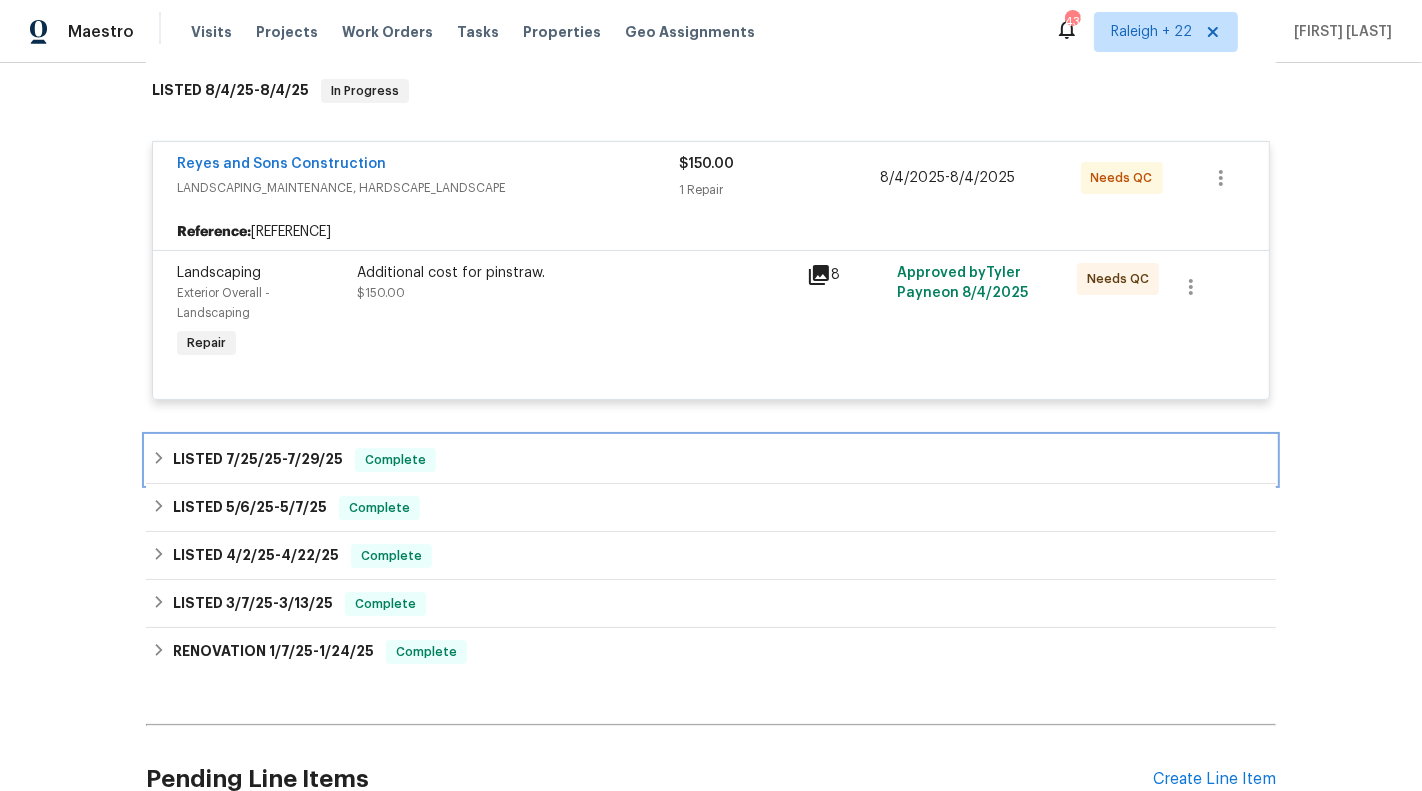 click on "LISTED   [DATE]  -  [DATE] Complete" at bounding box center [711, 460] 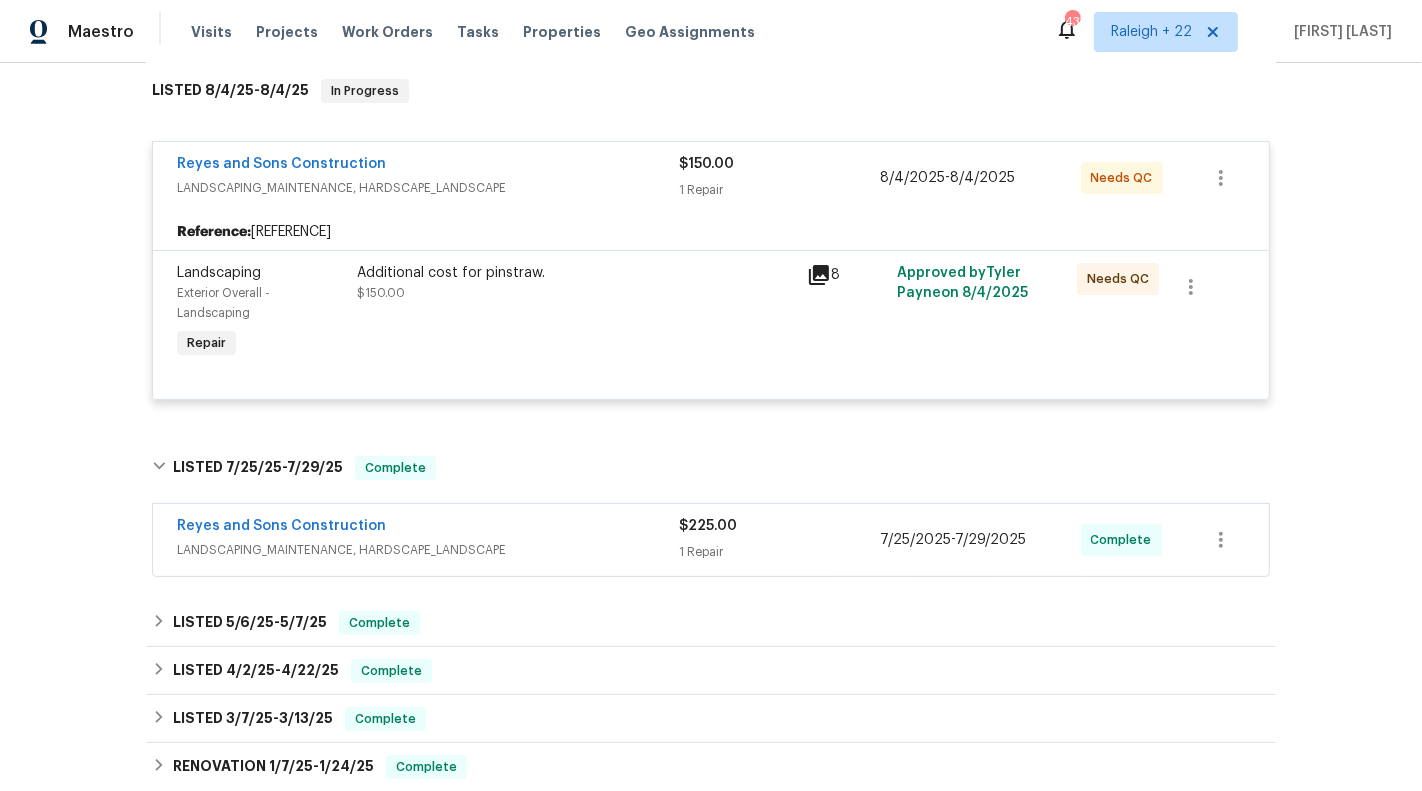 click on "LANDSCAPING_MAINTENANCE, HARDSCAPE_LANDSCAPE" at bounding box center [428, 550] 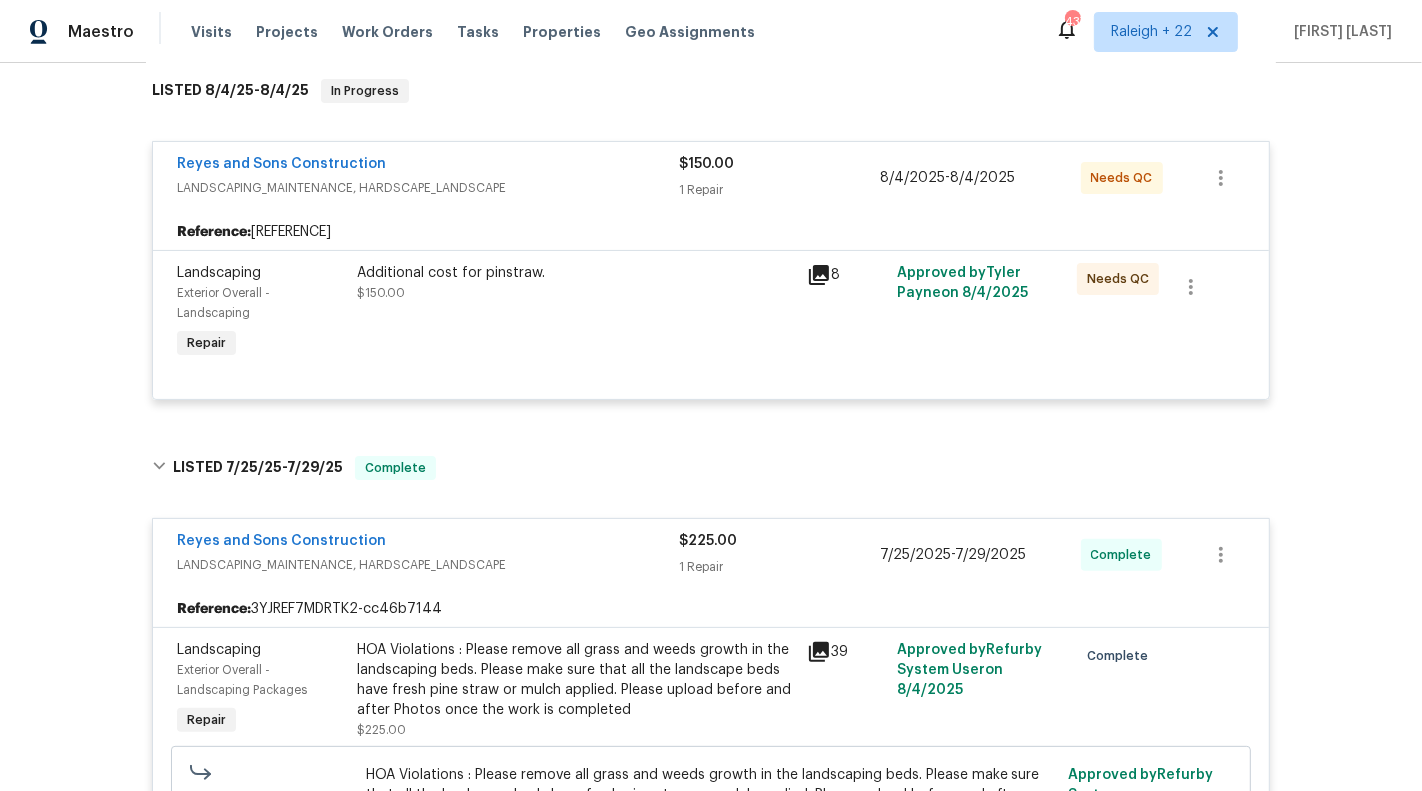 scroll, scrollTop: 123, scrollLeft: 0, axis: vertical 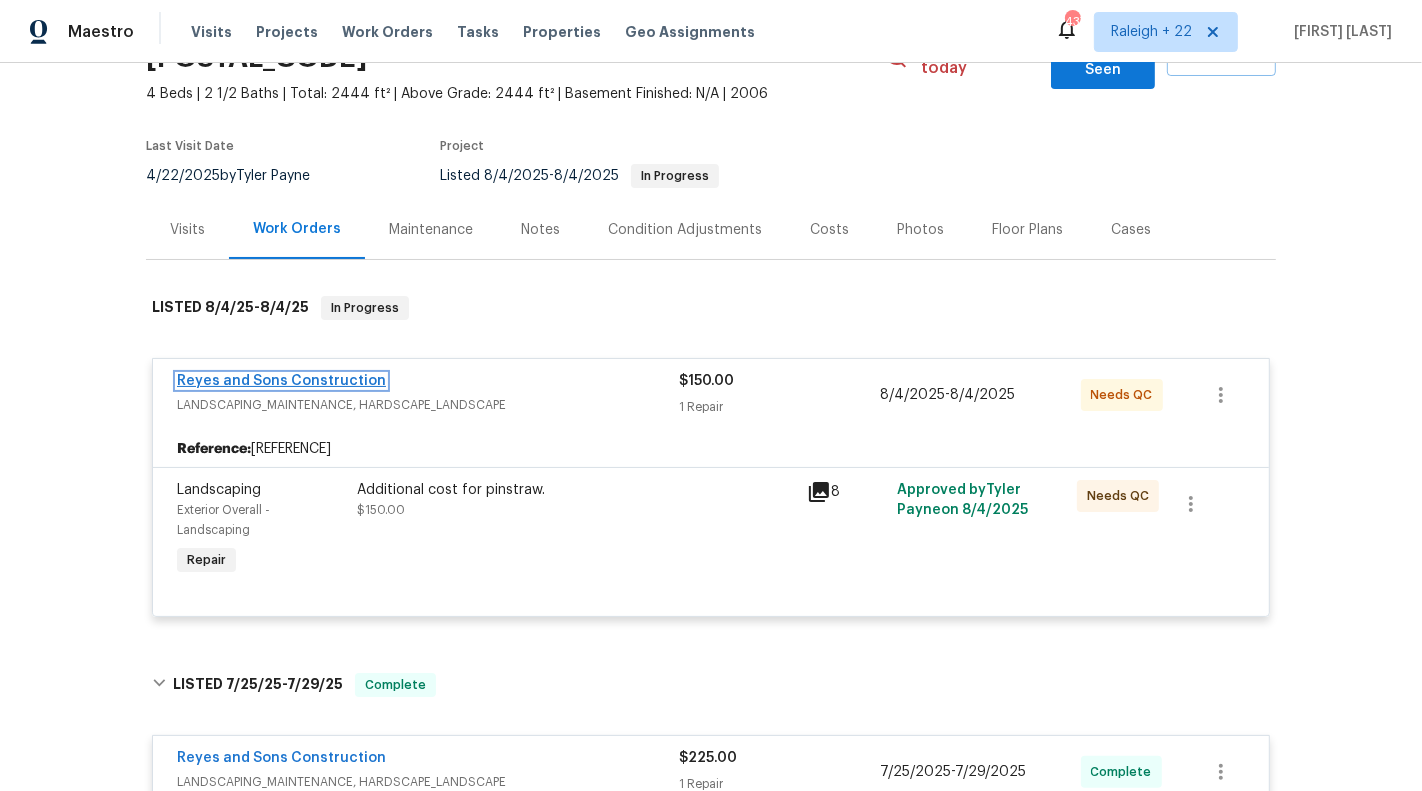 click on "Reyes and Sons Construction" at bounding box center (281, 381) 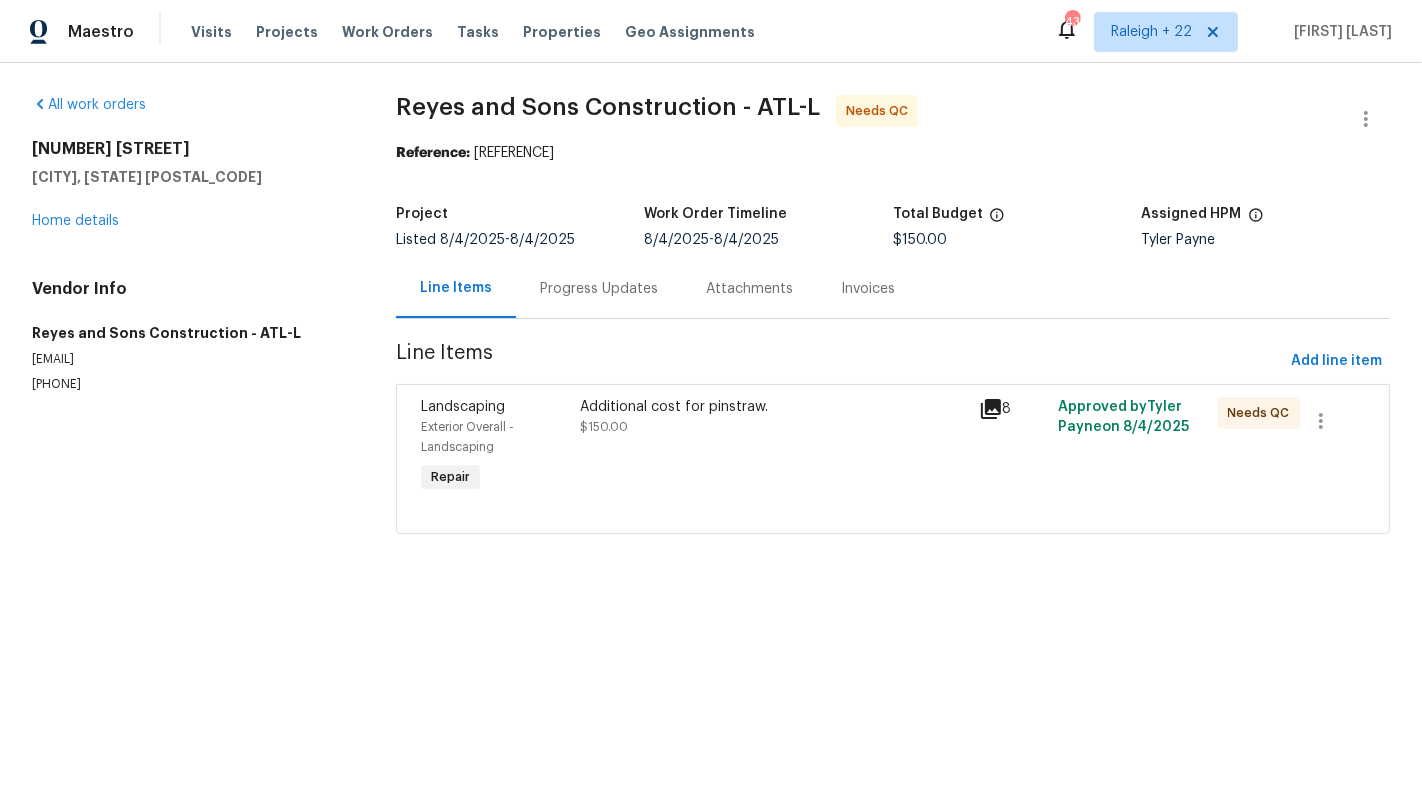 click on "Additional cost for pinstraw. $150.00" at bounding box center [773, 447] 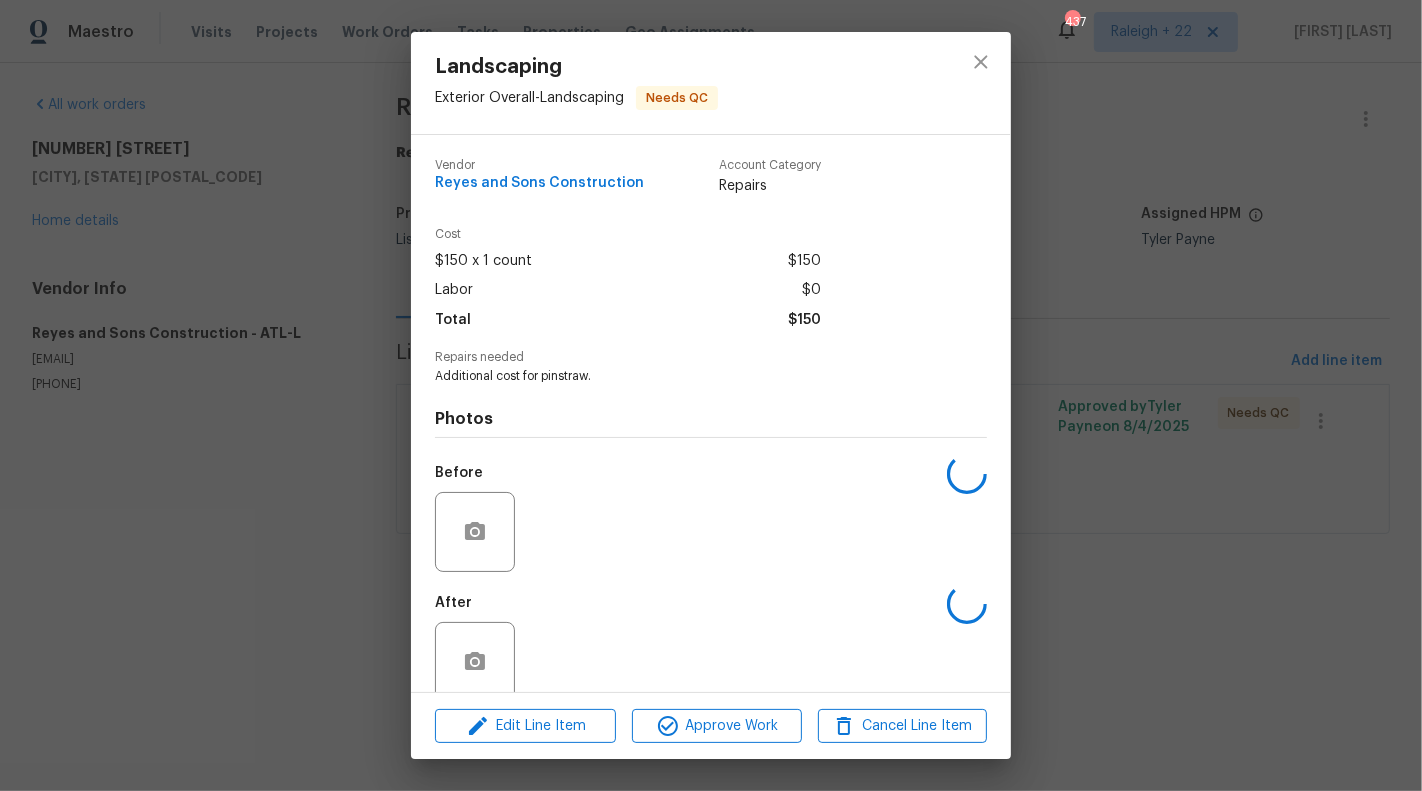scroll, scrollTop: 30, scrollLeft: 0, axis: vertical 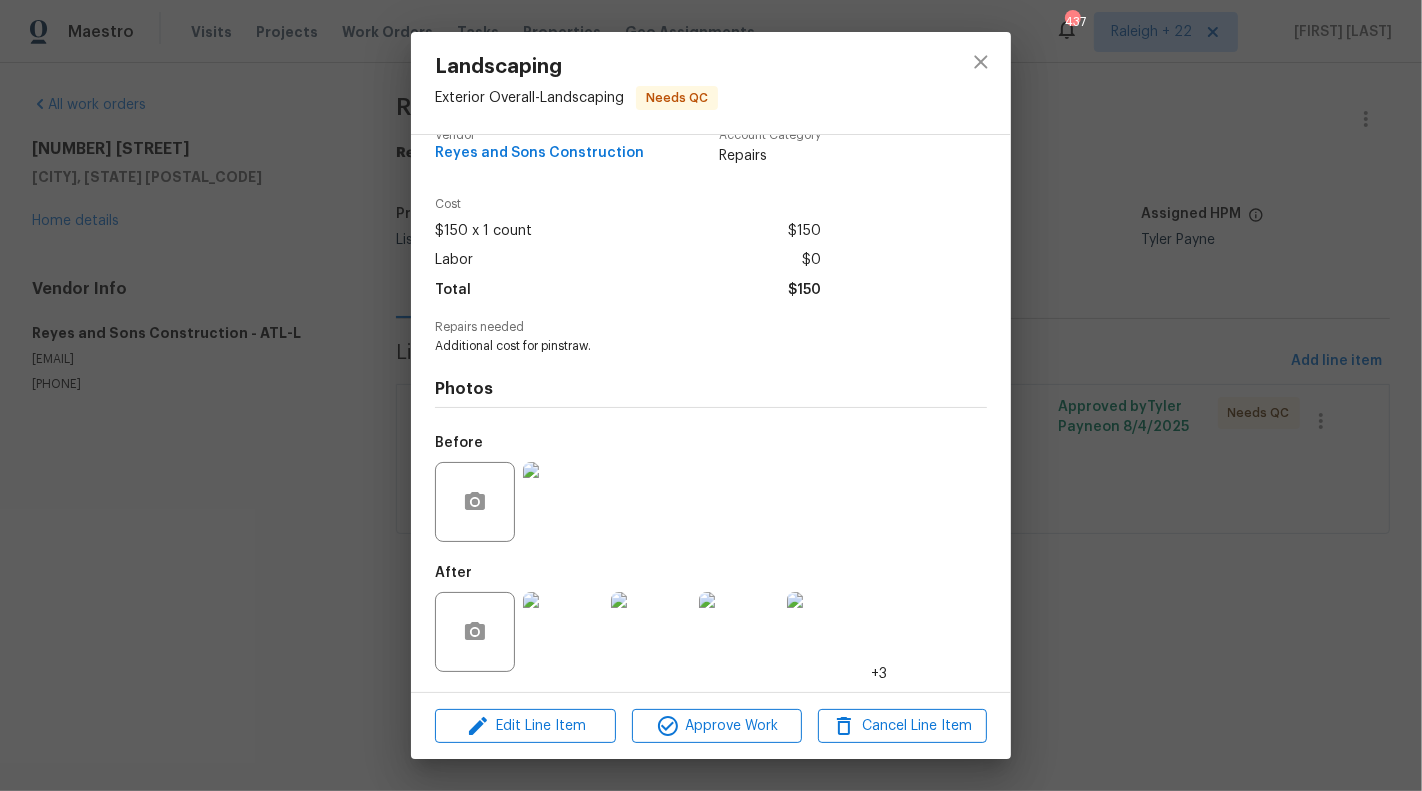 click on "Landscaping Exterior Overall  -  Landscaping Needs QC Vendor [COMPANY] Account Category Repairs Cost $150 x 1 count $150 Labor $0 Total $150 Repairs needed Additional cost for pinstraw. Photos Before After  +3  Edit Line Item  Approve Work  Cancel Line Item" at bounding box center (711, 395) 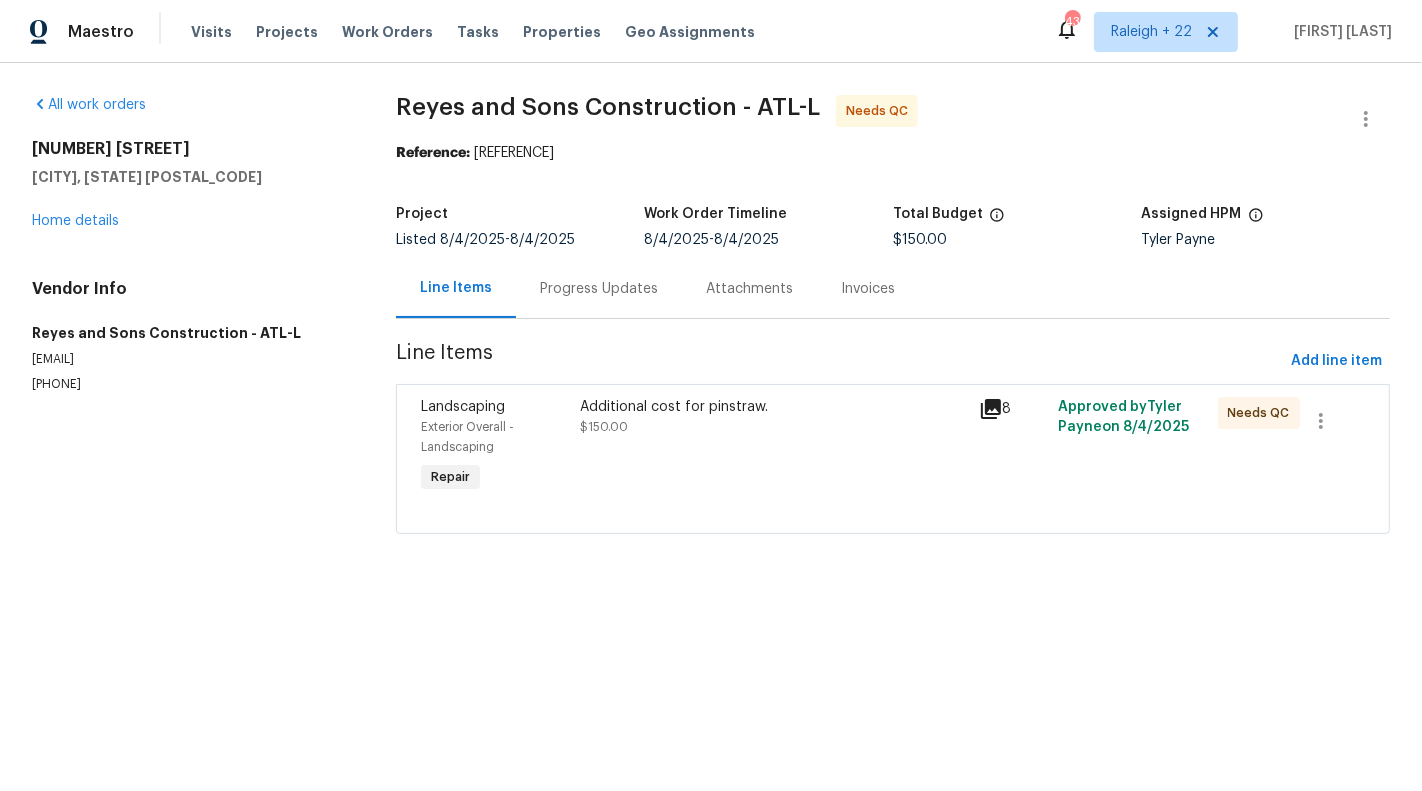 click on "[NUMBER] [STREET] [CITY], [STATE] [POSTAL_CODE] Home details" at bounding box center (190, 185) 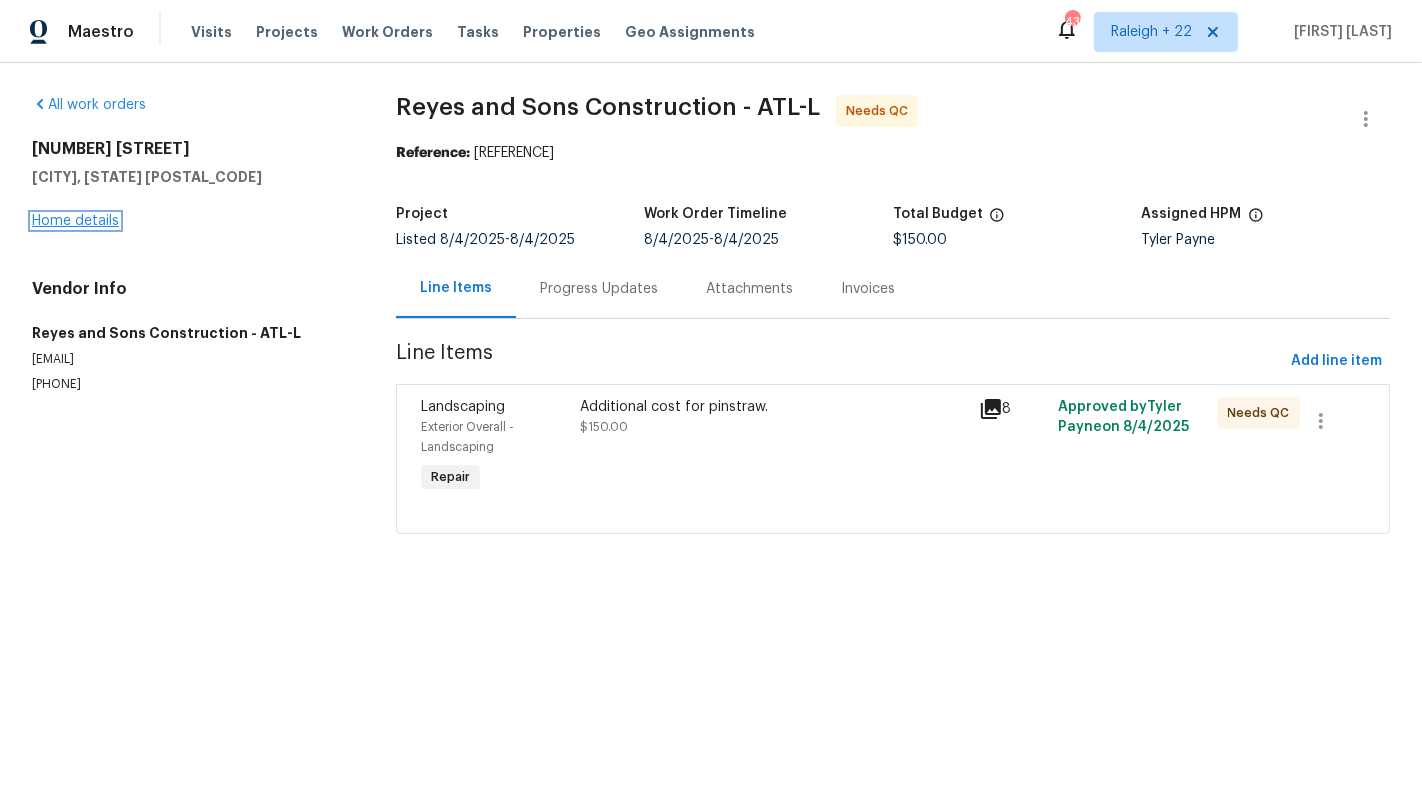 click on "Home details" at bounding box center [75, 221] 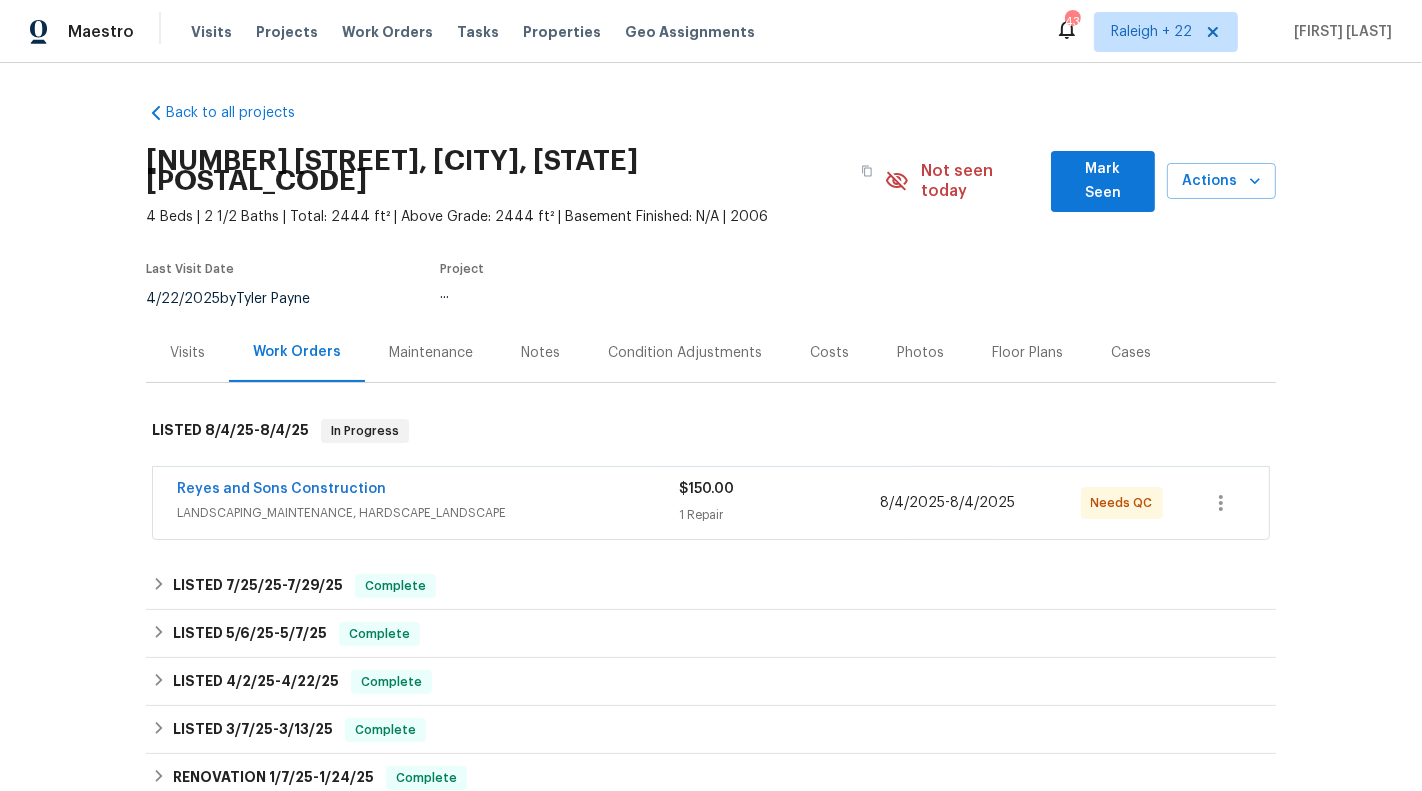 click on "LANDSCAPING_MAINTENANCE, HARDSCAPE_LANDSCAPE" at bounding box center [428, 513] 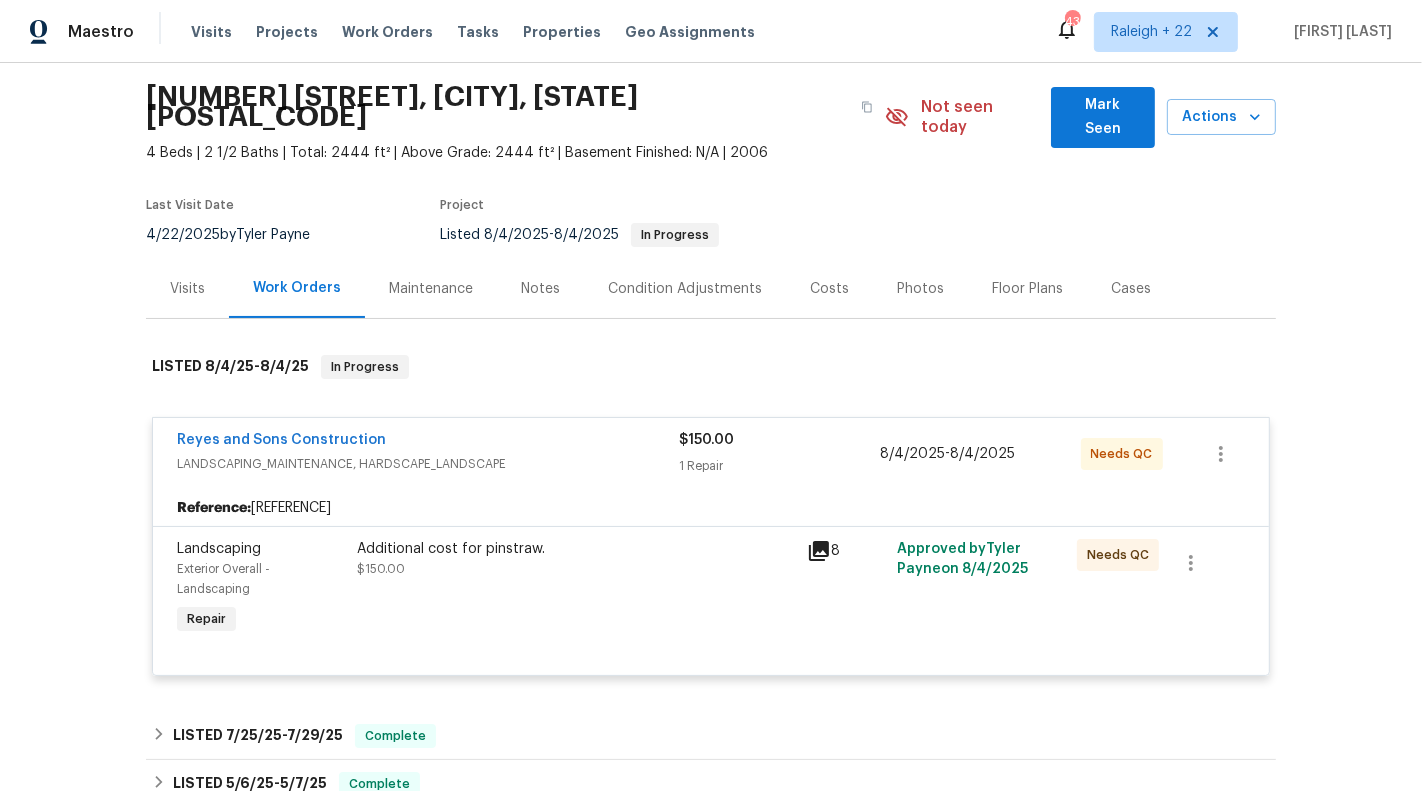 scroll, scrollTop: 233, scrollLeft: 0, axis: vertical 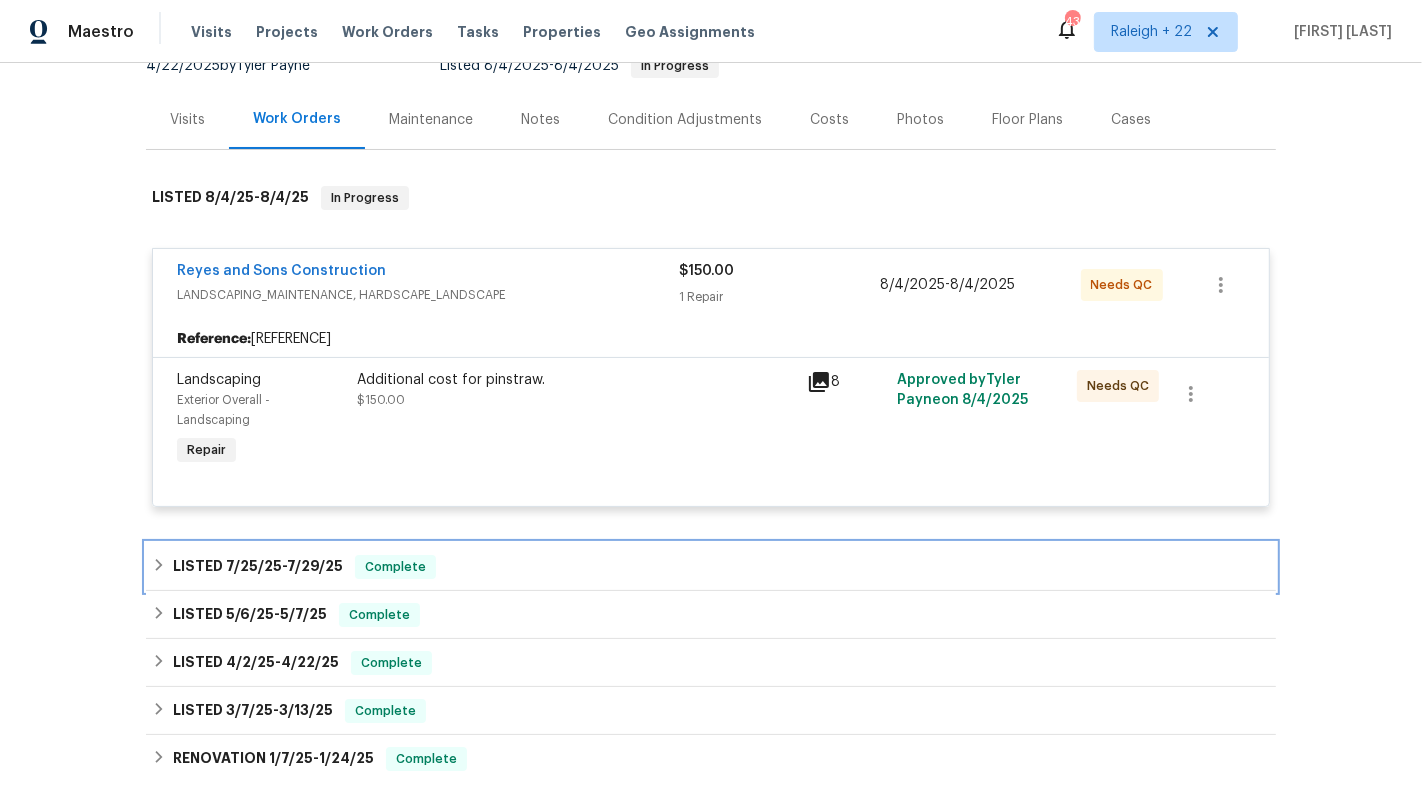 click on "LISTED   [DATE]  -  [DATE] Complete" at bounding box center [711, 567] 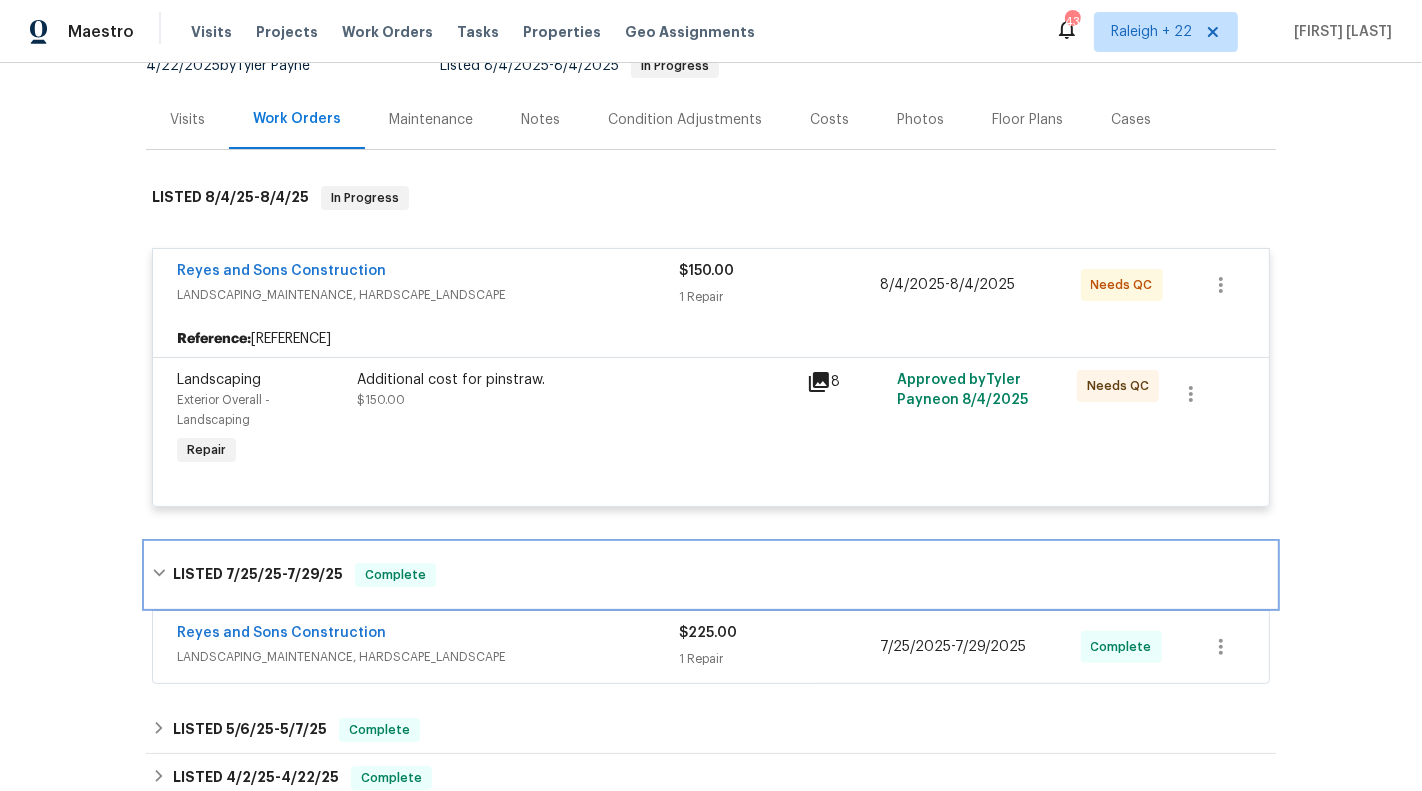 scroll, scrollTop: 338, scrollLeft: 0, axis: vertical 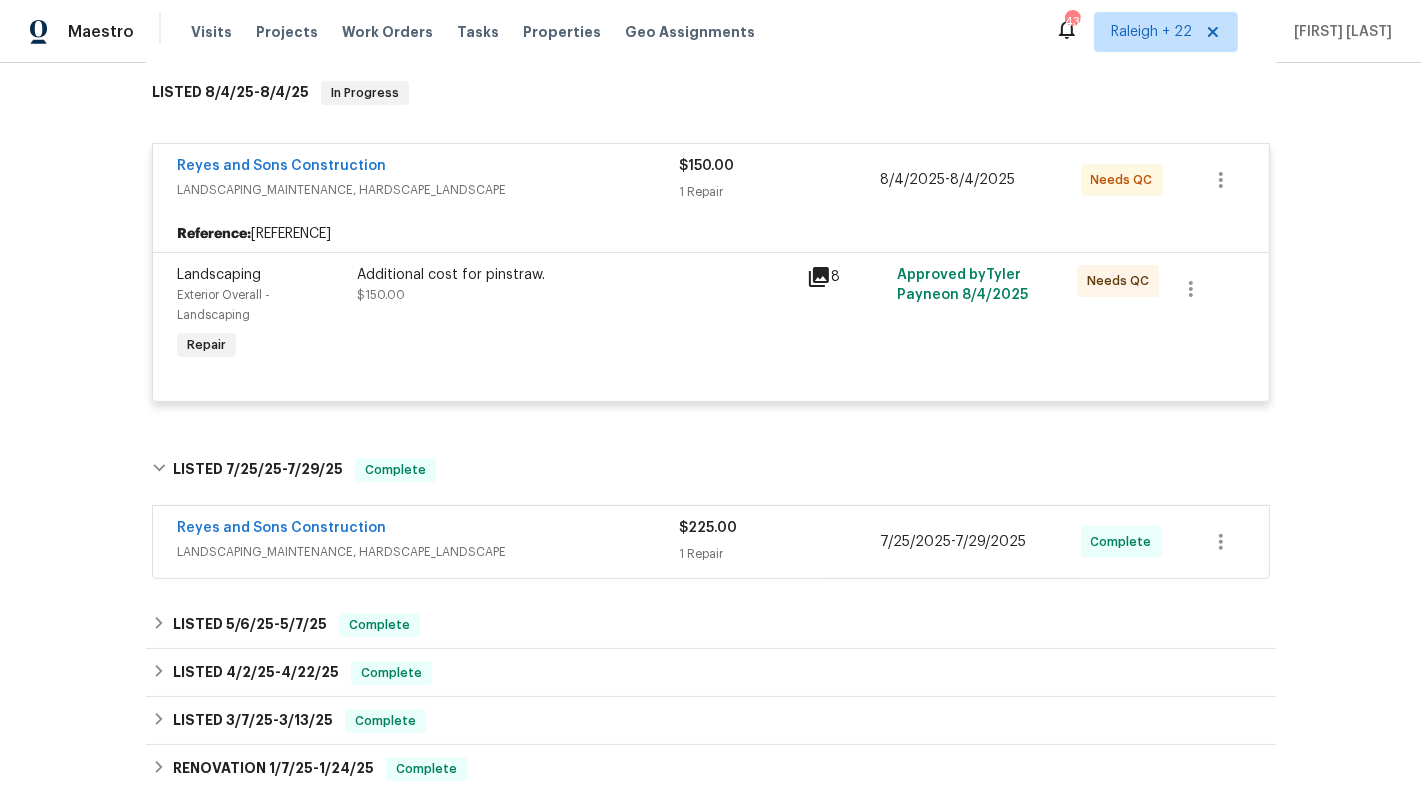 click on "LANDSCAPING_MAINTENANCE, HARDSCAPE_LANDSCAPE" at bounding box center [428, 552] 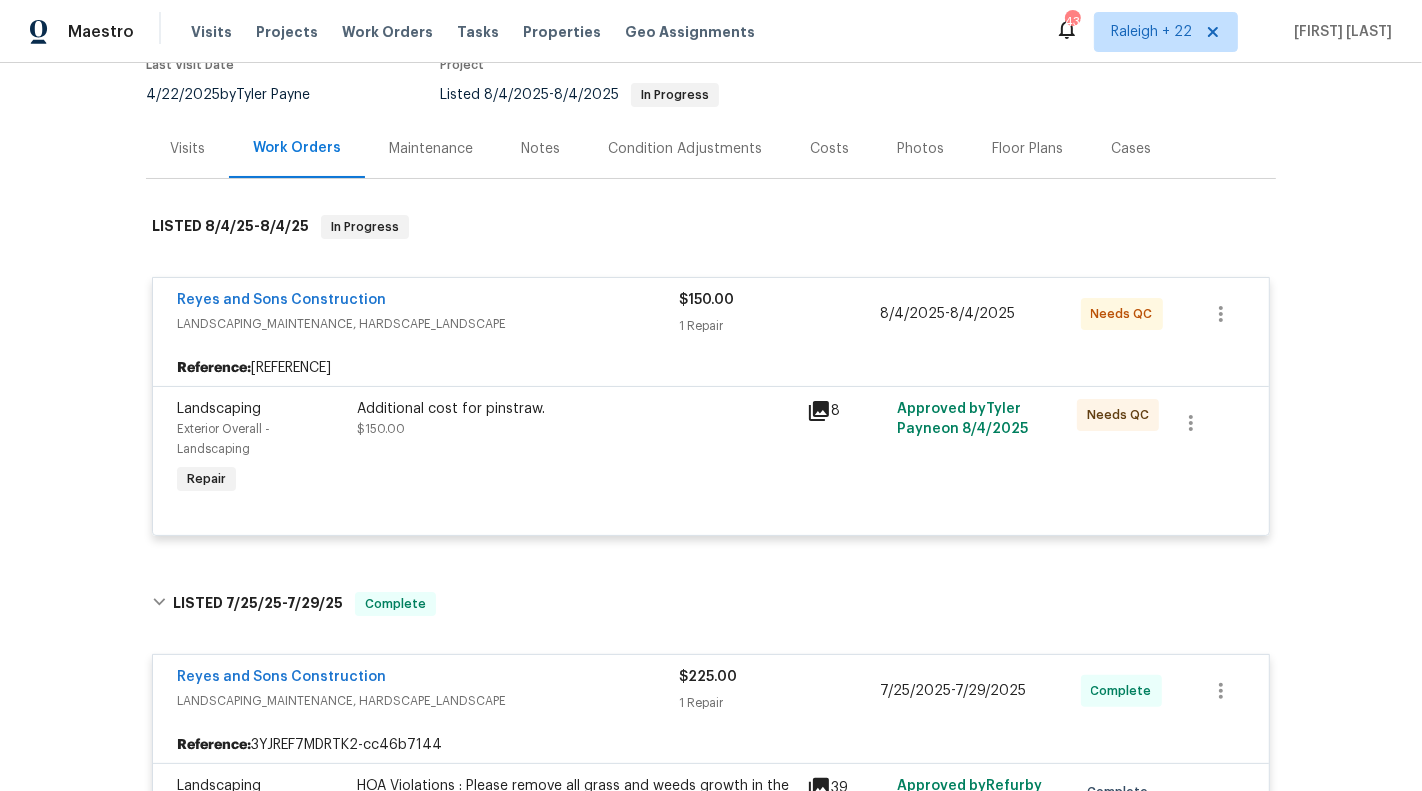 scroll, scrollTop: 58, scrollLeft: 0, axis: vertical 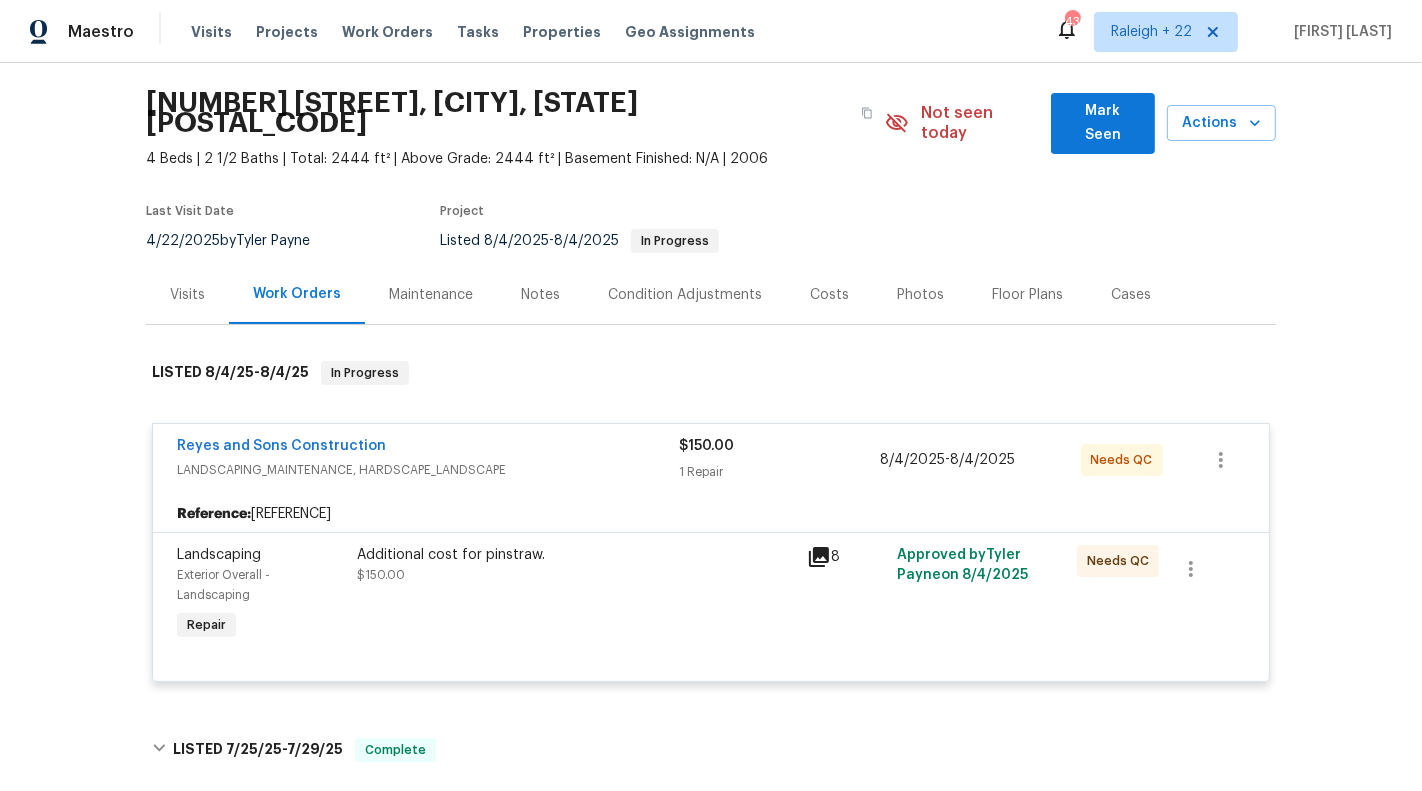 click on "[NUMBER] [STREET], [CITY], [STATE] [POSTAL_CODE]" at bounding box center (497, 113) 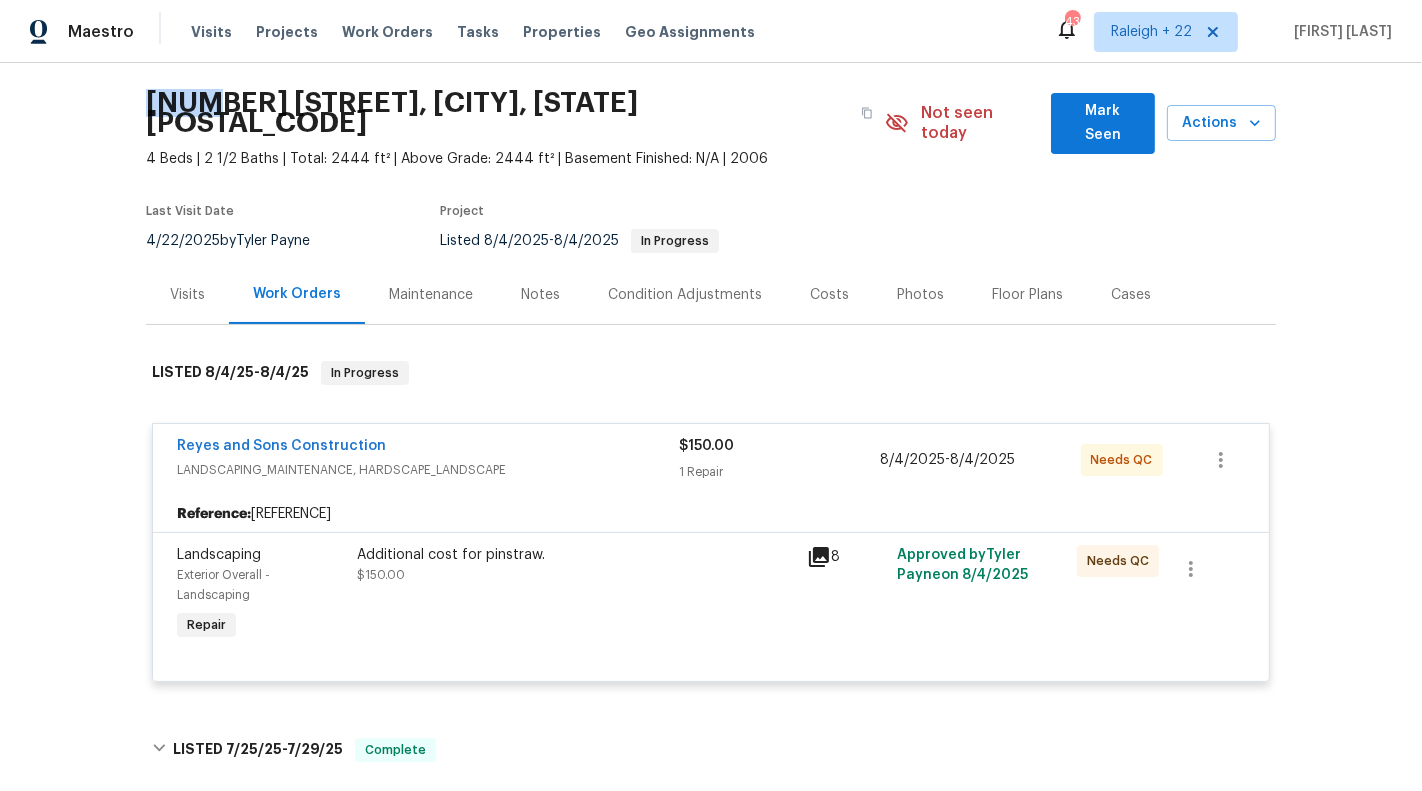click on "[NUMBER] [STREET], [CITY], [STATE] [POSTAL_CODE]" at bounding box center (497, 113) 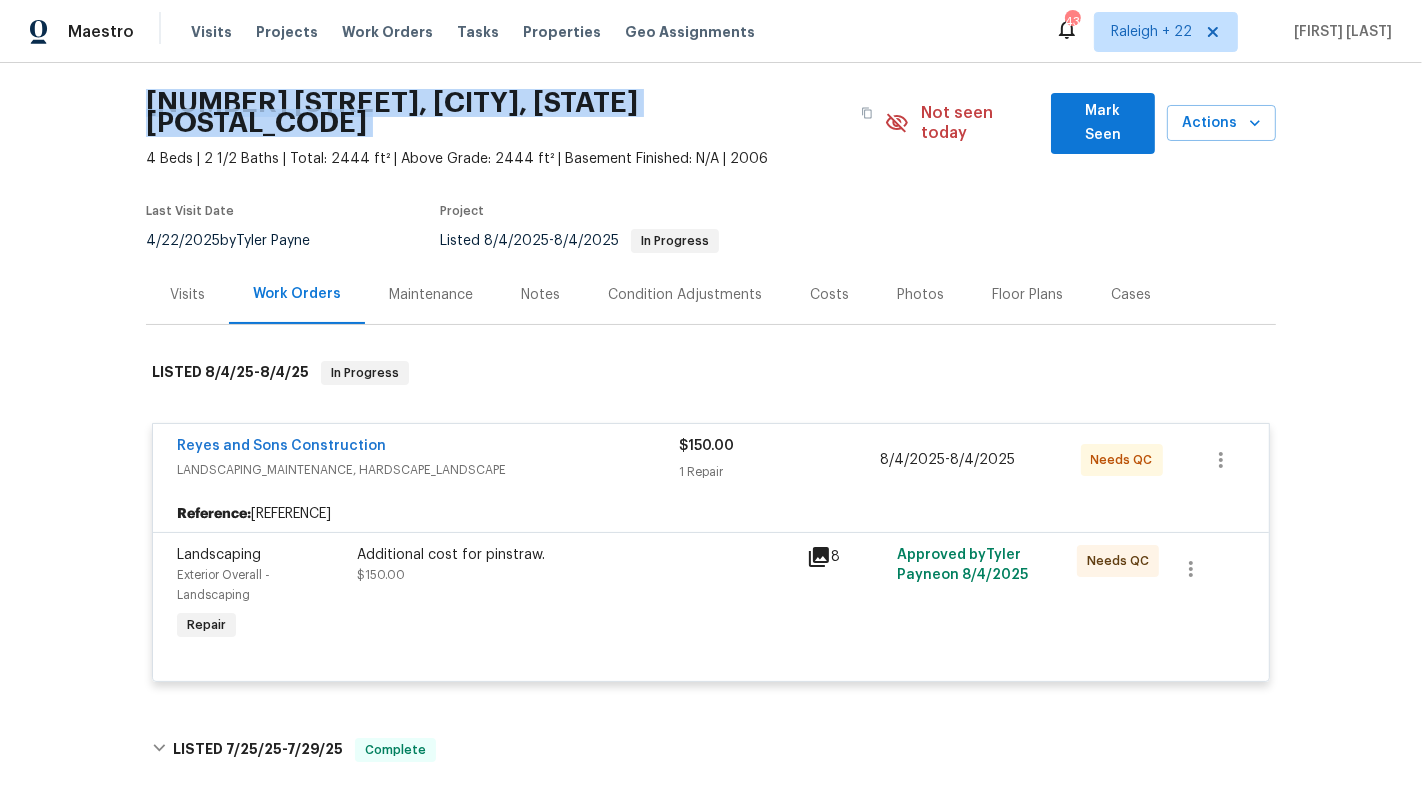 click on "[NUMBER] [STREET], [CITY], [STATE] [POSTAL_CODE]" at bounding box center (497, 113) 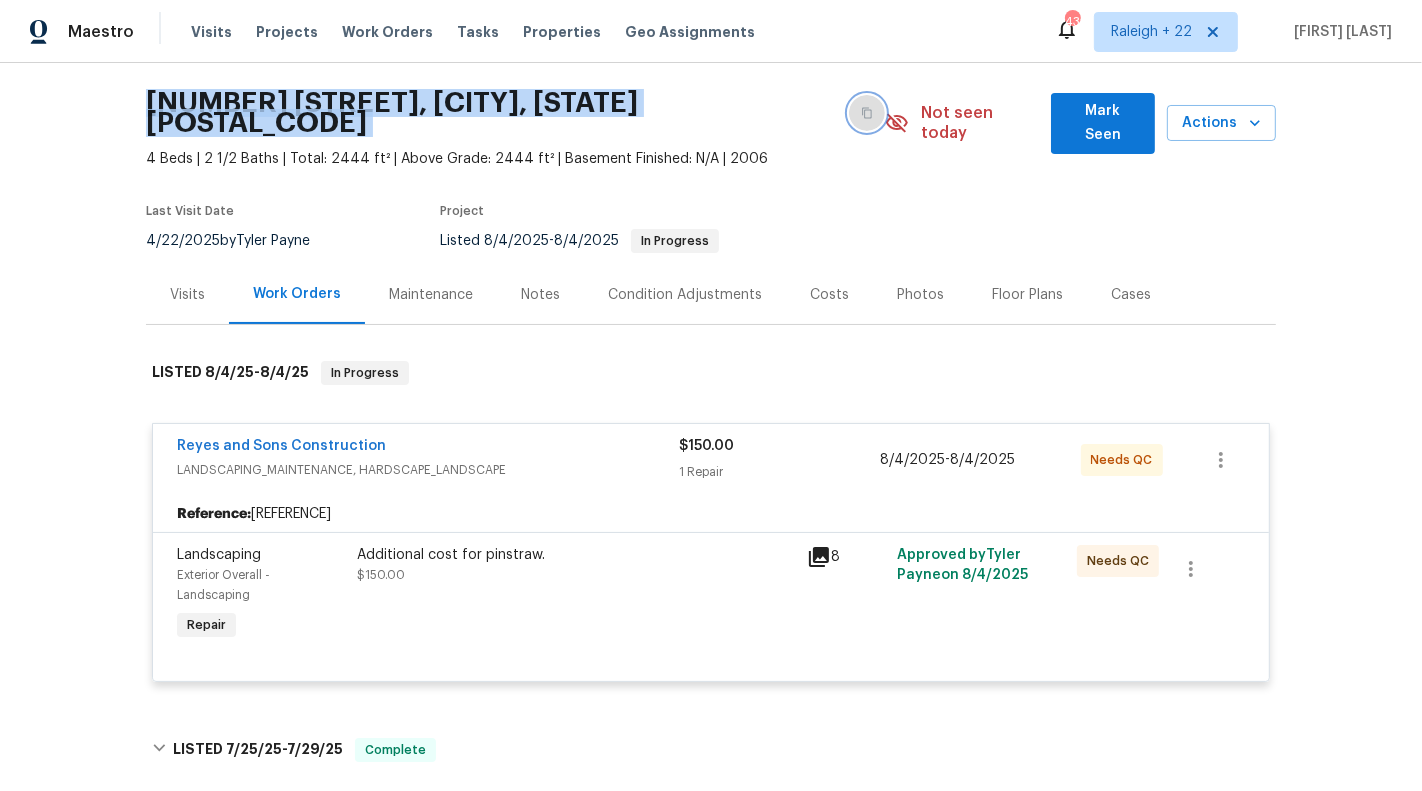 click 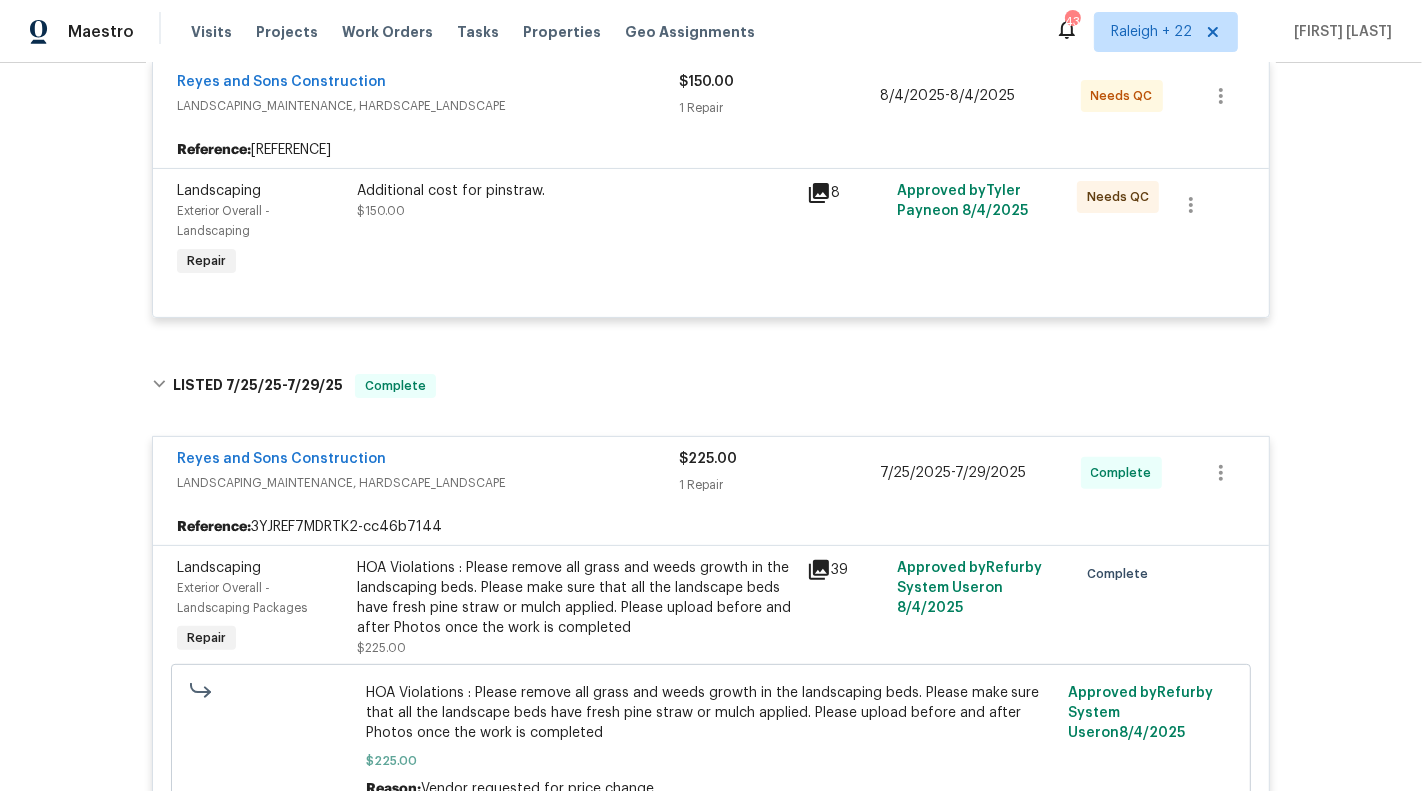 scroll, scrollTop: 393, scrollLeft: 0, axis: vertical 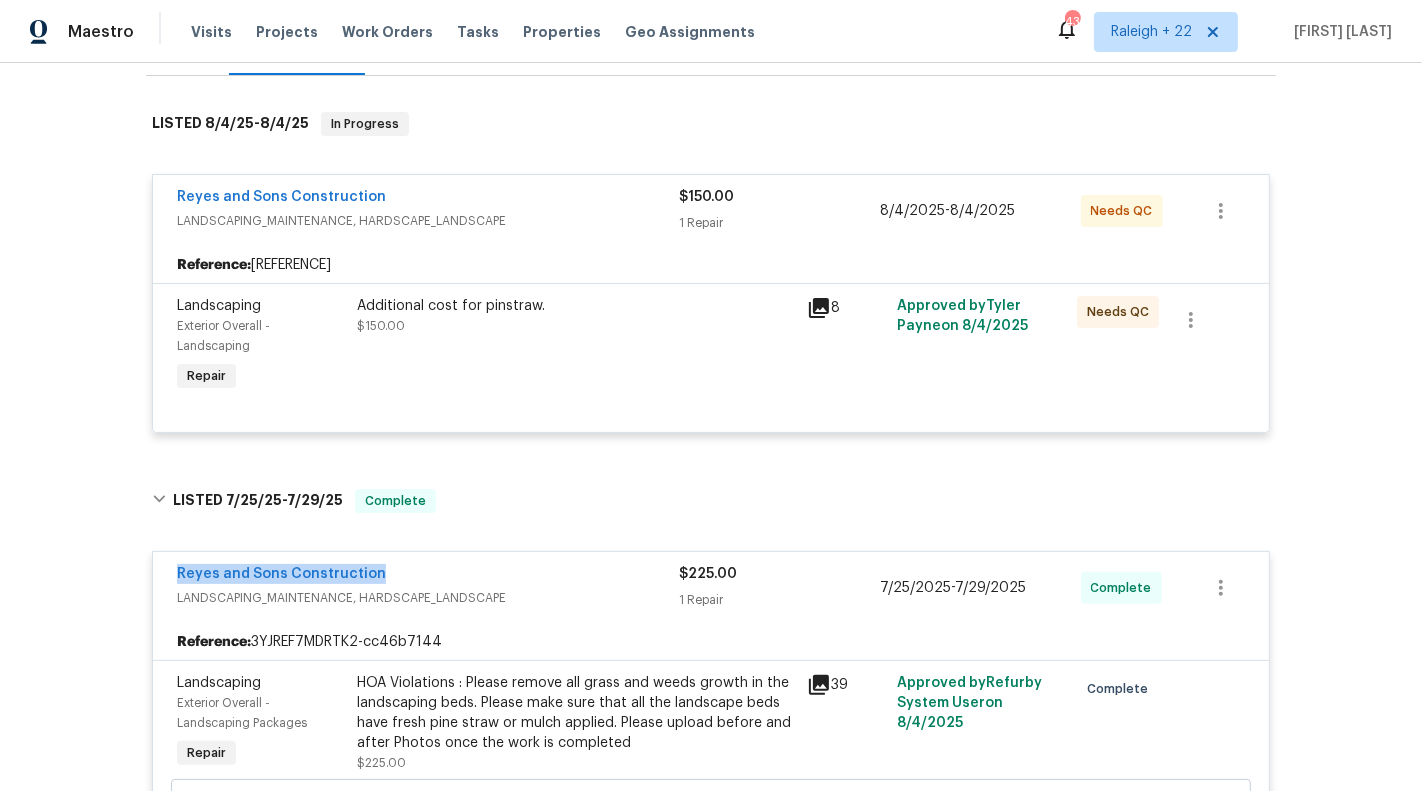 drag, startPoint x: 396, startPoint y: 555, endPoint x: 146, endPoint y: 551, distance: 250.032 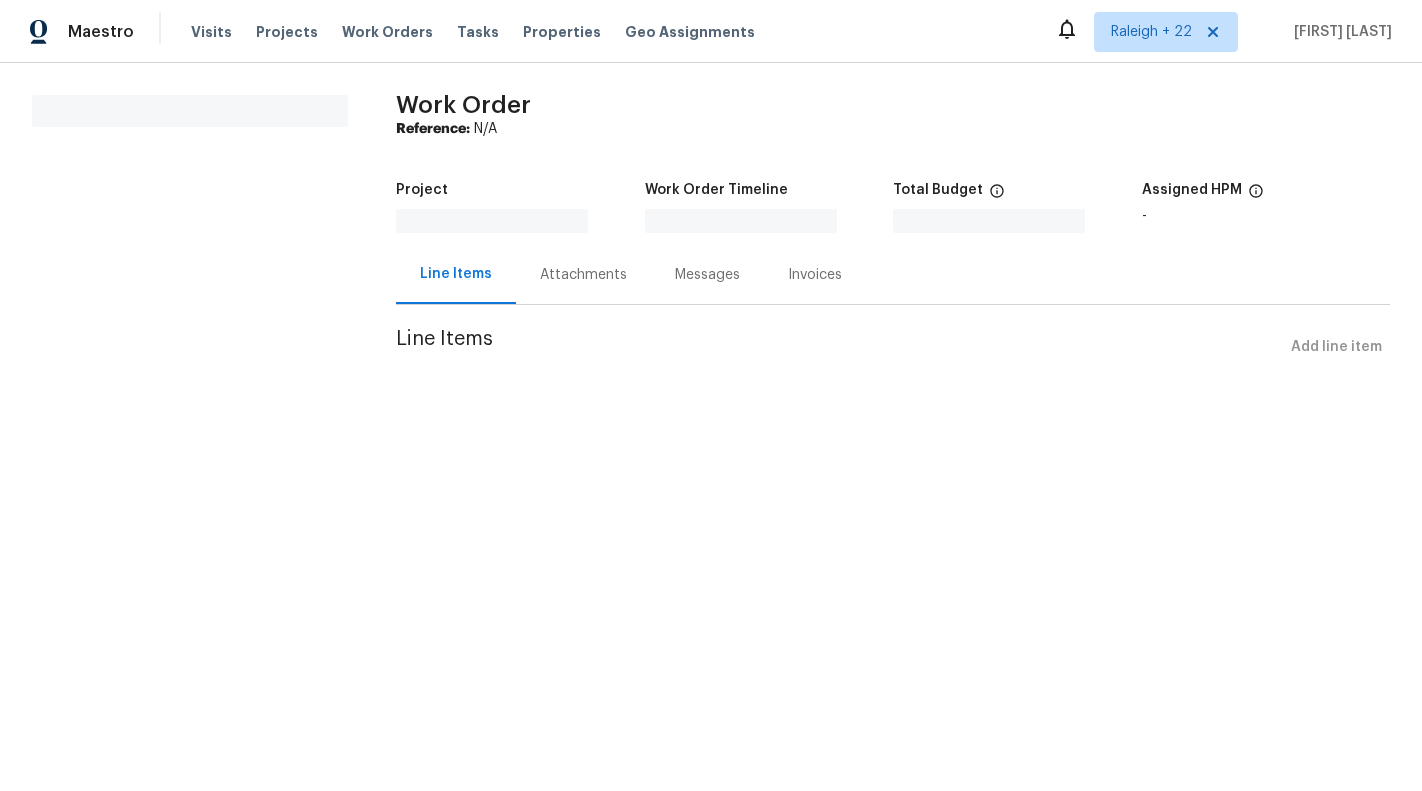 scroll, scrollTop: 0, scrollLeft: 0, axis: both 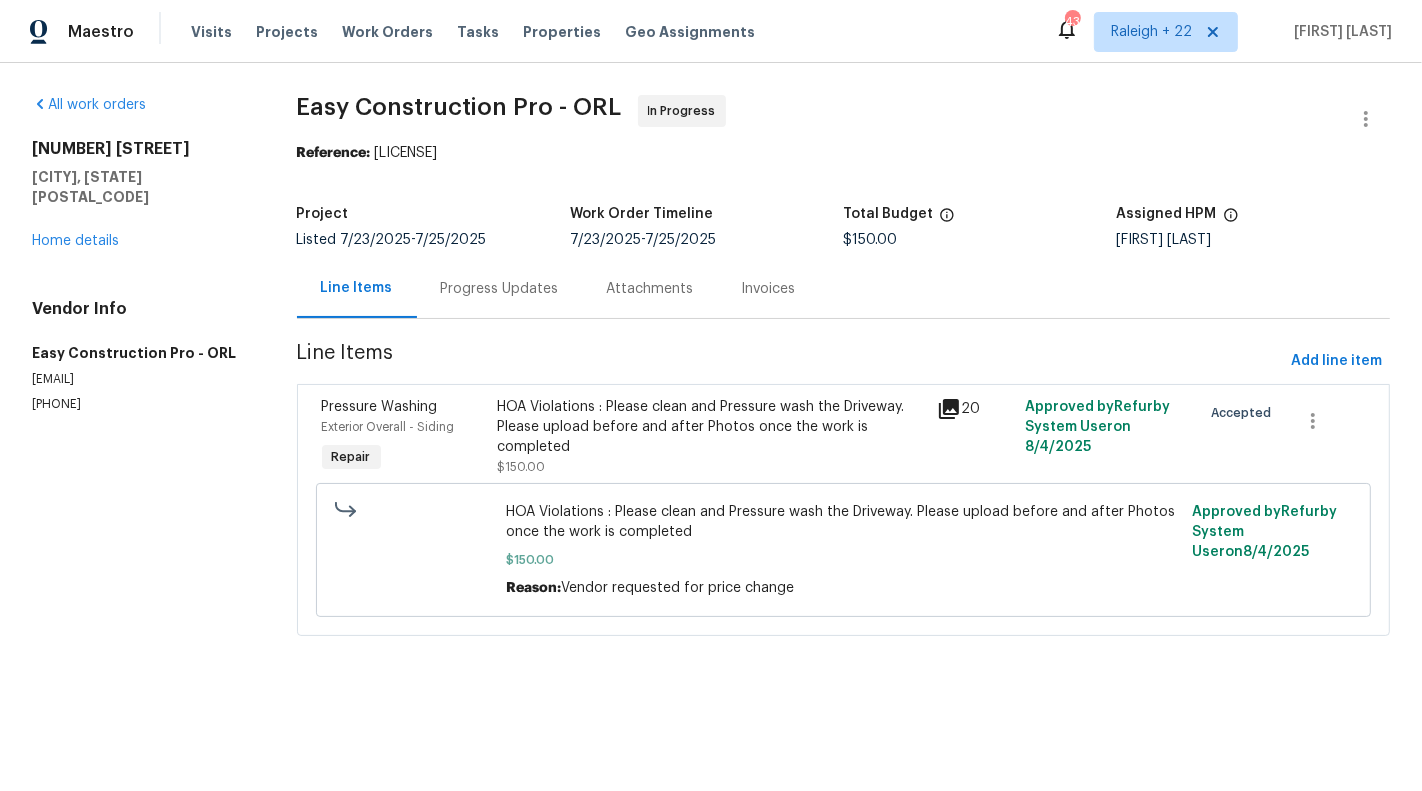 click on "HOA Violations : Please clean and Pressure wash the Driveway. Please upload before and after Photos once the work is completed" at bounding box center [711, 427] 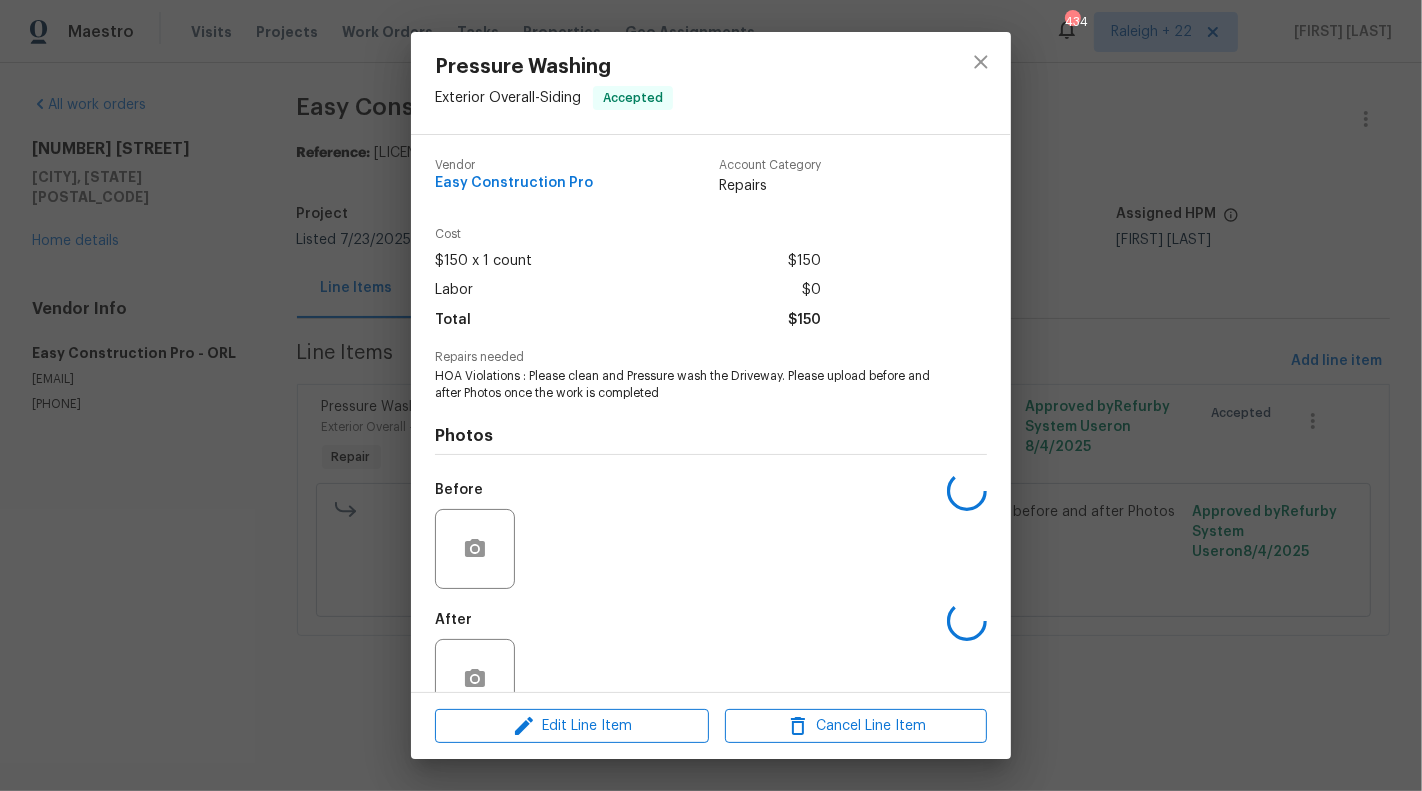 scroll, scrollTop: 47, scrollLeft: 0, axis: vertical 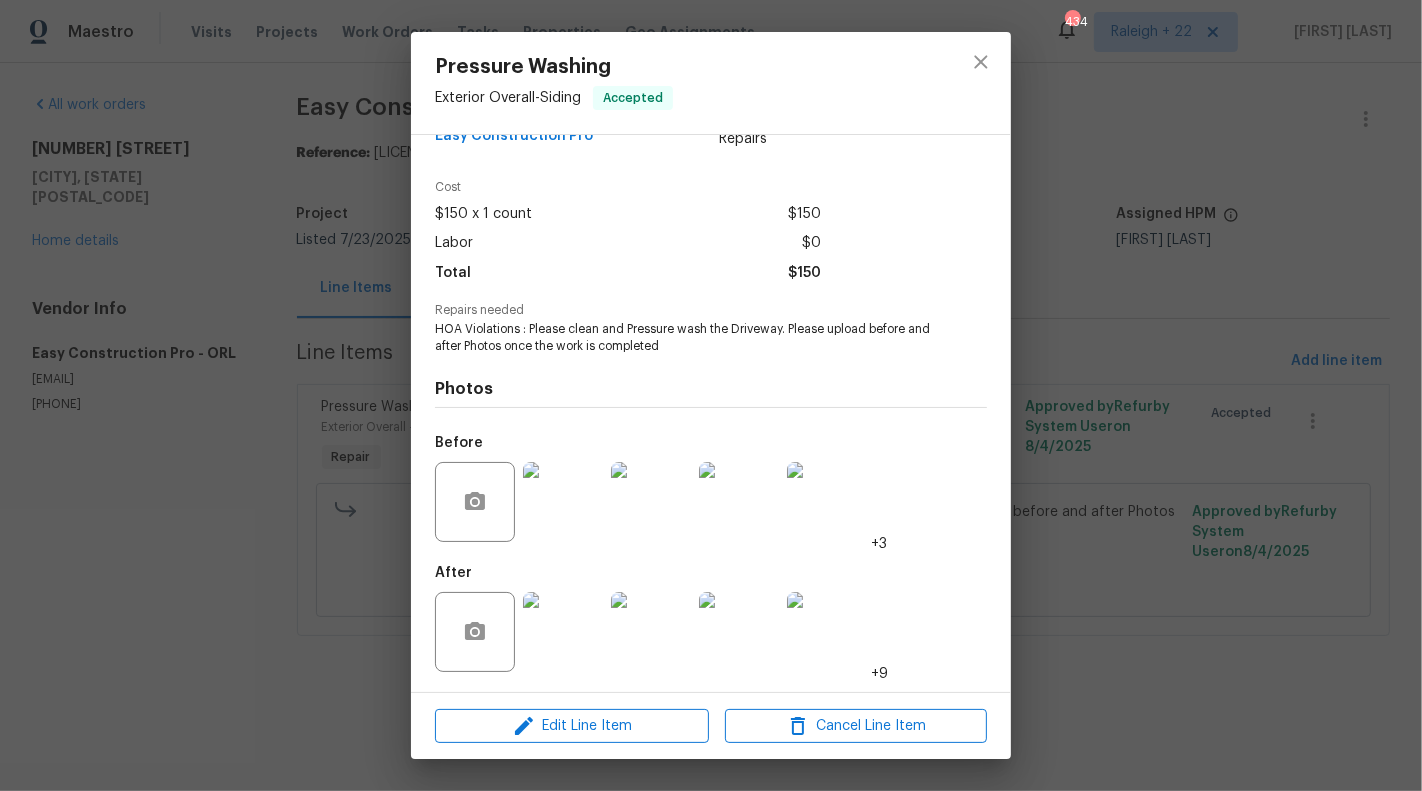 click on "Pressure Washing Exterior Overall  -  Siding Accepted Vendor Easy Construction Pro Account Category Repairs Cost $150 x 1 count $150 Labor $0 Total $150 Repairs needed HOA Violations : Please clean and Pressure wash the Driveway. Please upload before and after Photos once the work is completed Photos Before  +3 After  +9  Edit Line Item  Cancel Line Item" at bounding box center (711, 395) 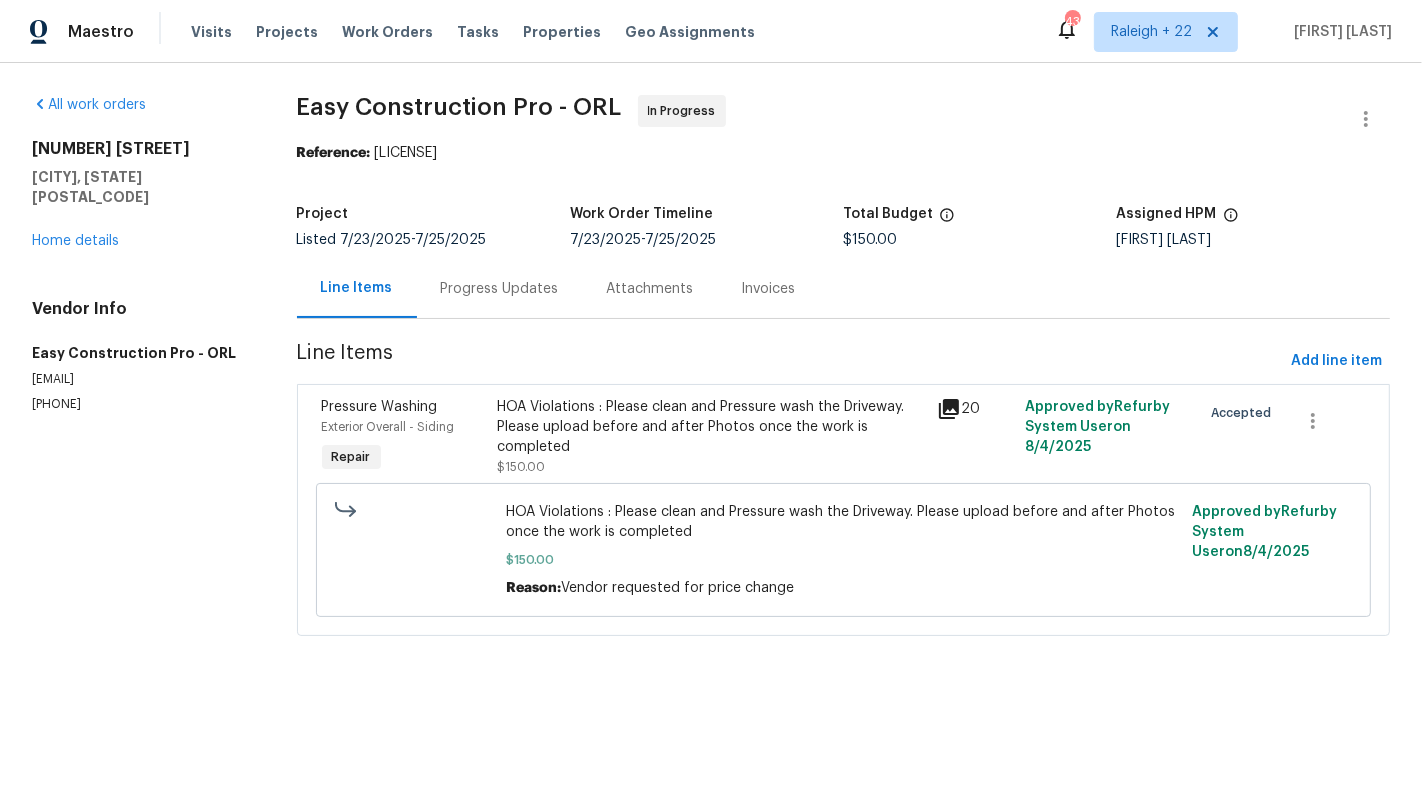 click on "Progress Updates" at bounding box center (500, 288) 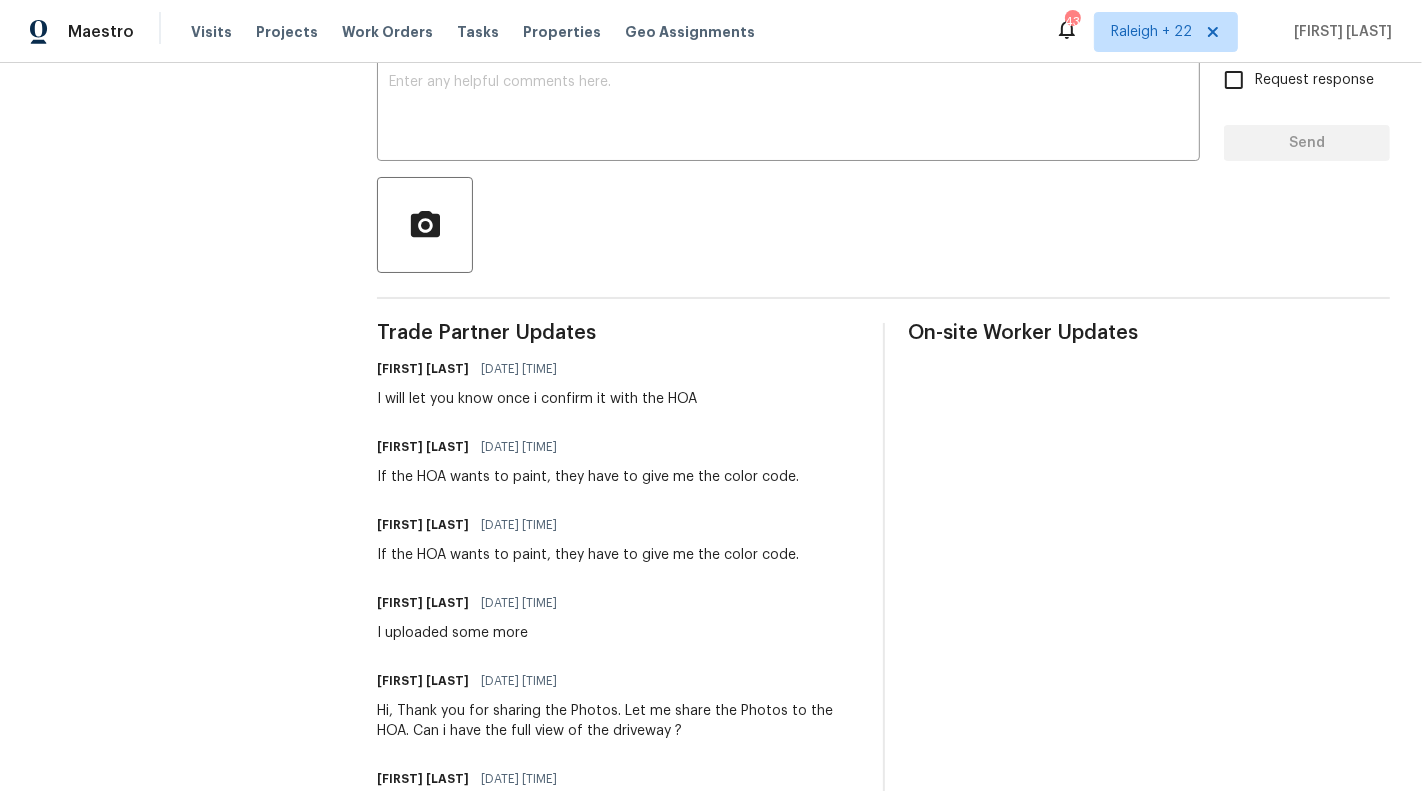 scroll, scrollTop: 355, scrollLeft: 0, axis: vertical 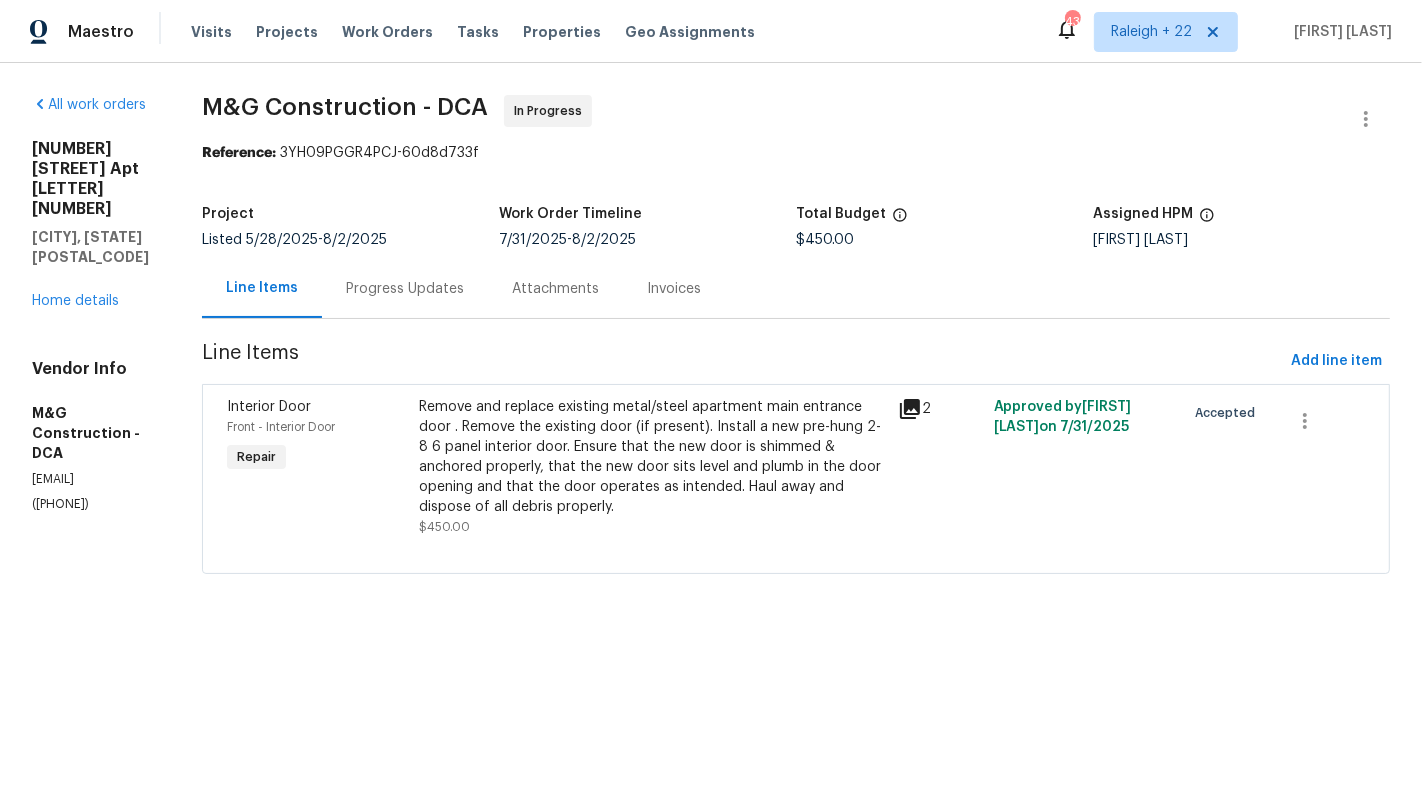 click on "Remove and replace existing metal/steel apartment main entrance door .
Remove the existing door (if present). Install a new pre-hung 2-8 6 panel interior door. Ensure that the new door is shimmed & anchored properly, that the new door sits level and plumb in the door opening and that the door operates as intended. Haul away and dispose of all debris properly." at bounding box center [652, 457] 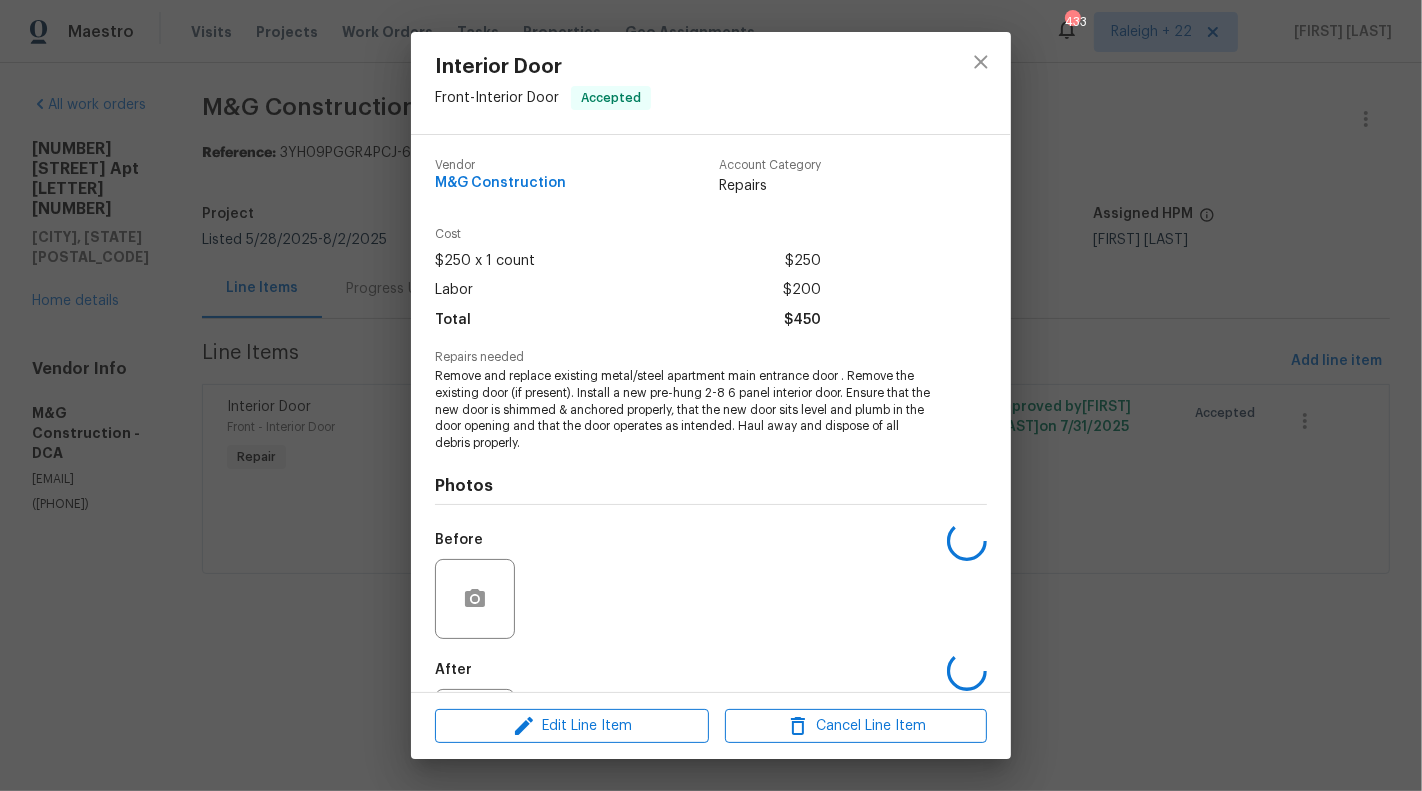 scroll, scrollTop: 97, scrollLeft: 0, axis: vertical 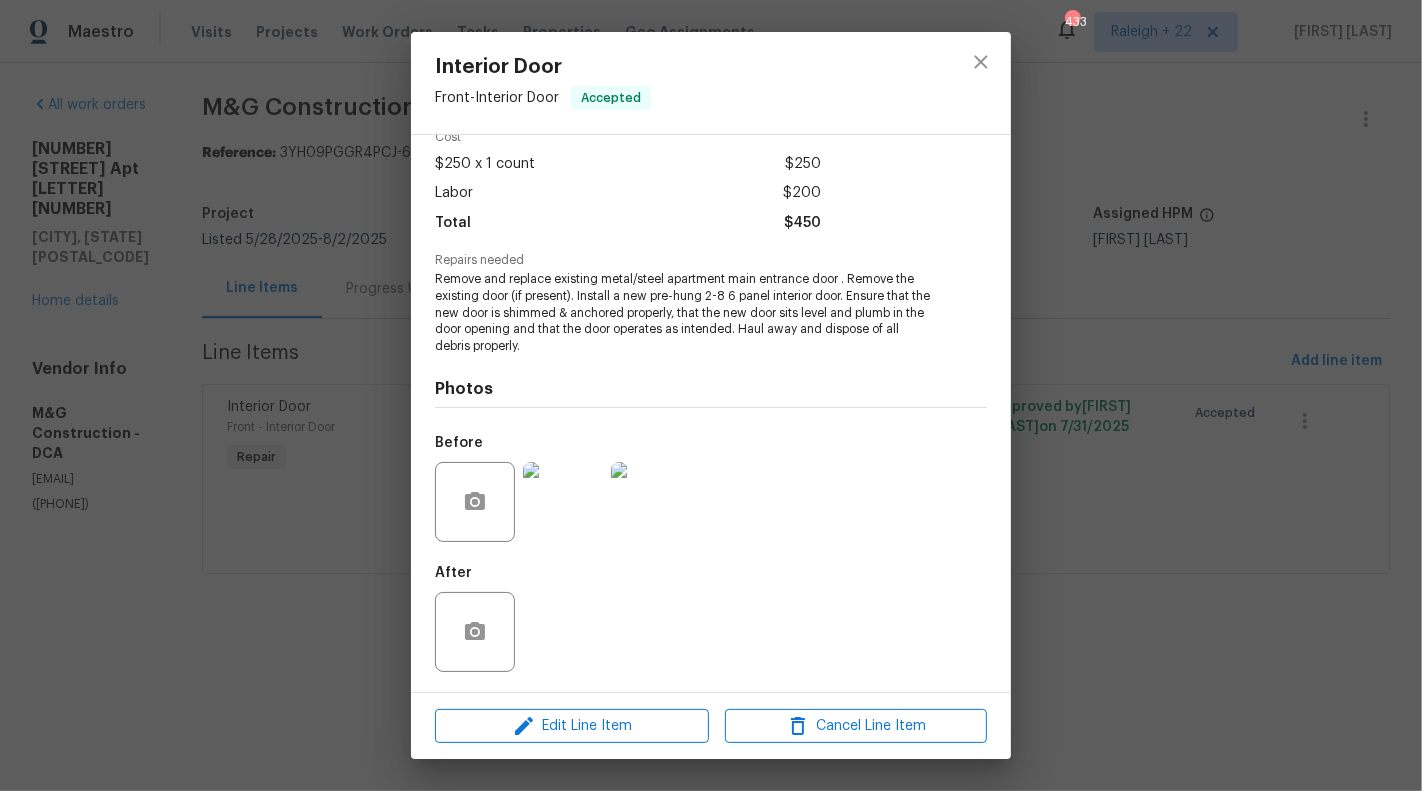 click at bounding box center (563, 502) 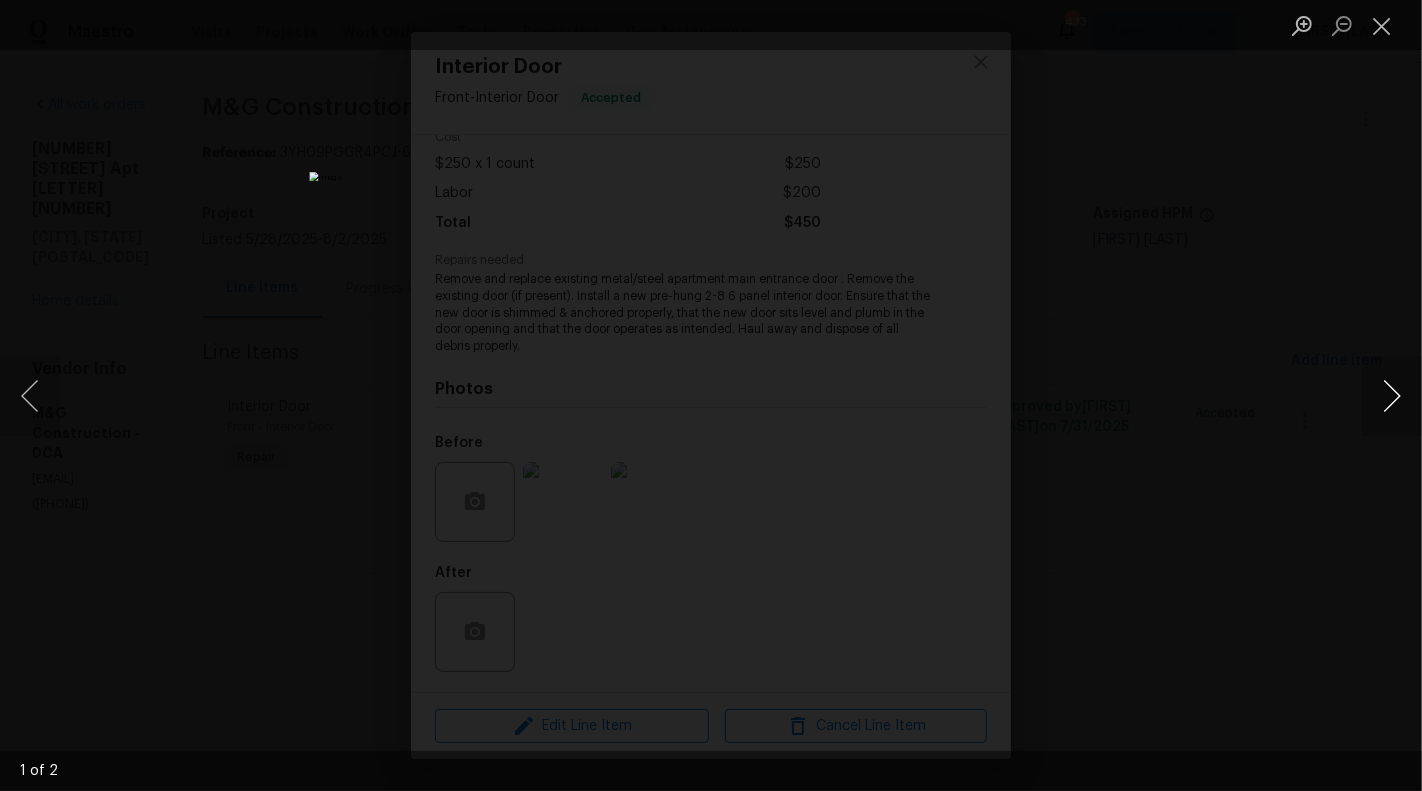 click at bounding box center [1392, 396] 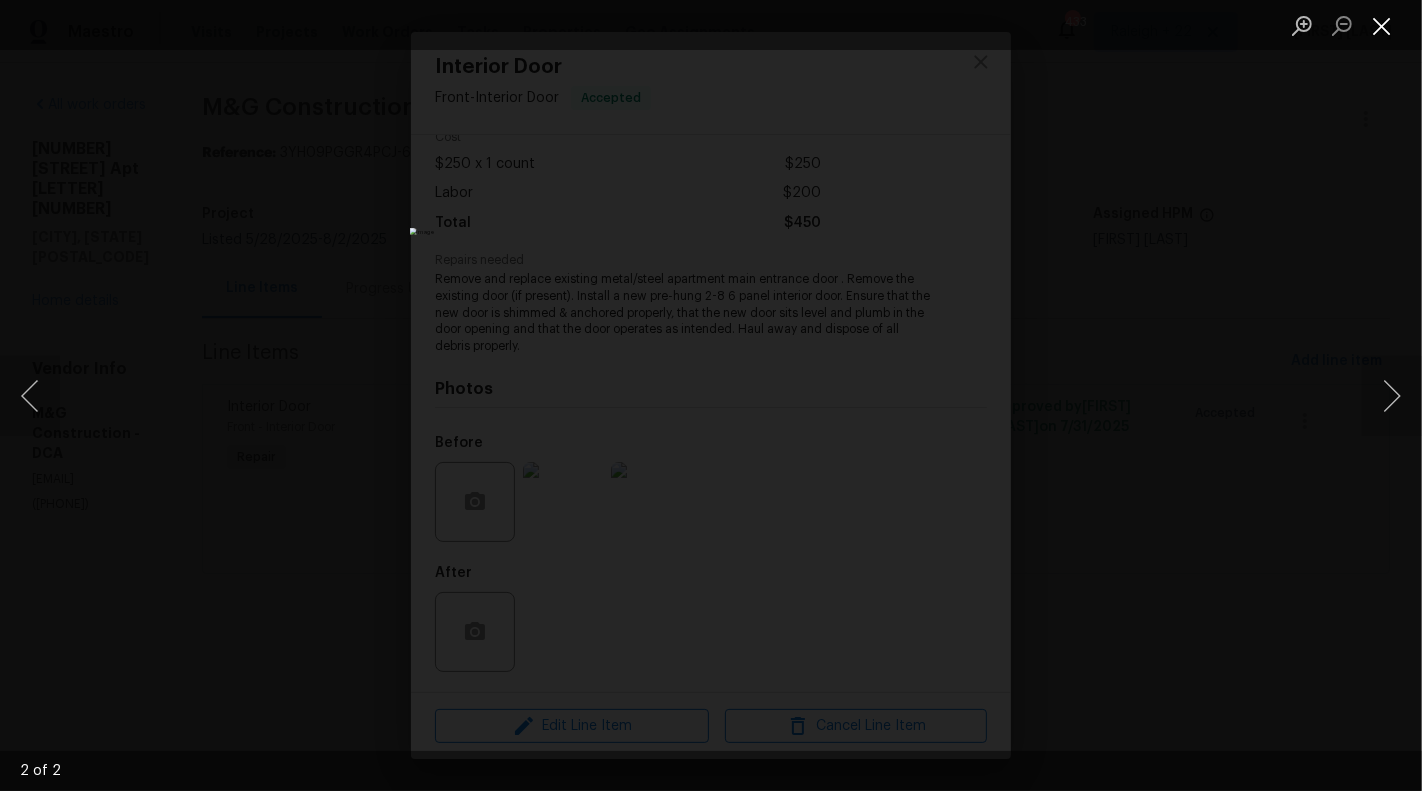 click at bounding box center (1382, 25) 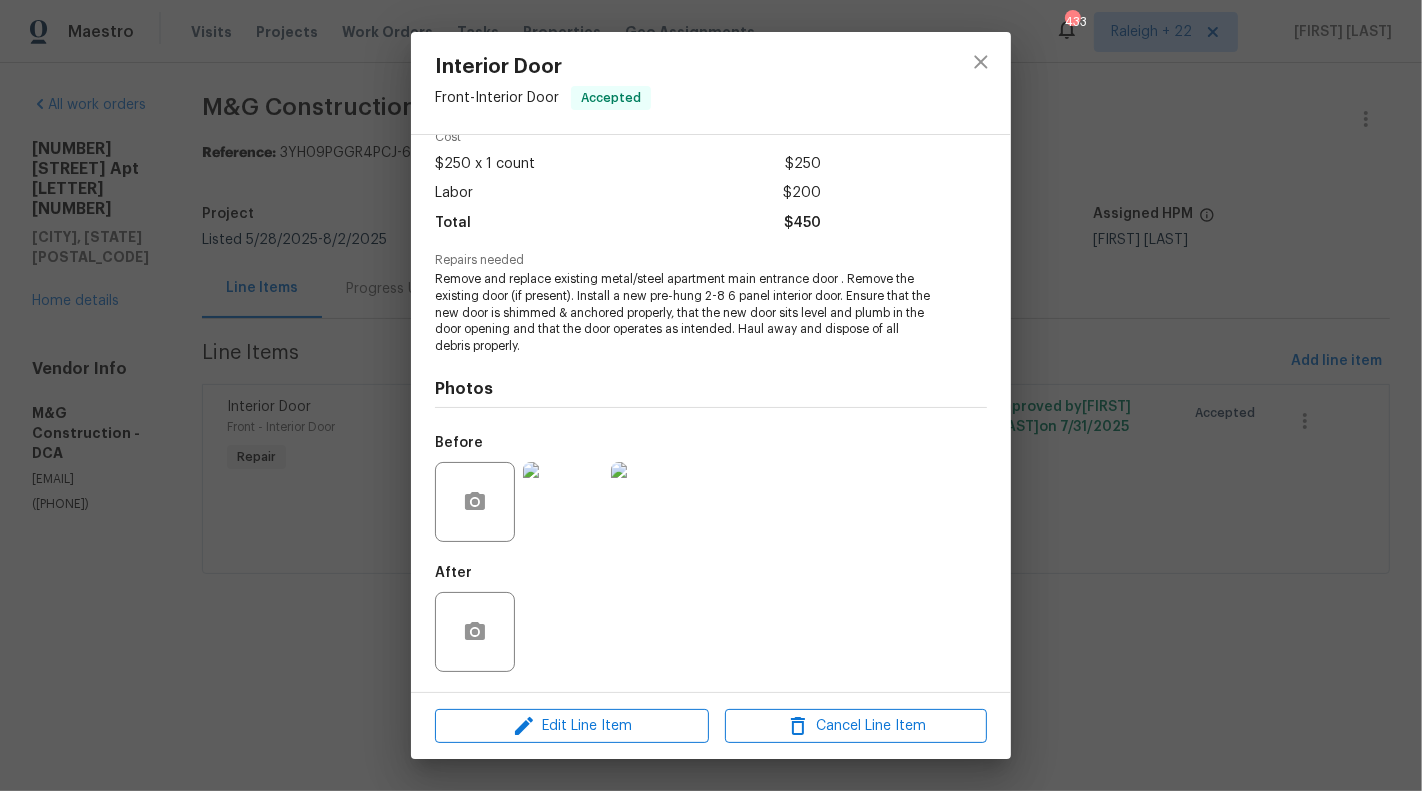click on "Interior Door Front  -  Interior Door Accepted Vendor M&G Construction Account Category Repairs Cost $250 x 1 count $250 Labor $200 Total $450 Repairs needed Remove and replace existing metal/steel apartment main entrance door .
Remove the existing door (if present). Install a new pre-hung 2-8 6 panel interior door. Ensure that the new door is shimmed & anchored properly, that the new door sits level and plumb in the door opening and that the door operates as intended. Haul away and dispose of all debris properly. Photos Before After  Edit Line Item  Cancel Line Item" at bounding box center (711, 395) 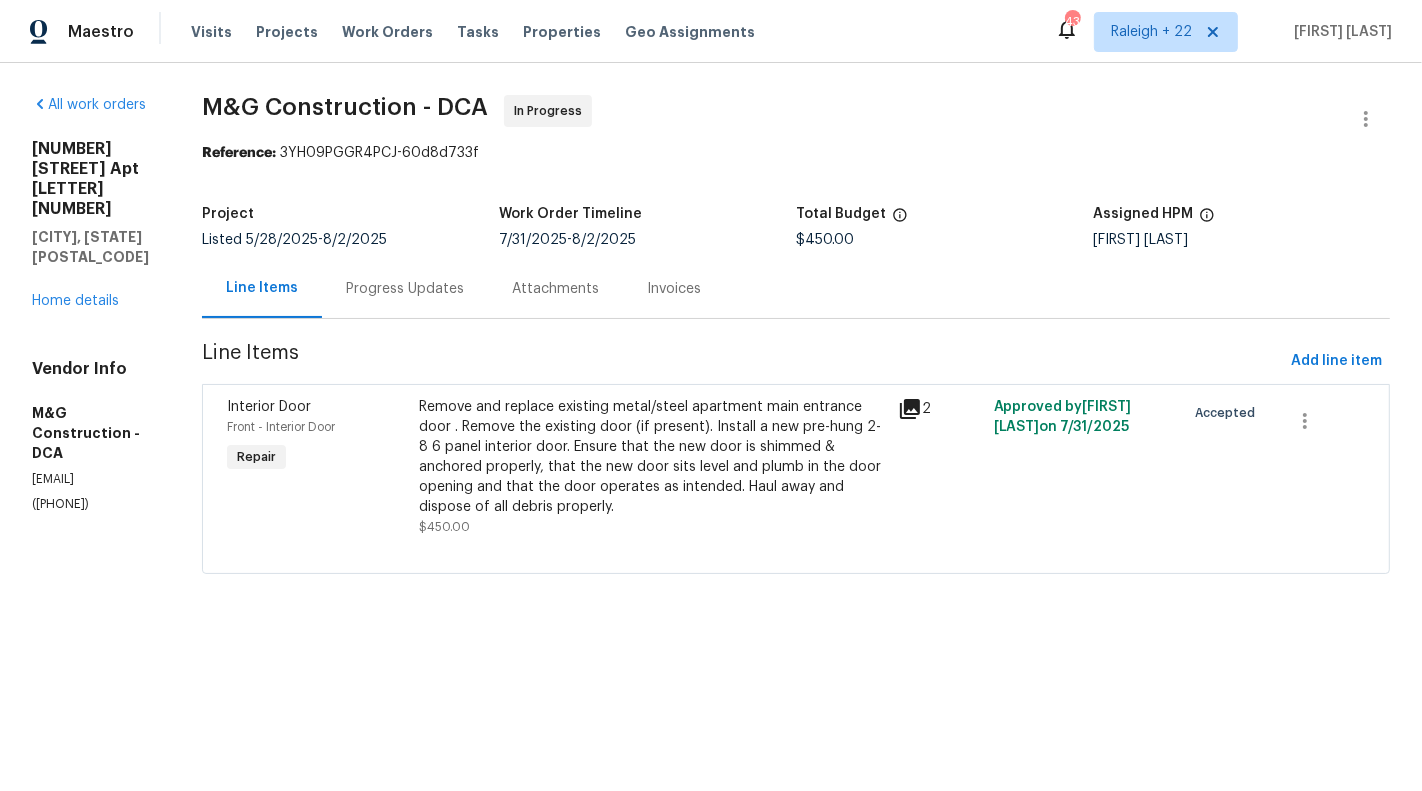 click on "Progress Updates" at bounding box center (405, 289) 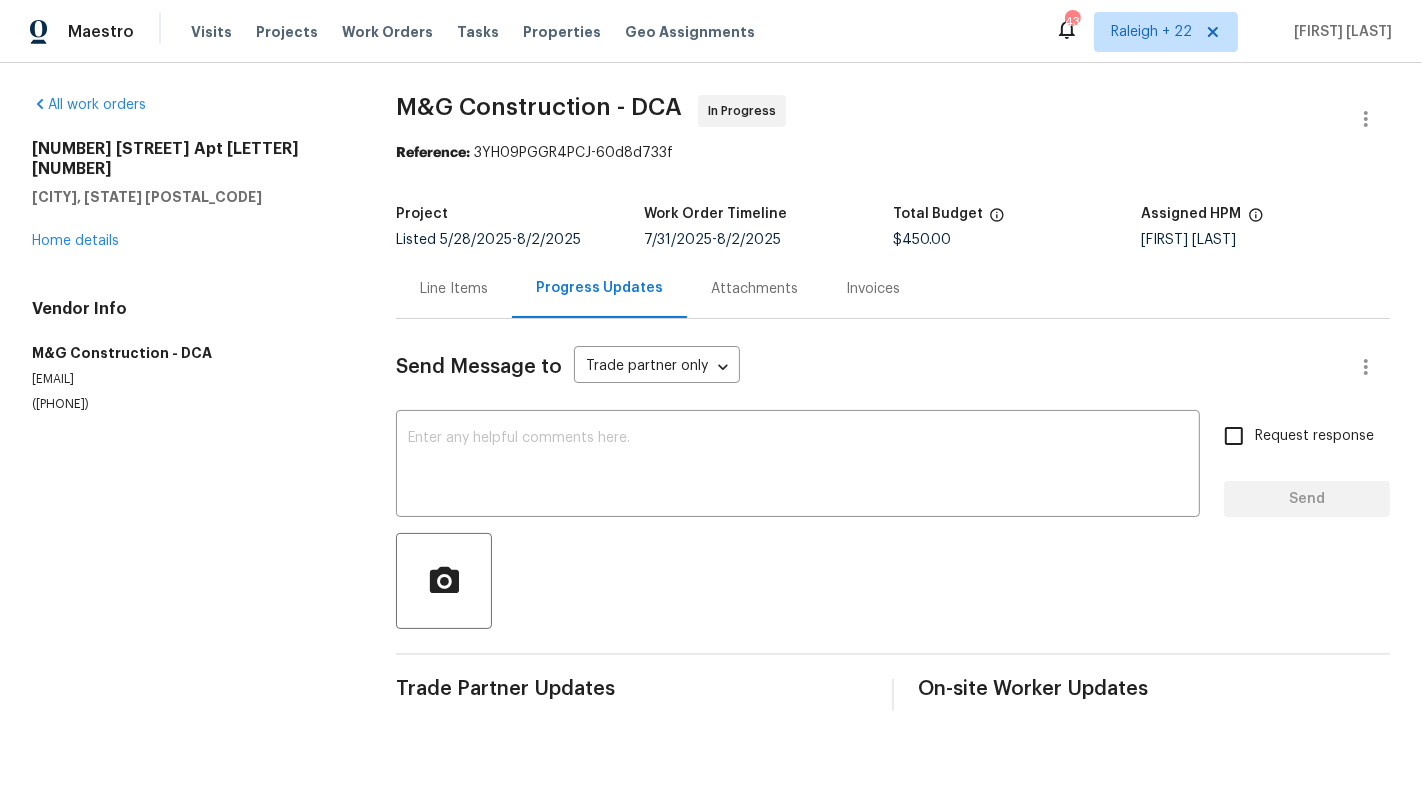 click on "Line Items" at bounding box center (454, 288) 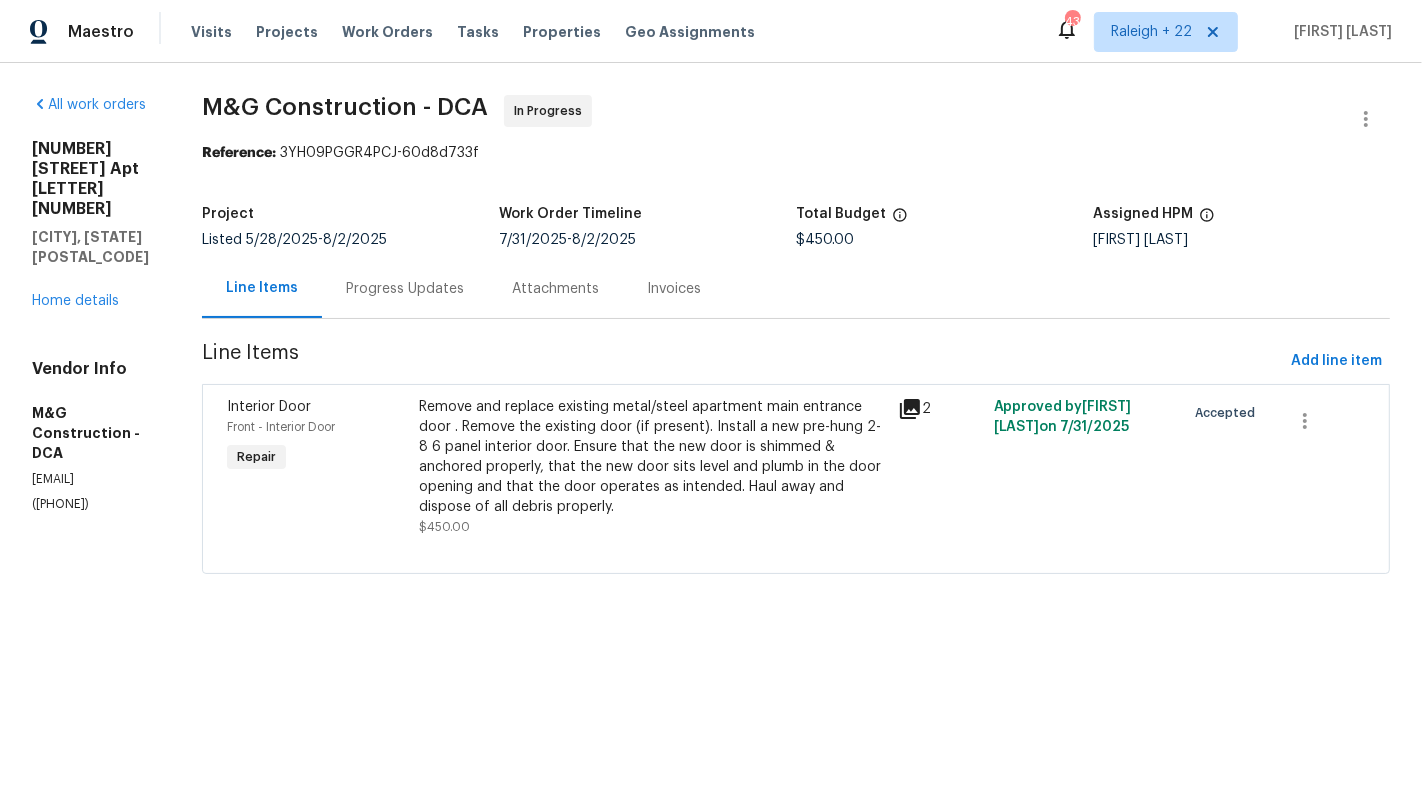 click on "Remove and replace existing metal/steel apartment main entrance door .
Remove the existing door (if present). Install a new pre-hung 2-8 6 panel interior door. Ensure that the new door is shimmed & anchored properly, that the new door sits level and plumb in the door opening and that the door operates as intended. Haul away and dispose of all debris properly." at bounding box center (652, 457) 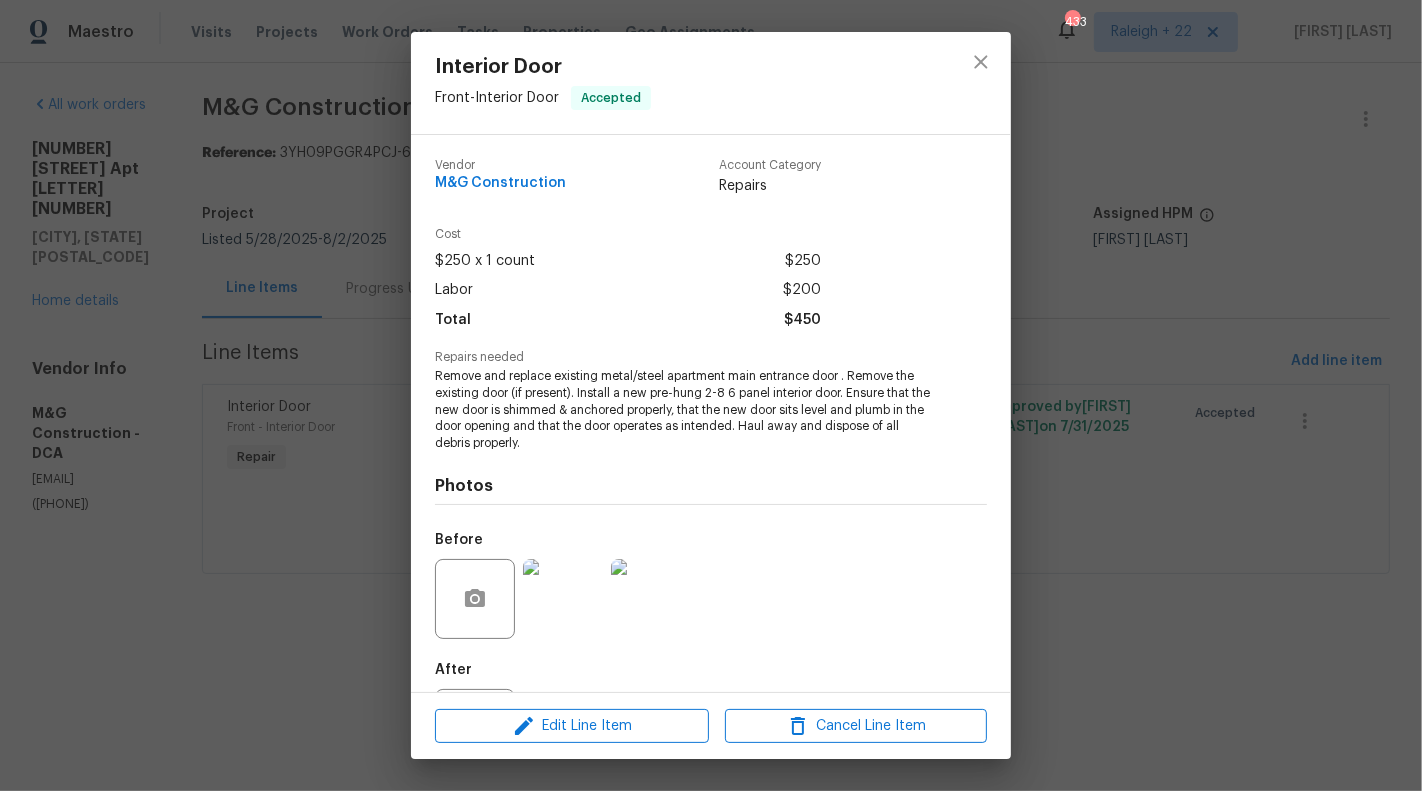 scroll, scrollTop: 97, scrollLeft: 0, axis: vertical 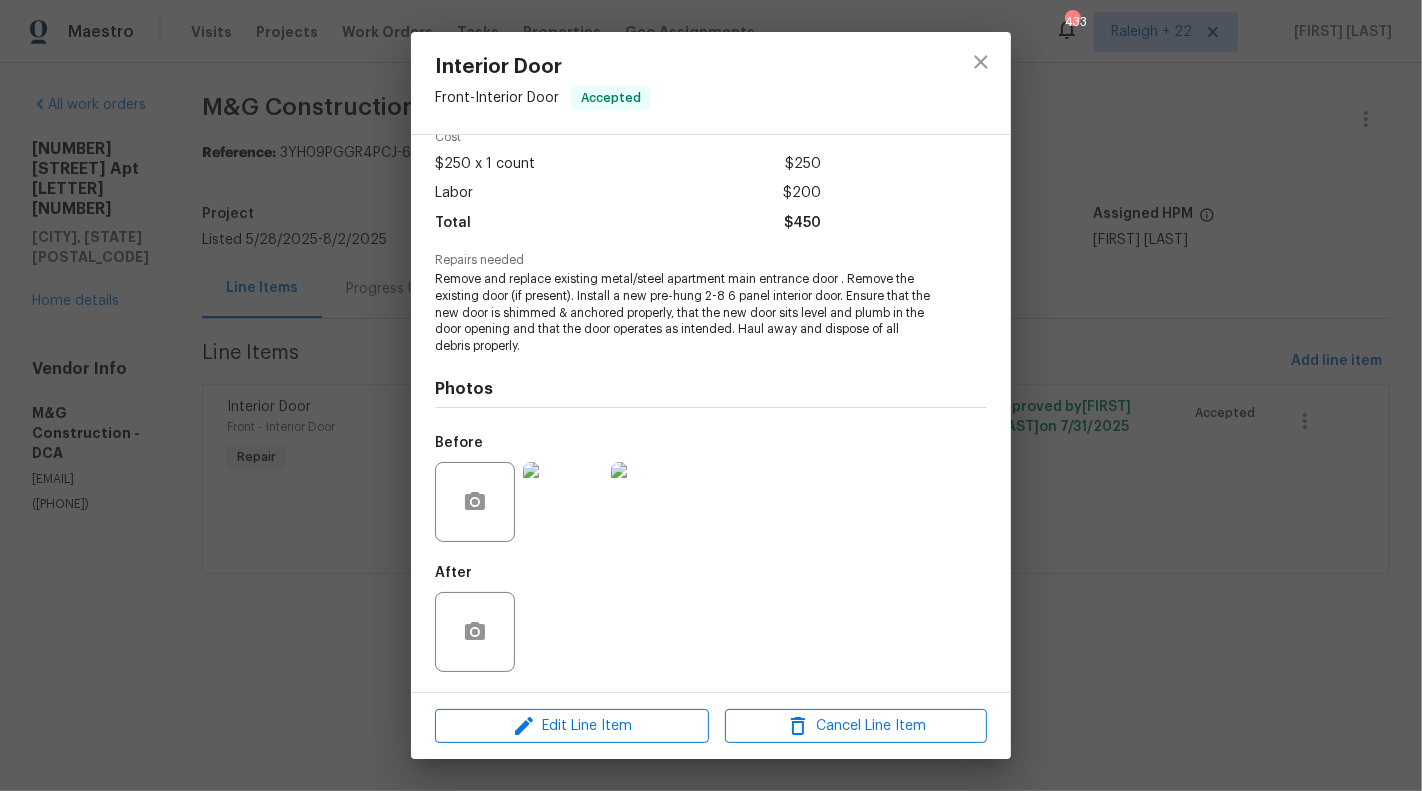 click at bounding box center [563, 502] 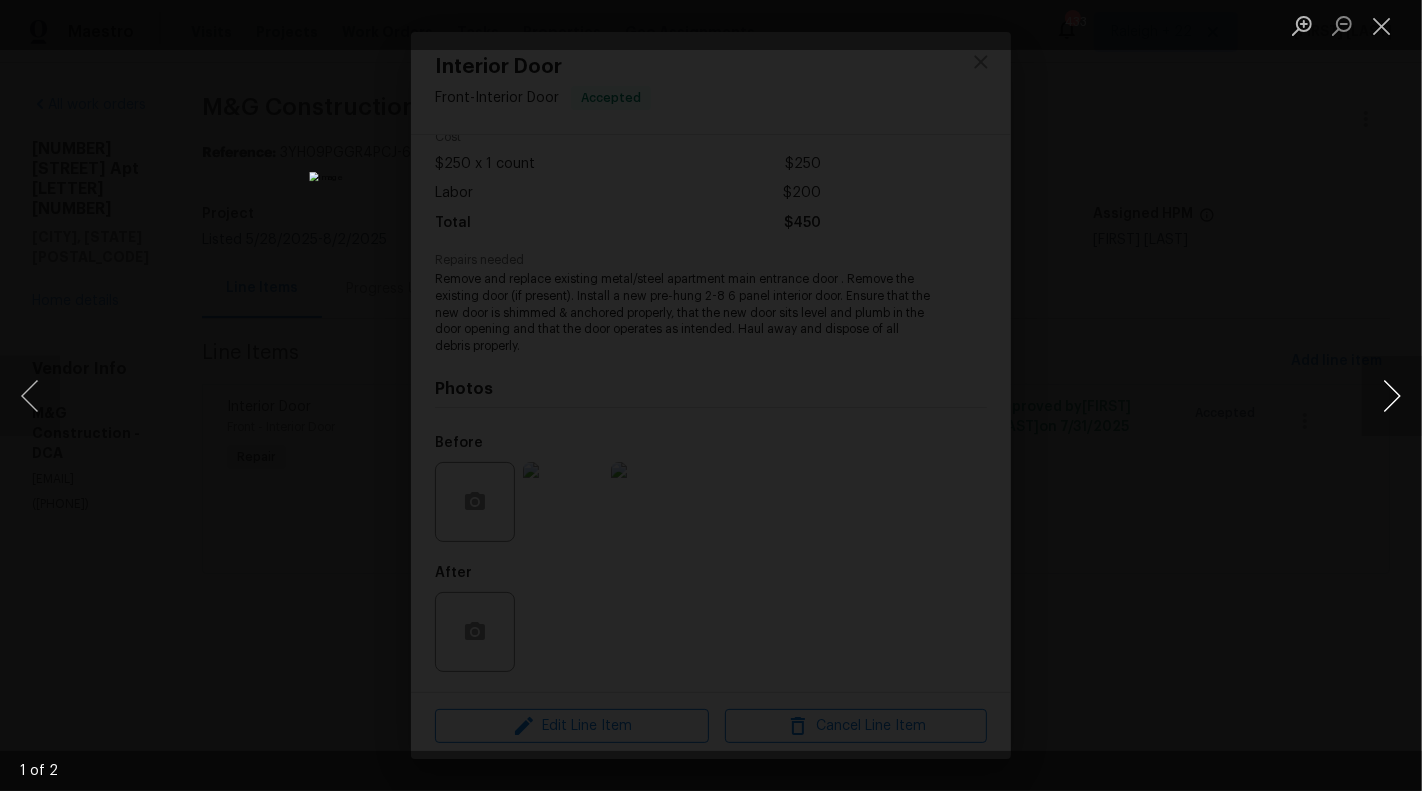 click at bounding box center (1392, 396) 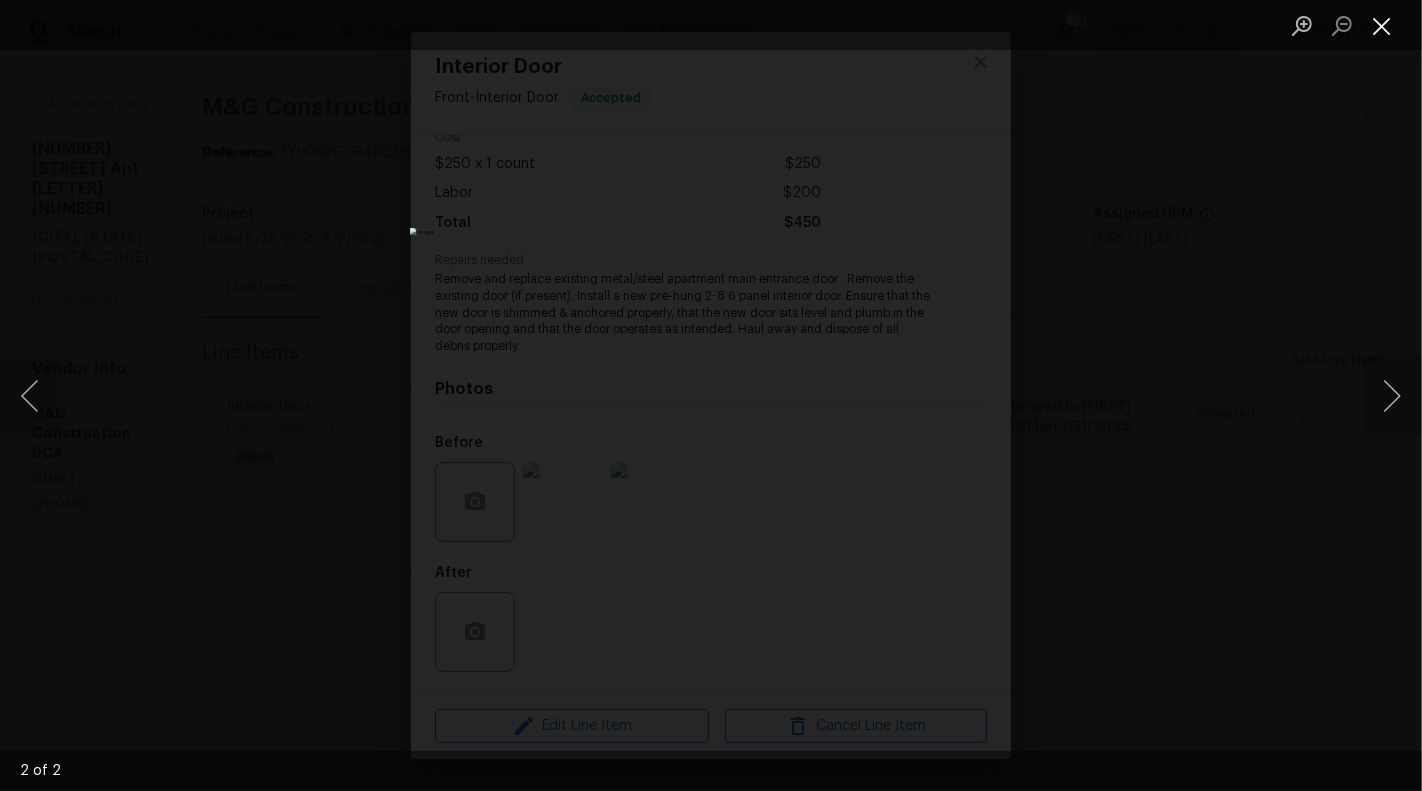 click at bounding box center [1382, 25] 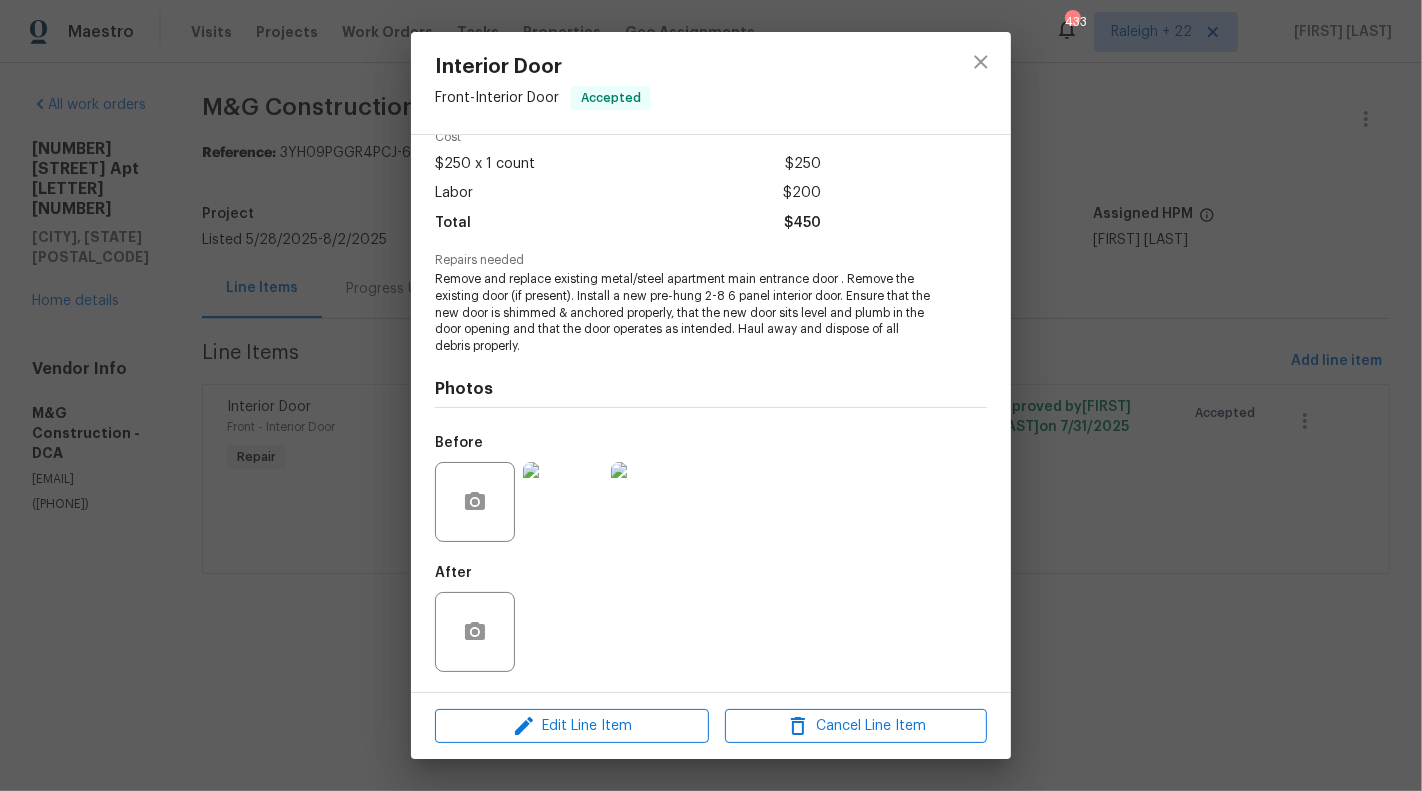 click on "Interior Door Front  -  Interior Door Accepted Vendor M&G Construction Account Category Repairs Cost $250 x 1 count $250 Labor $200 Total $450 Repairs needed Remove and replace existing metal/steel apartment main entrance door .
Remove the existing door (if present). Install a new pre-hung 2-8 6 panel interior door. Ensure that the new door is shimmed & anchored properly, that the new door sits level and plumb in the door opening and that the door operates as intended. Haul away and dispose of all debris properly. Photos Before After  Edit Line Item  Cancel Line Item" at bounding box center (711, 395) 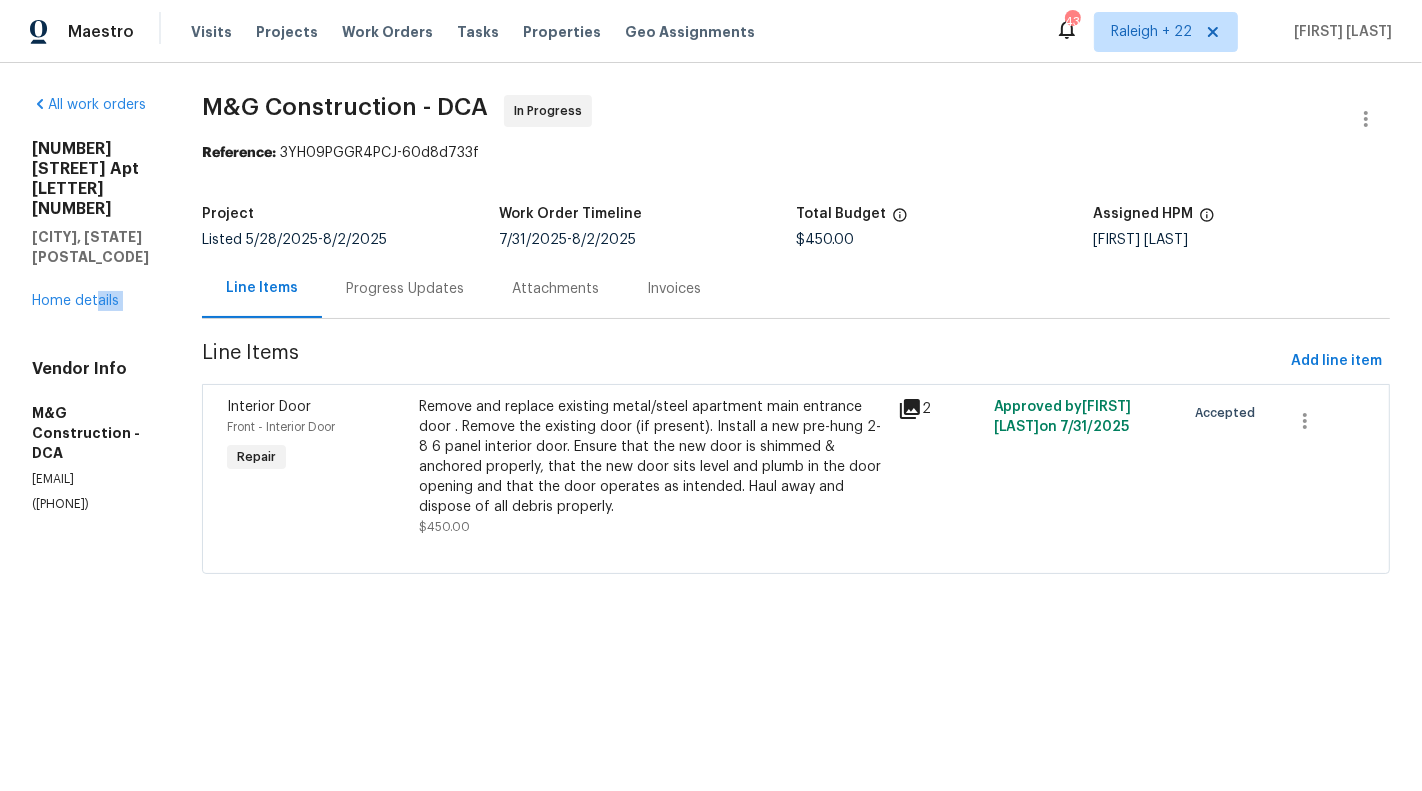 click on "All work orders 519 N Armistead St Apt T1 Alexandria, VA 22312 Home details Vendor Info M&G Construction - DCA mgcontractor6@gmail.com (703) 864-2437" at bounding box center (93, 304) 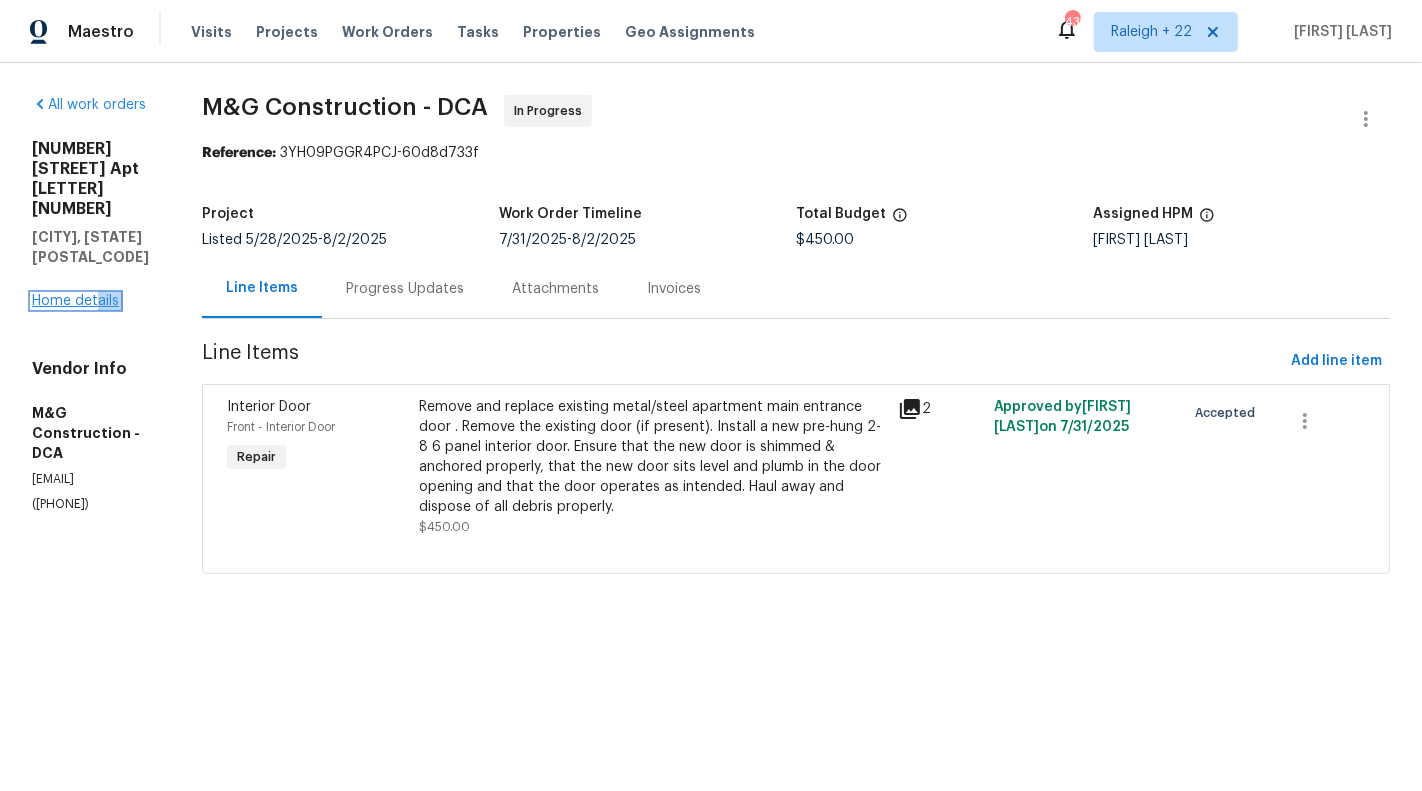 click on "Home details" at bounding box center (75, 301) 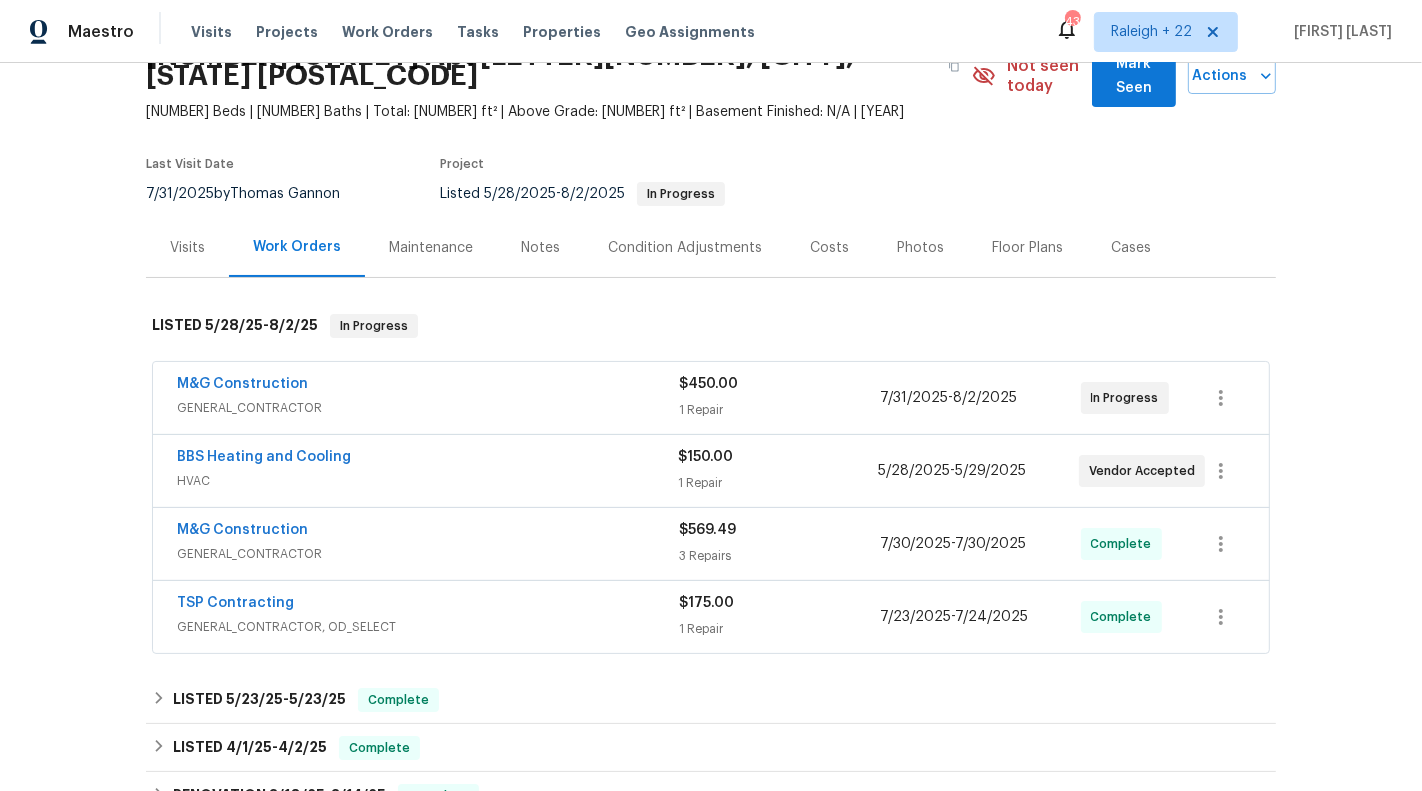 click on "HVAC" at bounding box center (427, 481) 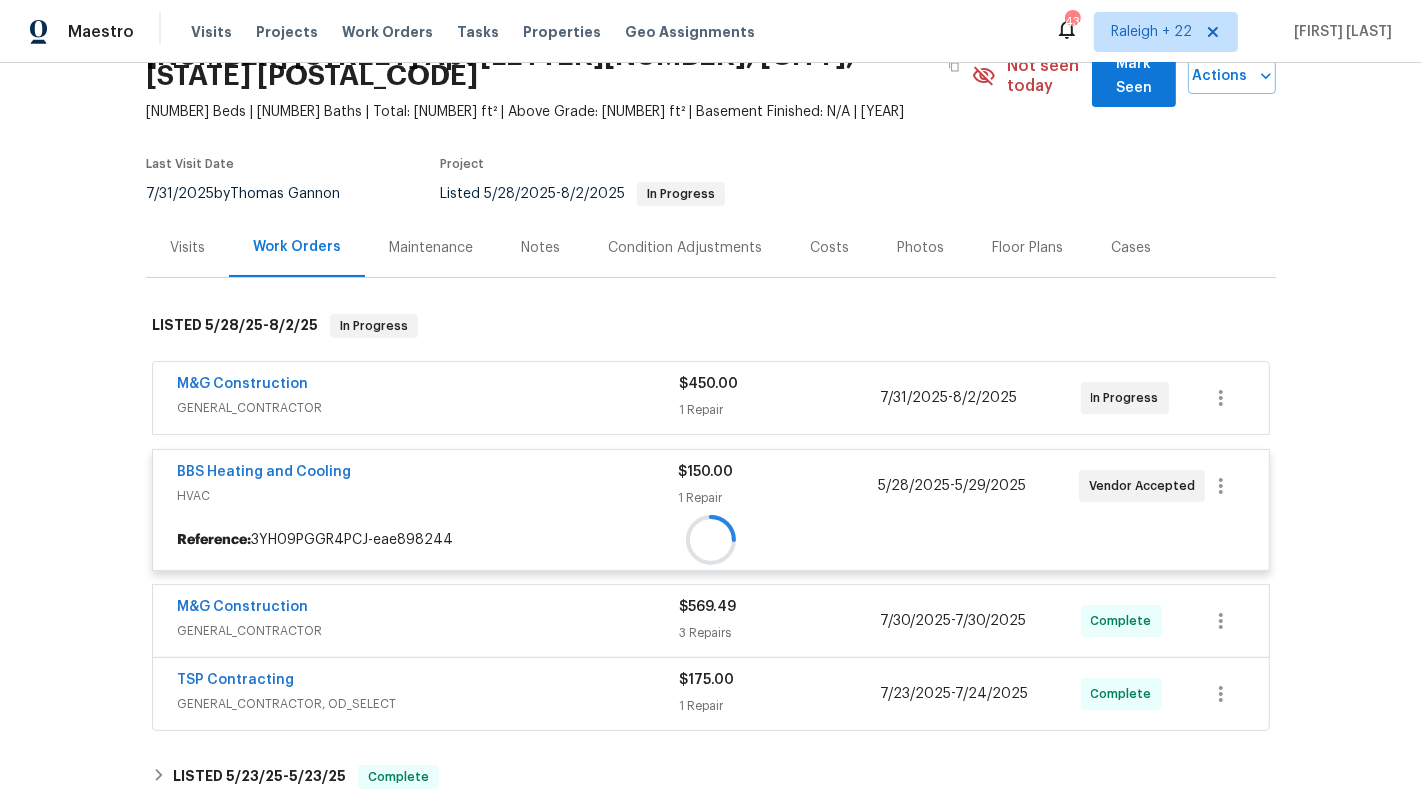 scroll, scrollTop: 193, scrollLeft: 0, axis: vertical 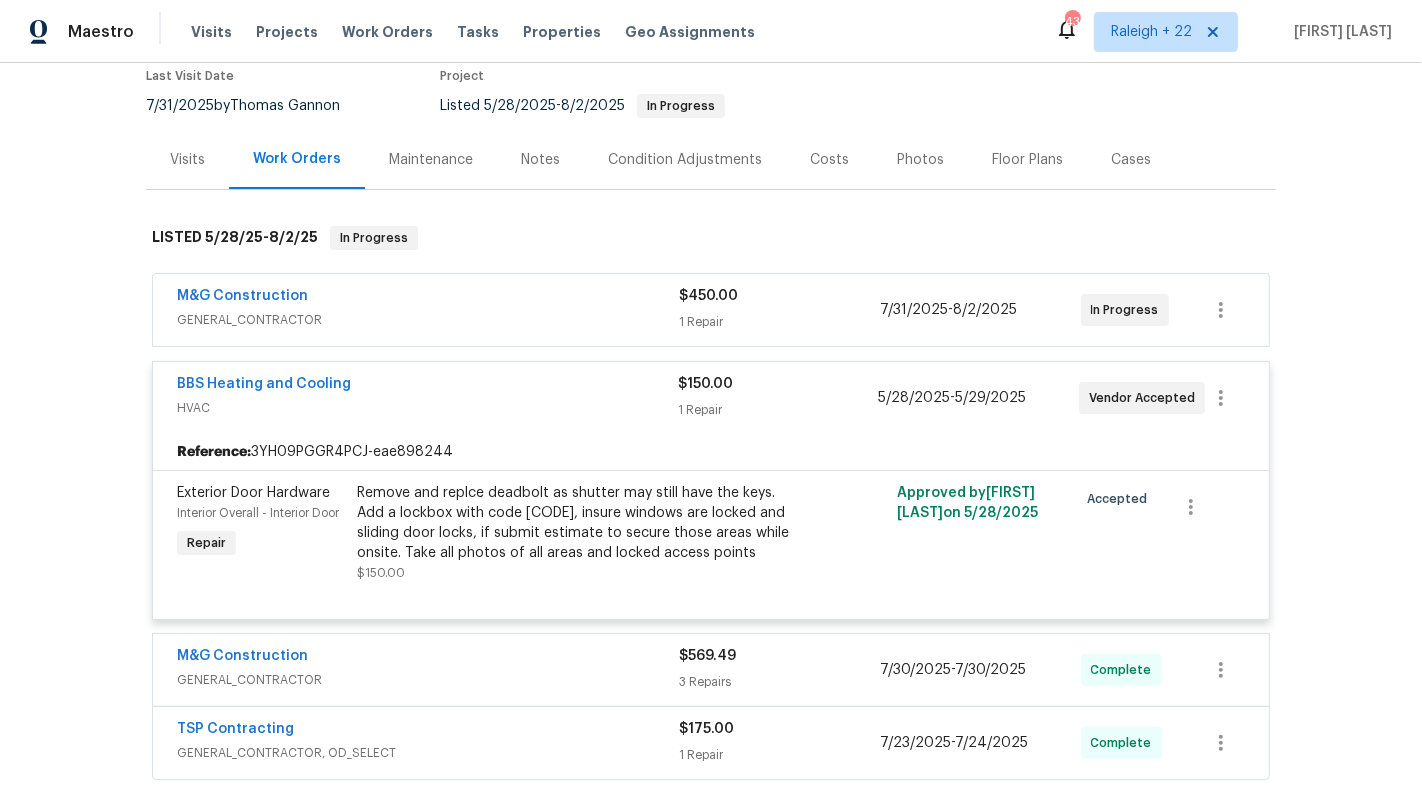 click on "GENERAL_CONTRACTOR" at bounding box center [428, 320] 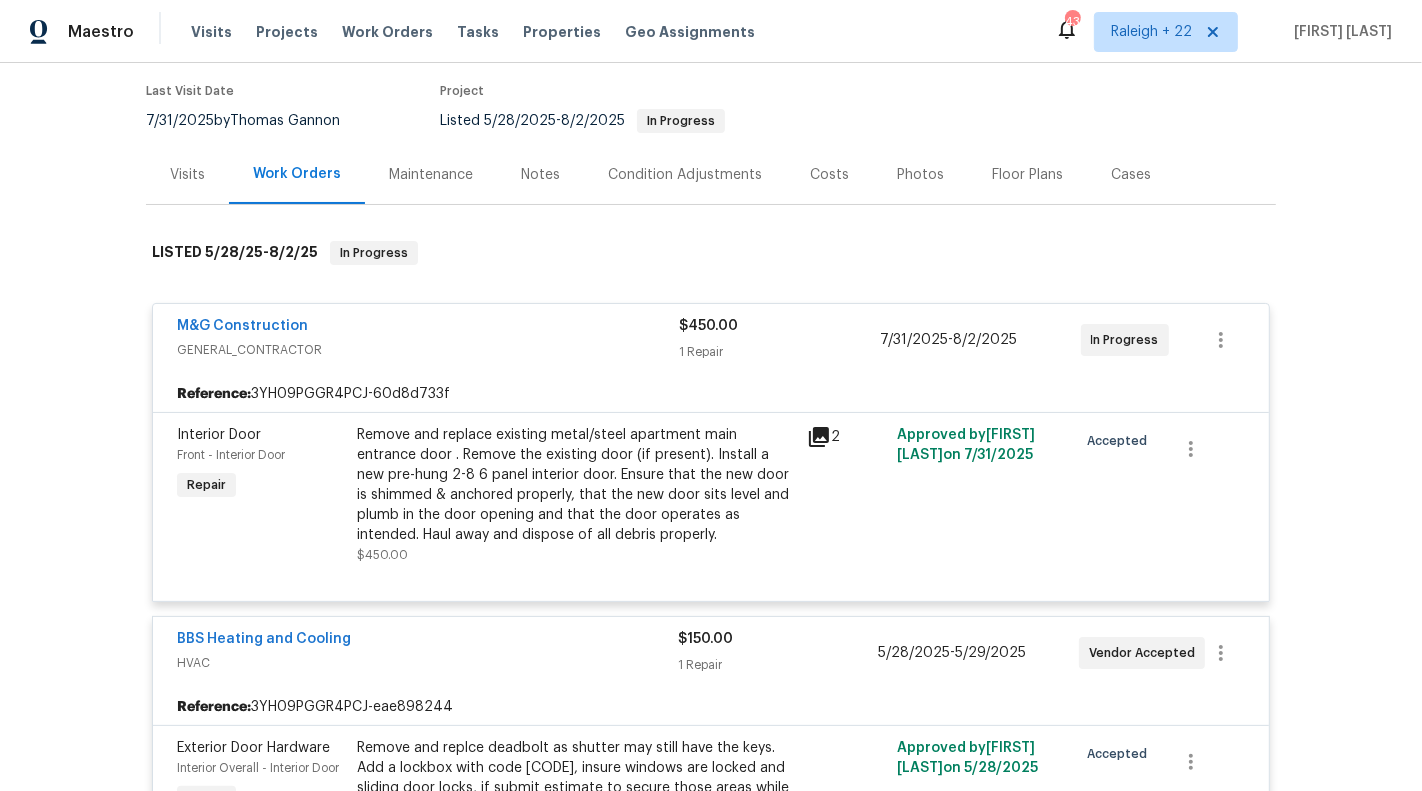 scroll, scrollTop: 268, scrollLeft: 0, axis: vertical 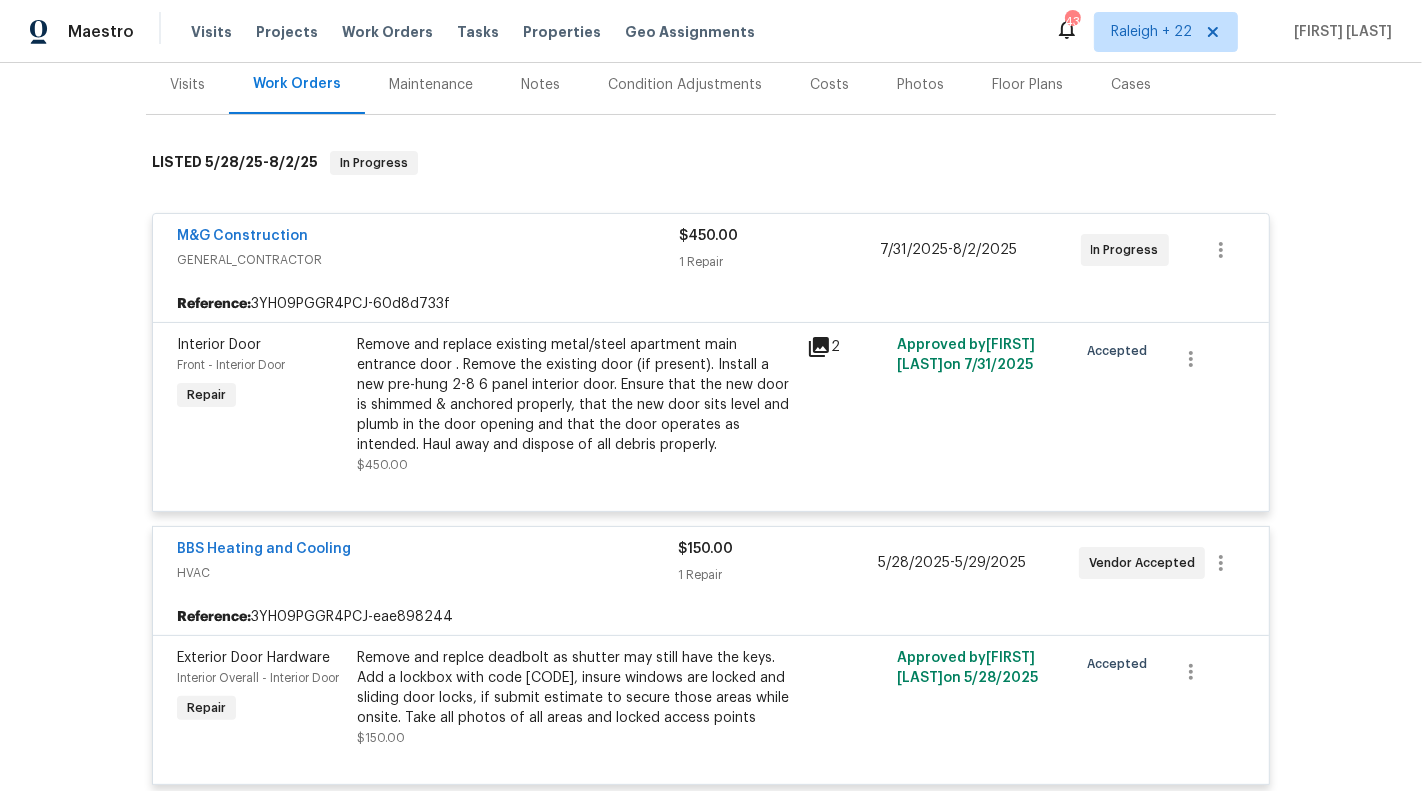 click on "Remove and replace existing metal/steel apartment main entrance door .
Remove the existing door (if present). Install a new pre-hung 2-8 6 panel interior door. Ensure that the new door is shimmed & anchored properly, that the new door sits level and plumb in the door opening and that the door operates as intended. Haul away and dispose of all debris properly." at bounding box center [576, 395] 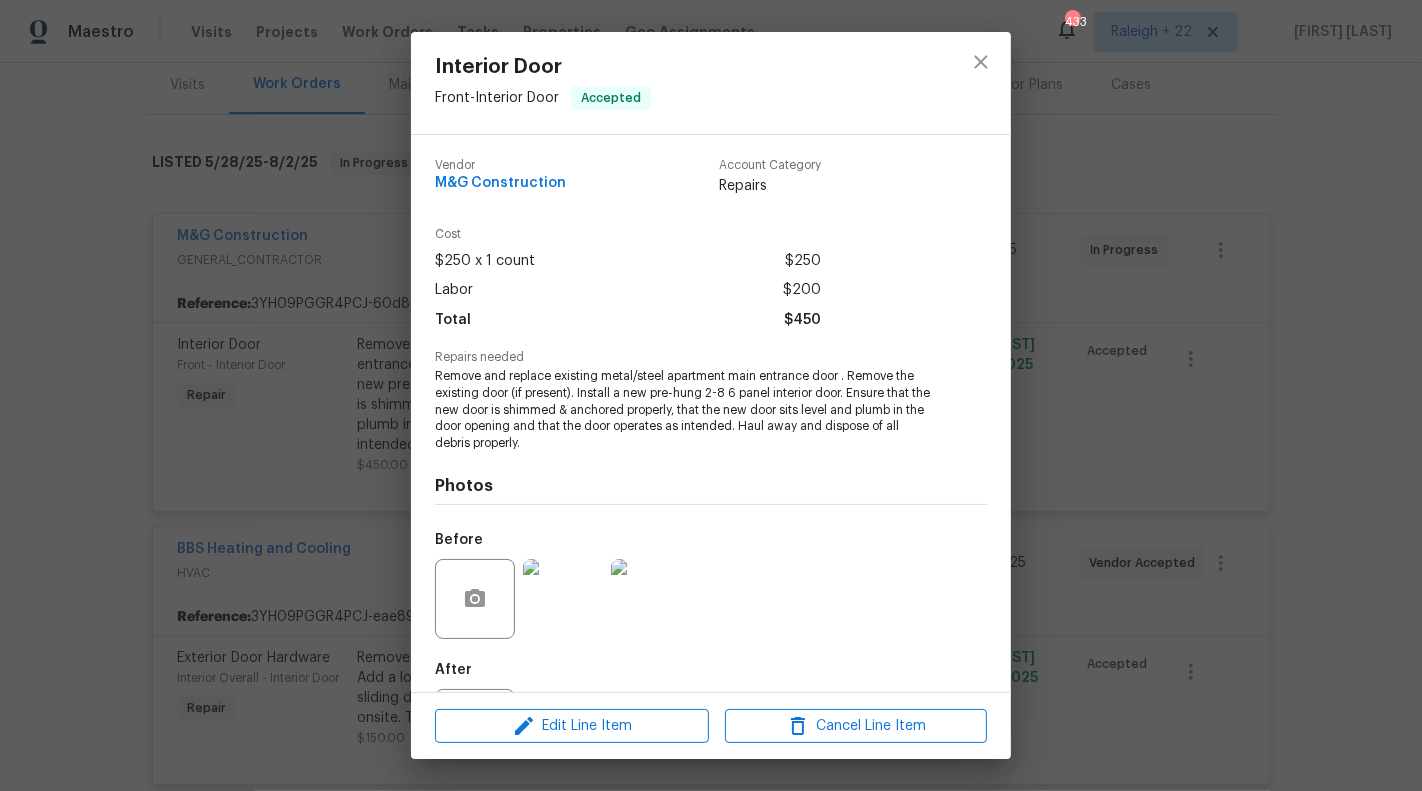 scroll, scrollTop: 97, scrollLeft: 0, axis: vertical 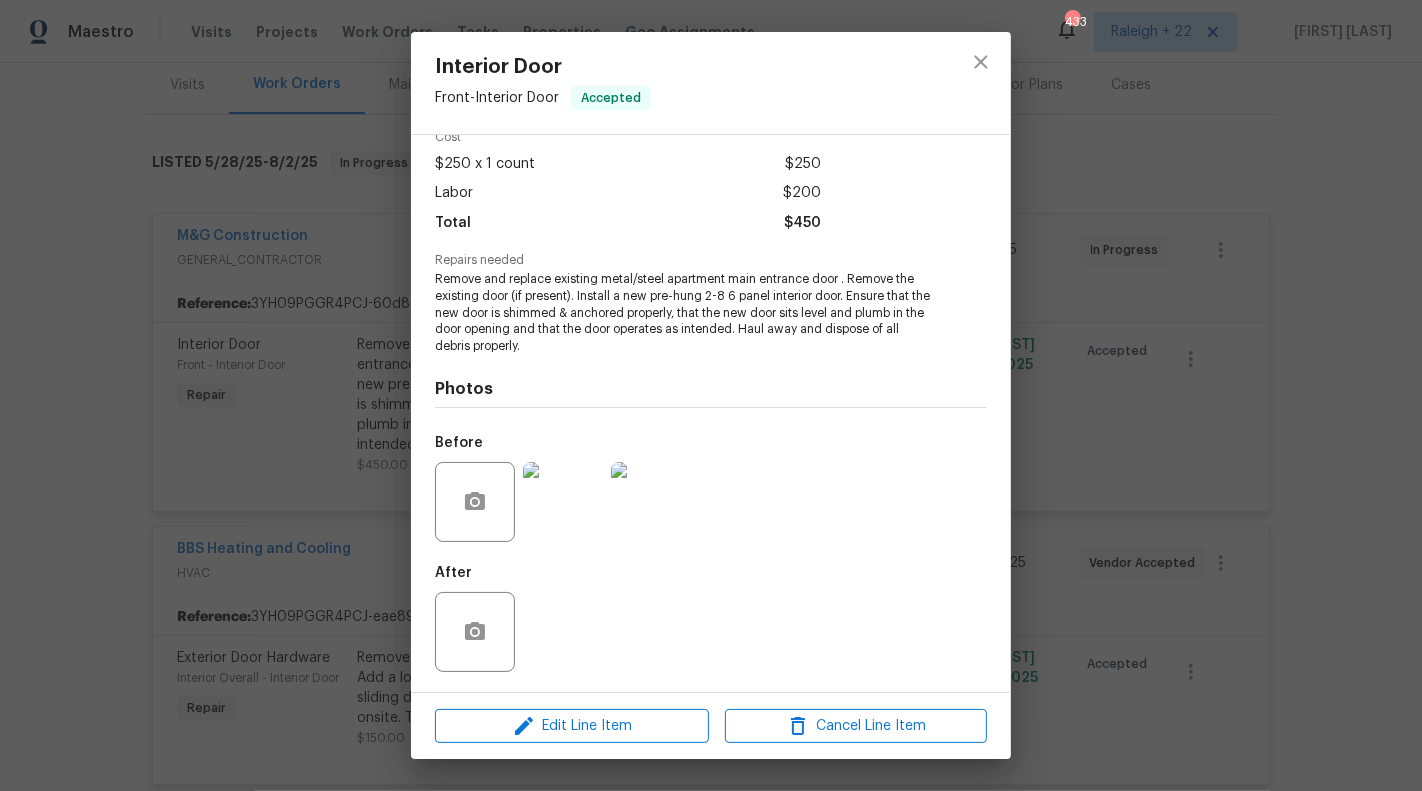 click on "Interior Door Front  -  Interior Door Accepted Vendor M&G Construction Account Category Repairs Cost $250 x 1 count $250 Labor $200 Total $450 Repairs needed Remove and replace existing metal/steel apartment main entrance door .
Remove the existing door (if present). Install a new pre-hung 2-8 6 panel interior door. Ensure that the new door is shimmed & anchored properly, that the new door sits level and plumb in the door opening and that the door operates as intended. Haul away and dispose of all debris properly. Photos Before After  Edit Line Item  Cancel Line Item" at bounding box center [711, 395] 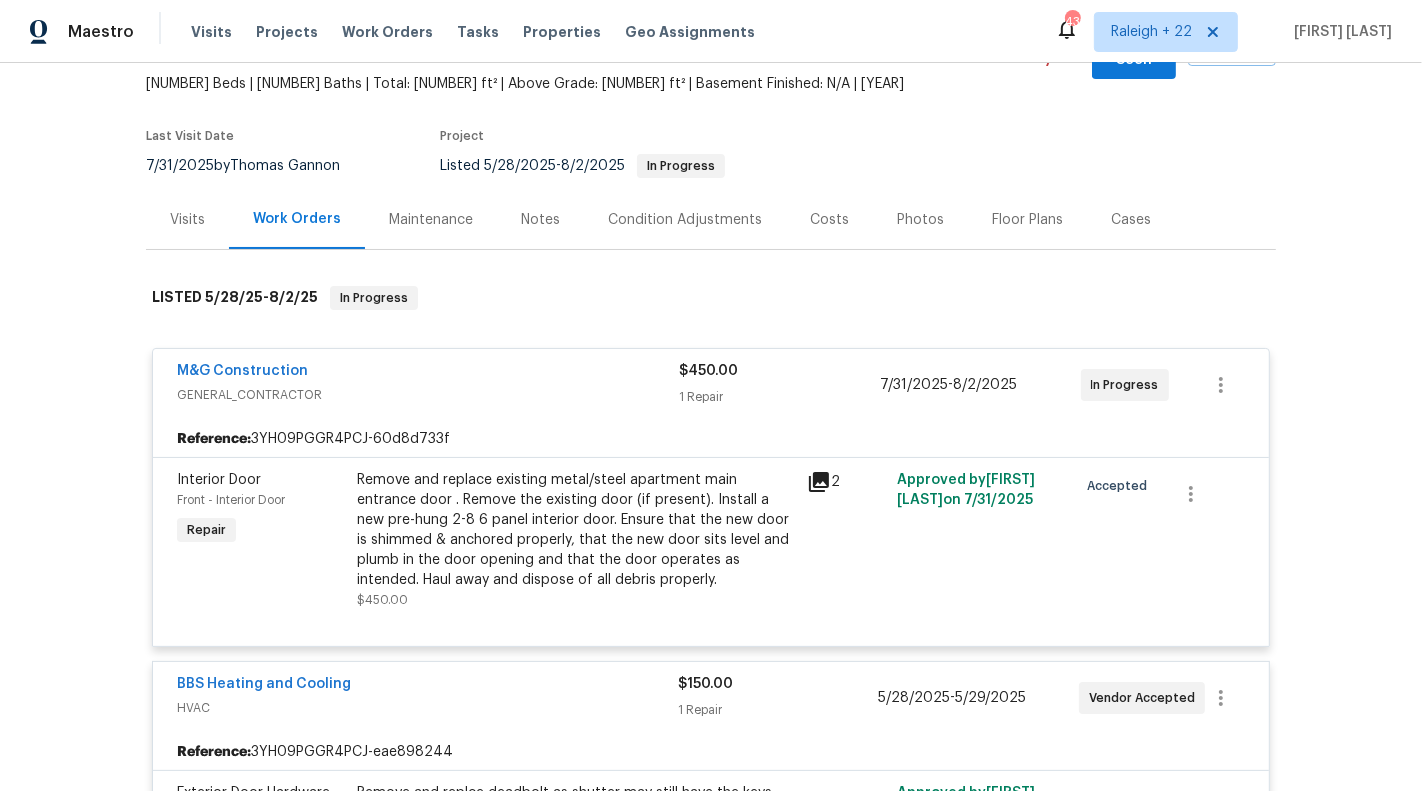 scroll, scrollTop: 158, scrollLeft: 0, axis: vertical 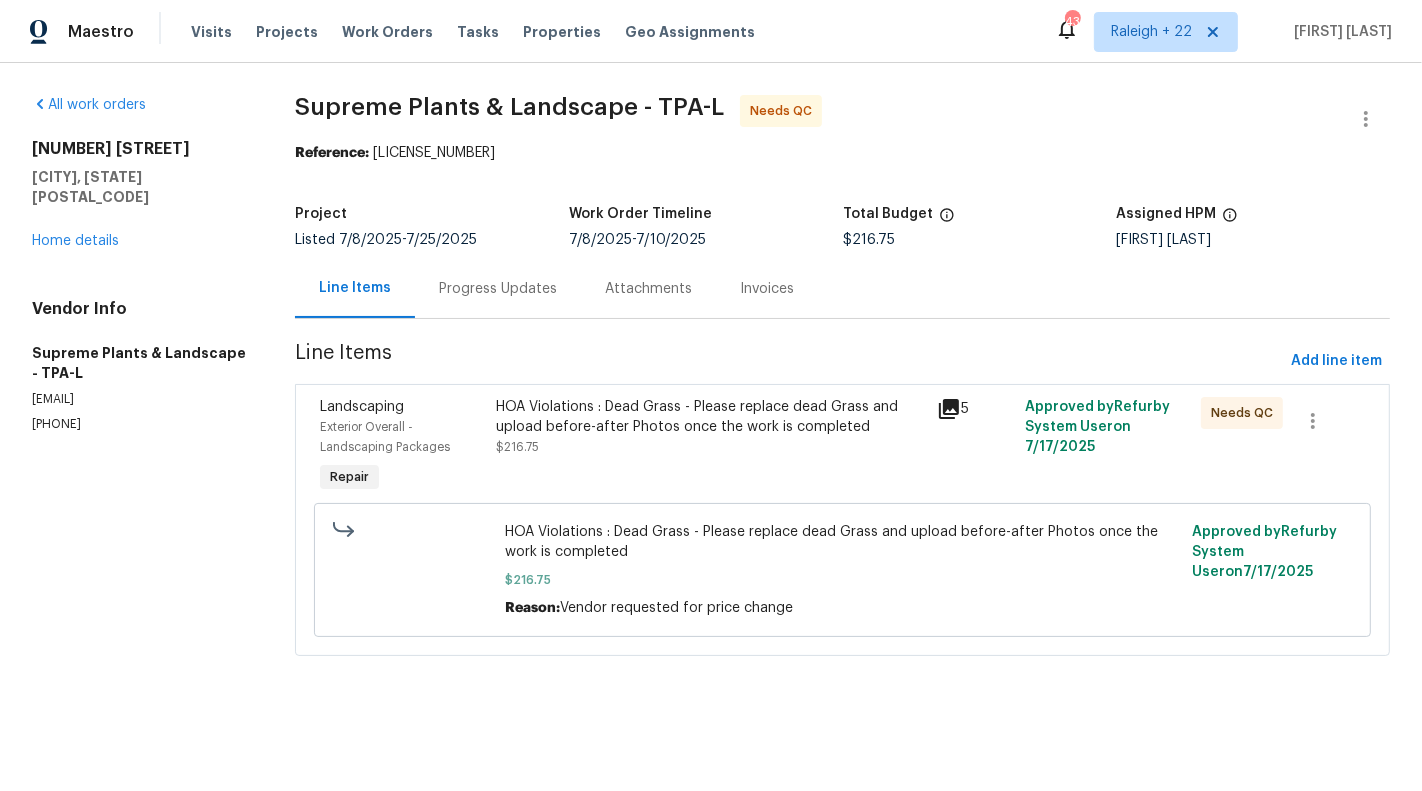 click on "Progress Updates" at bounding box center (498, 289) 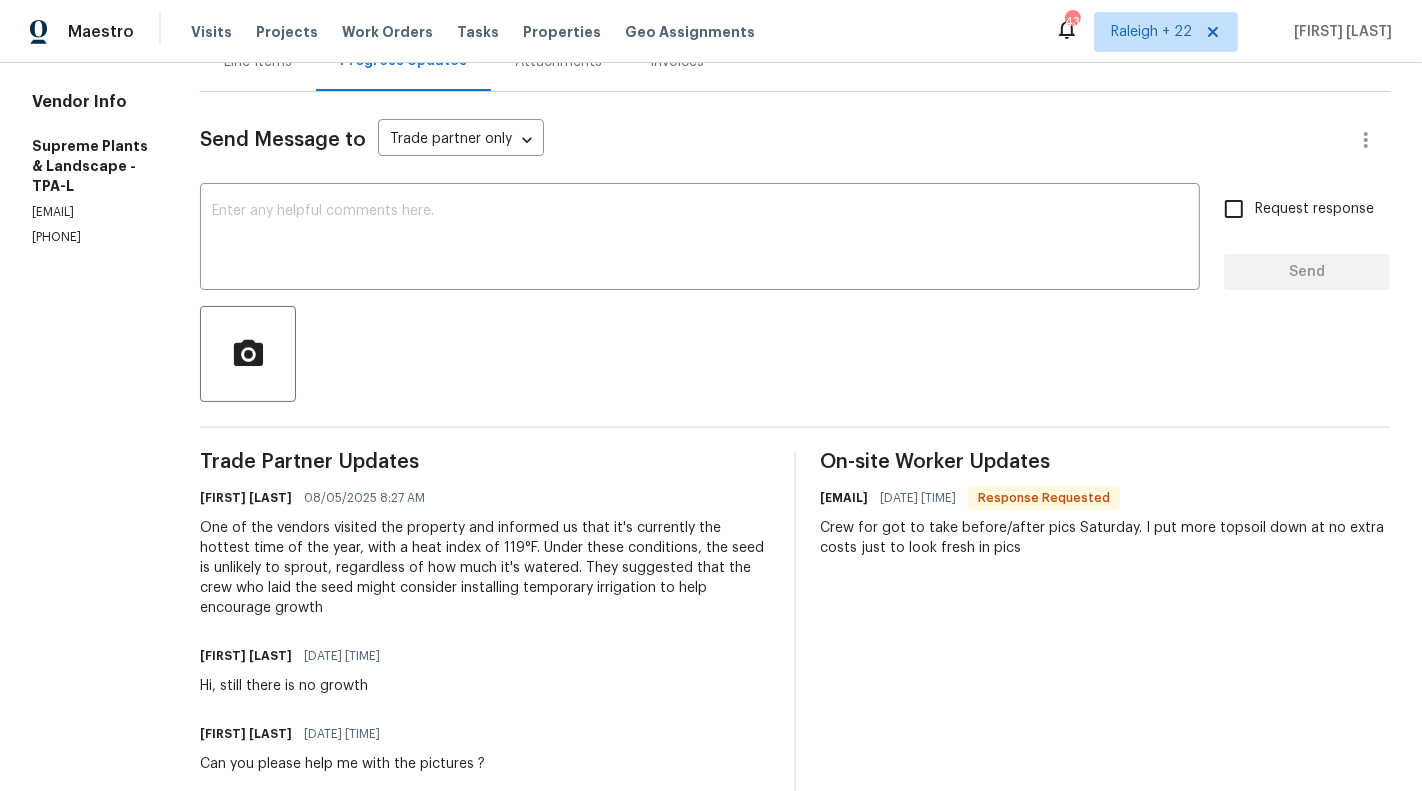 scroll, scrollTop: 224, scrollLeft: 0, axis: vertical 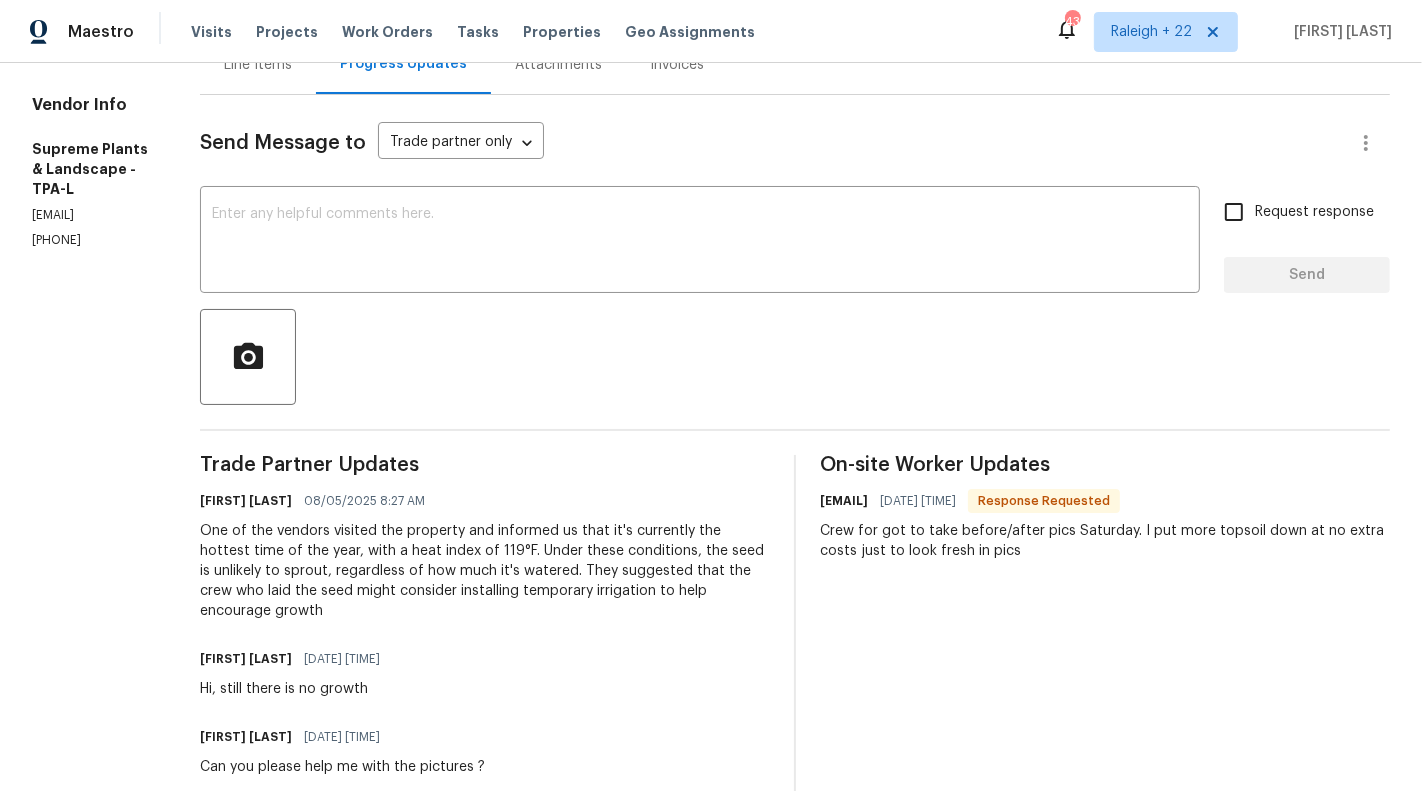 click on "Send Message to Trade partner only Trade partner only ​" at bounding box center [771, 143] 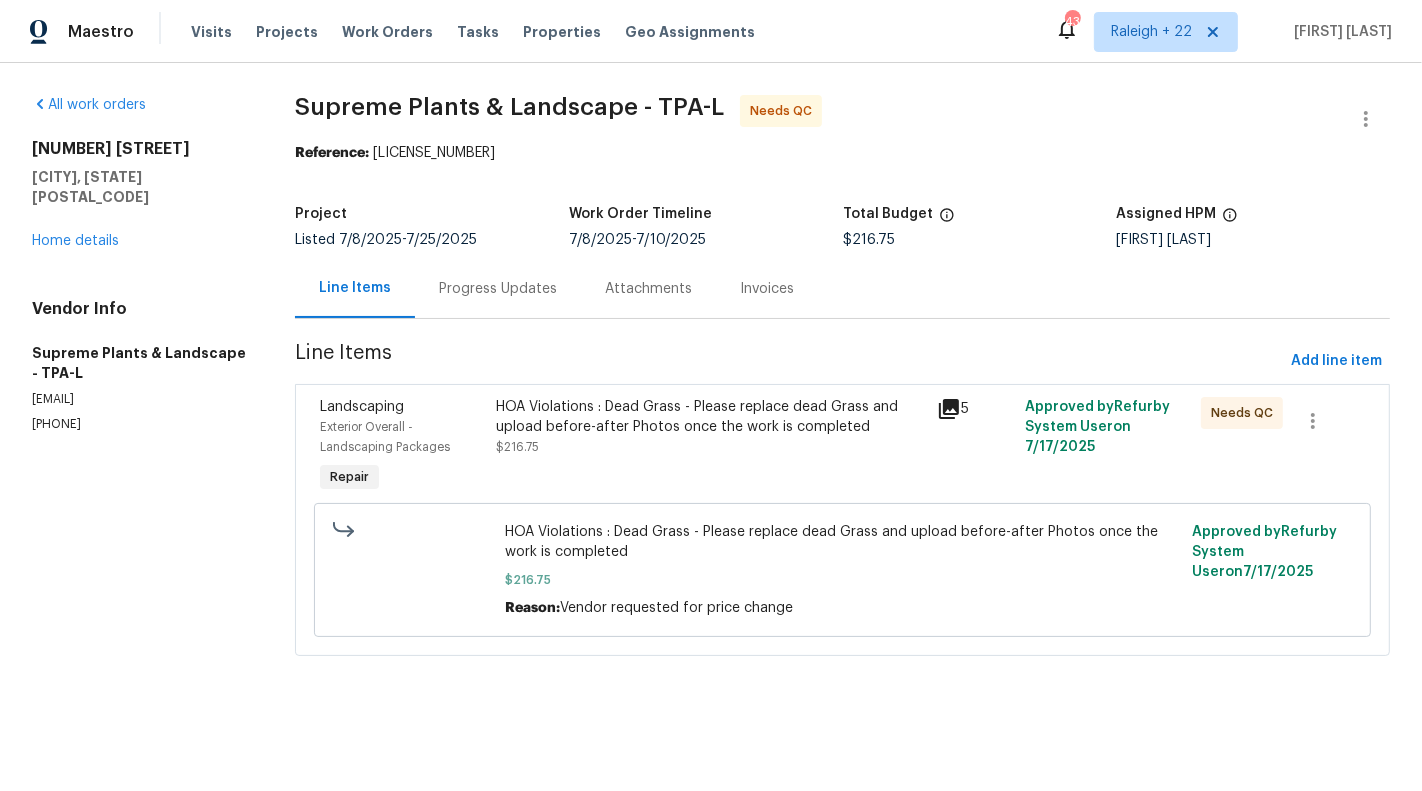 scroll, scrollTop: 0, scrollLeft: 0, axis: both 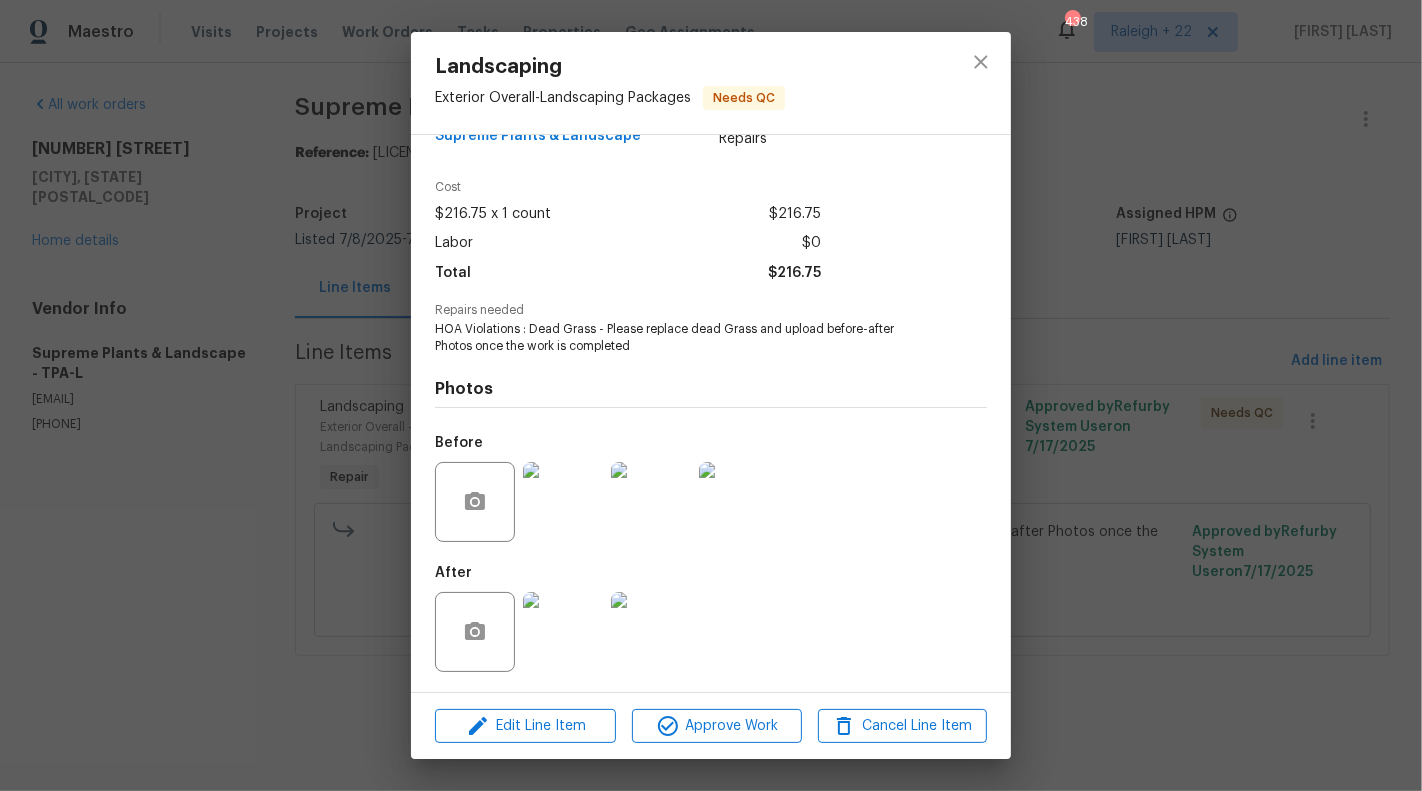 click at bounding box center [563, 632] 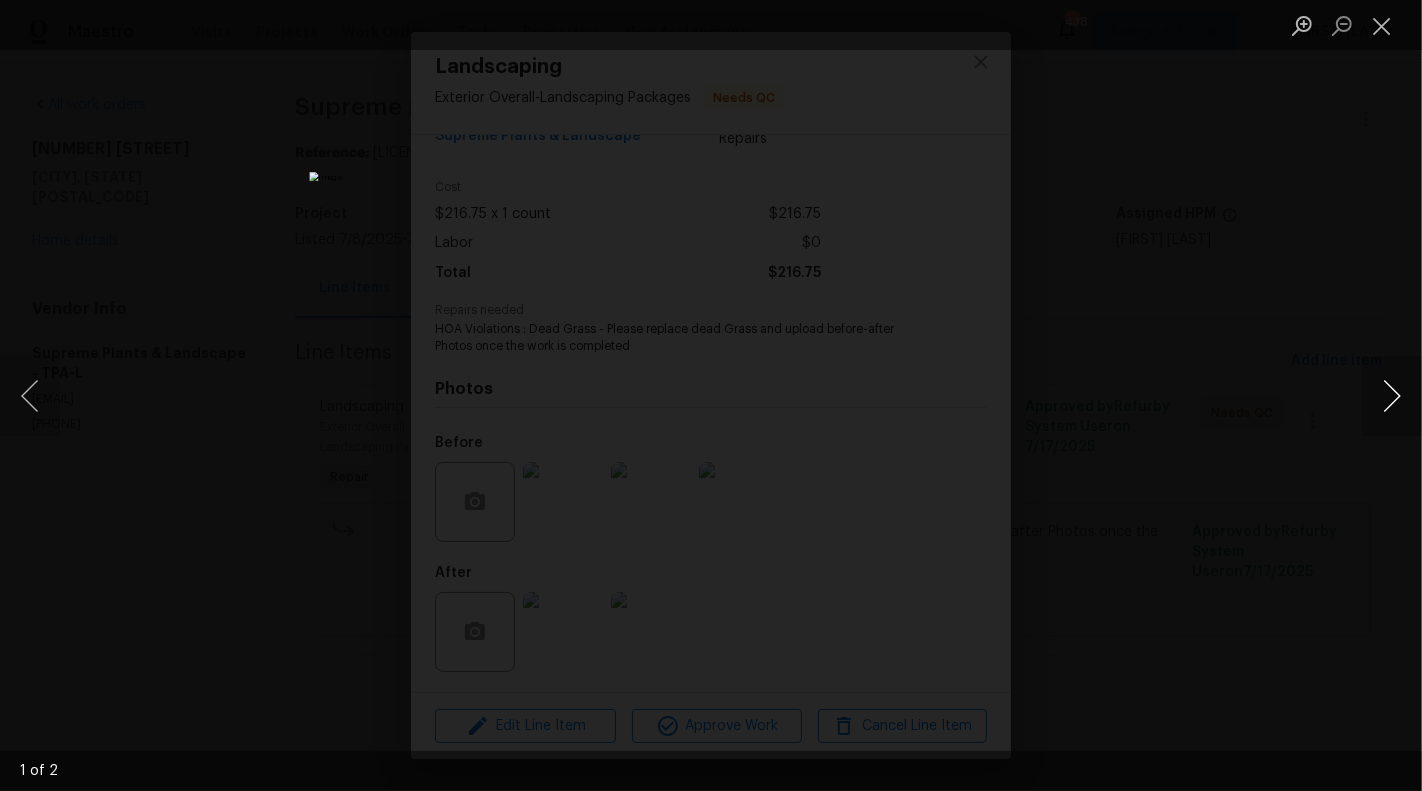 click at bounding box center [1392, 396] 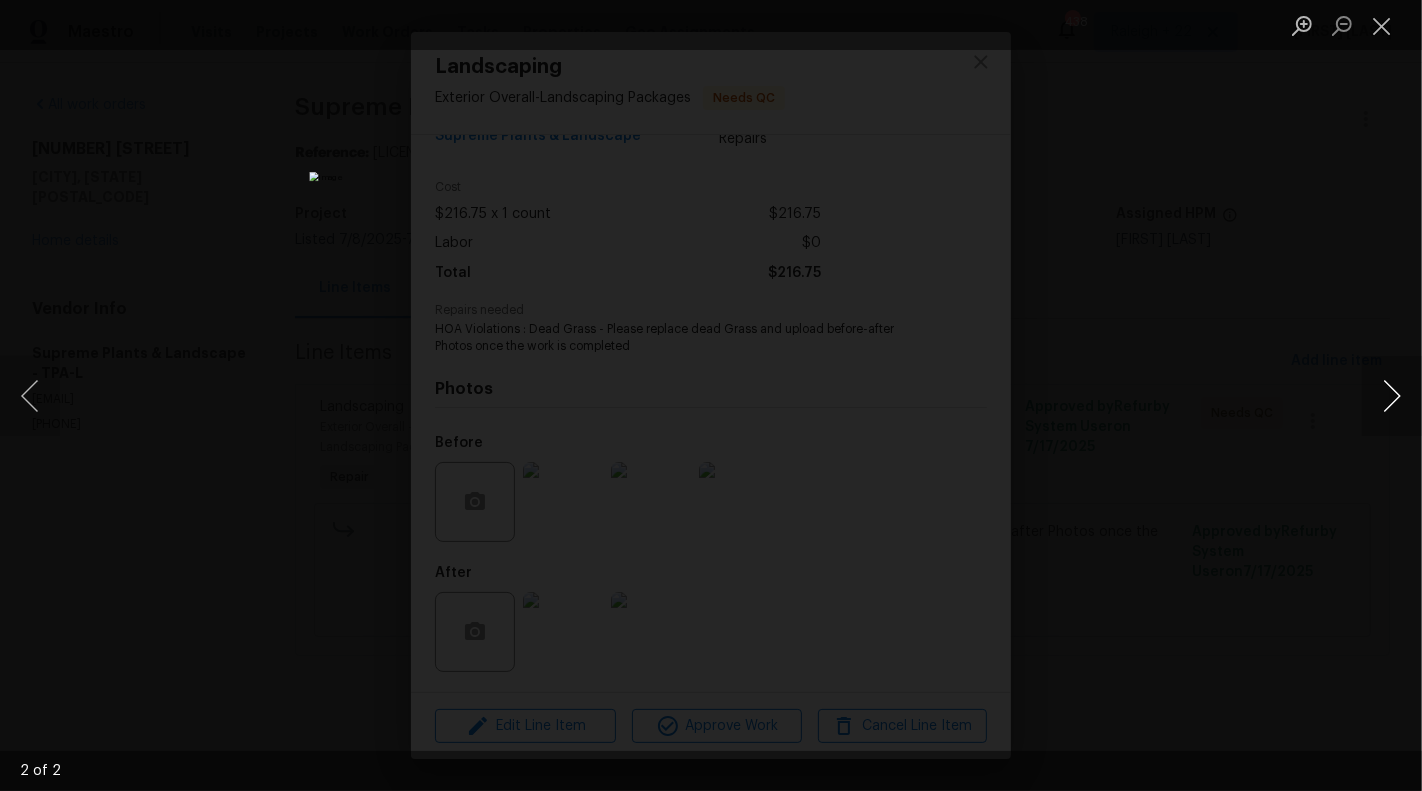 click at bounding box center (1392, 396) 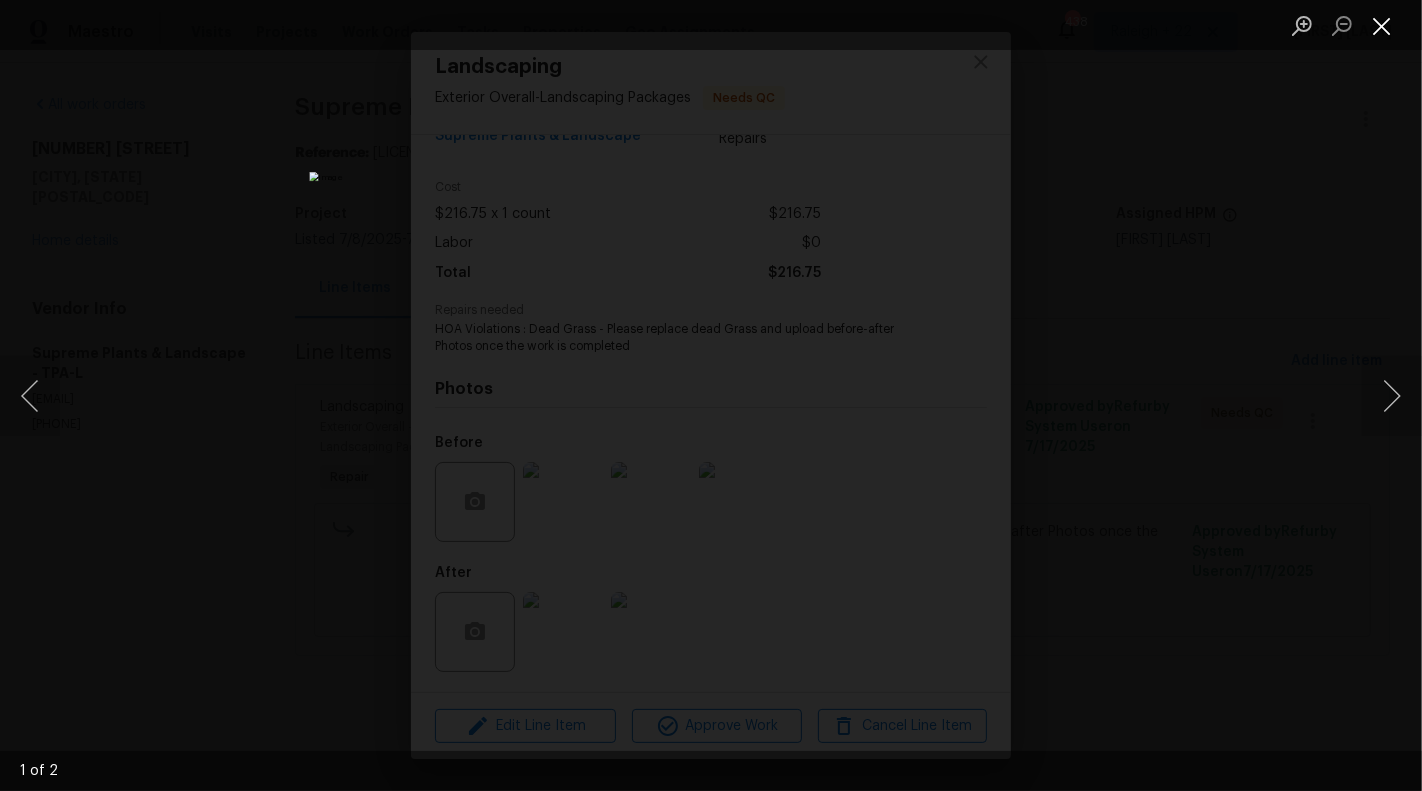 click at bounding box center (1382, 25) 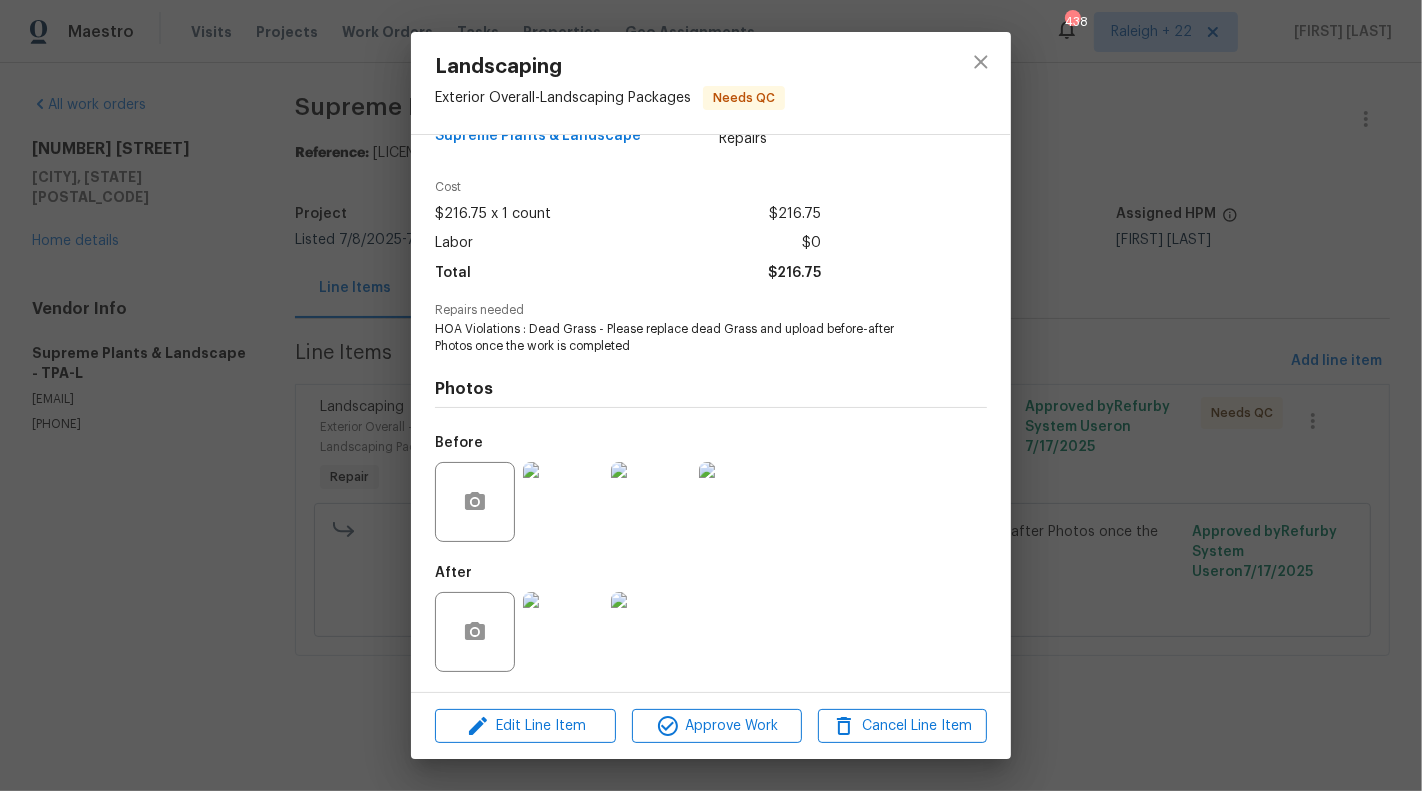 click on "Landscaping Exterior Overall  -  Landscaping Packages Needs QC Vendor Supreme Plants & Landscape Account Category Repairs Cost $216.75 x 1 count $216.75 Labor $0 Total $216.75 Repairs needed HOA Violations : Dead Grass - Please replace dead Grass  and upload before-after Photos once the work is completed Photos Before After  Edit Line Item  Approve Work  Cancel Line Item" at bounding box center [711, 395] 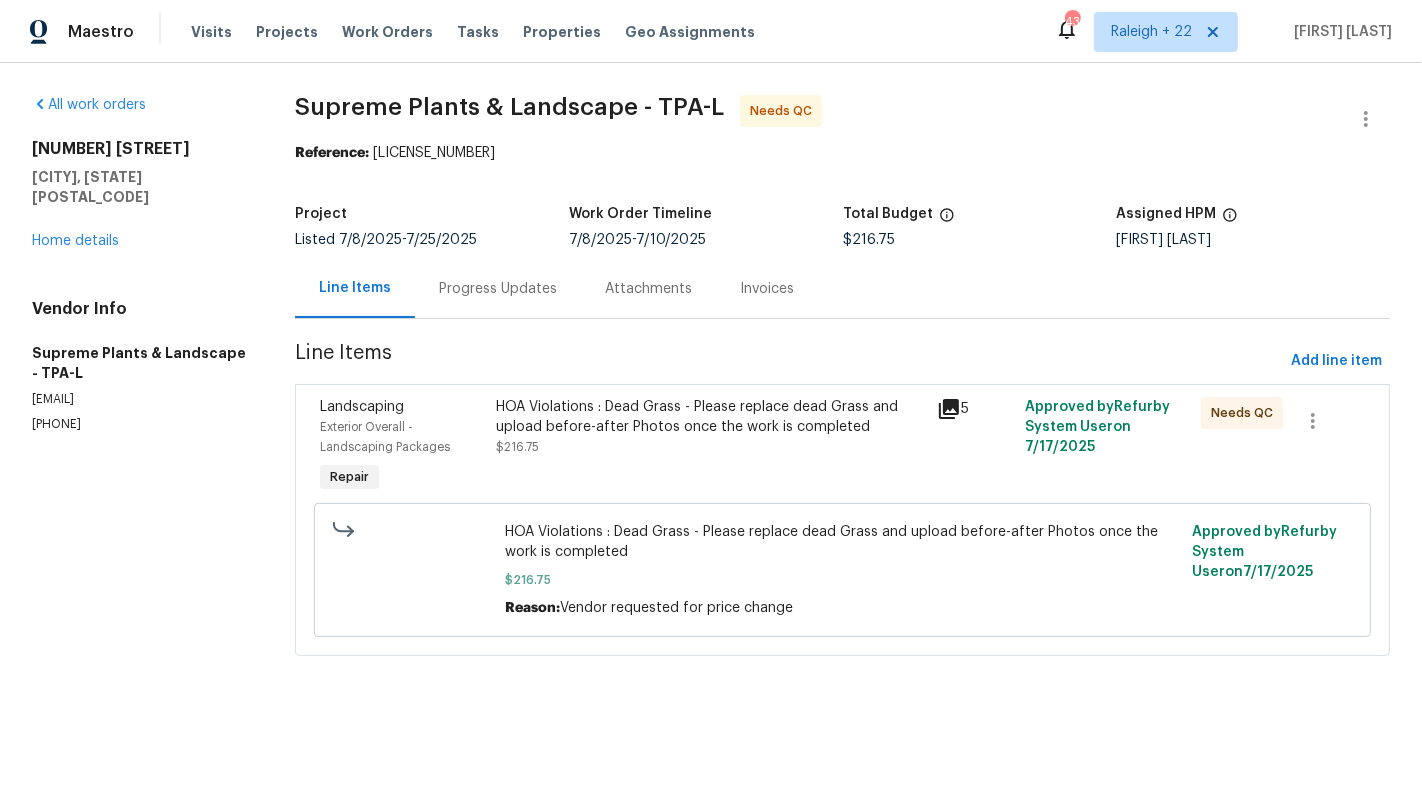 click on "Progress Updates" at bounding box center [498, 289] 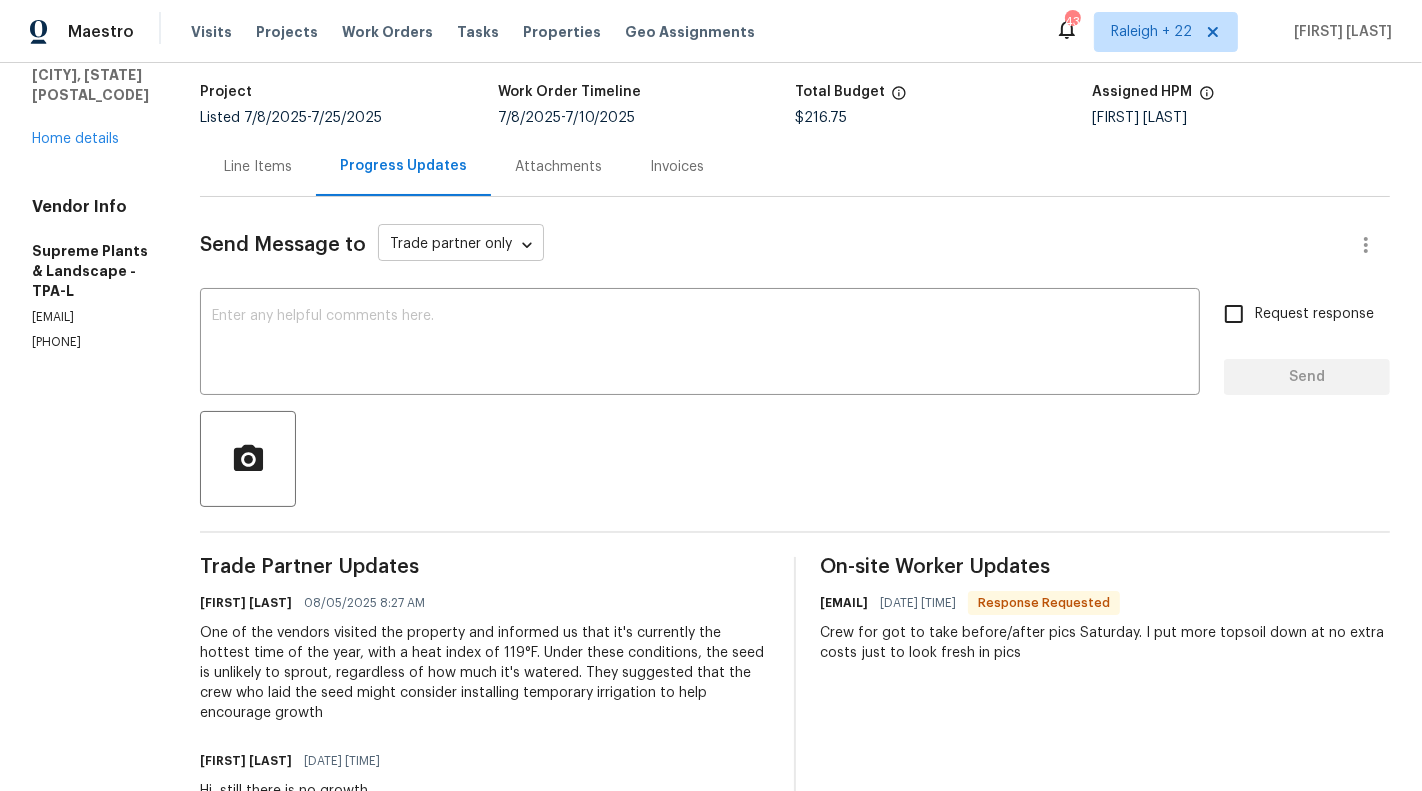 scroll, scrollTop: 300, scrollLeft: 0, axis: vertical 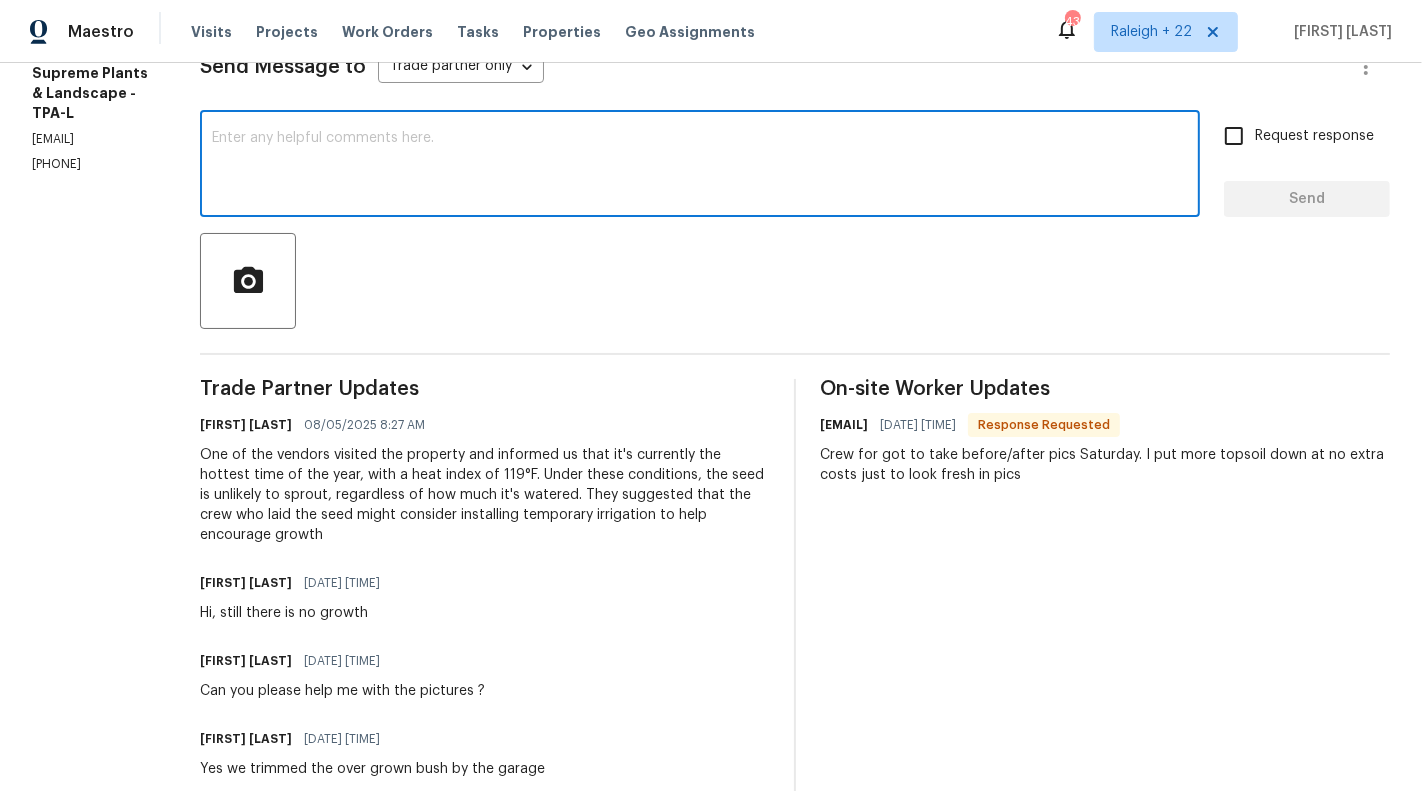 click at bounding box center (700, 166) 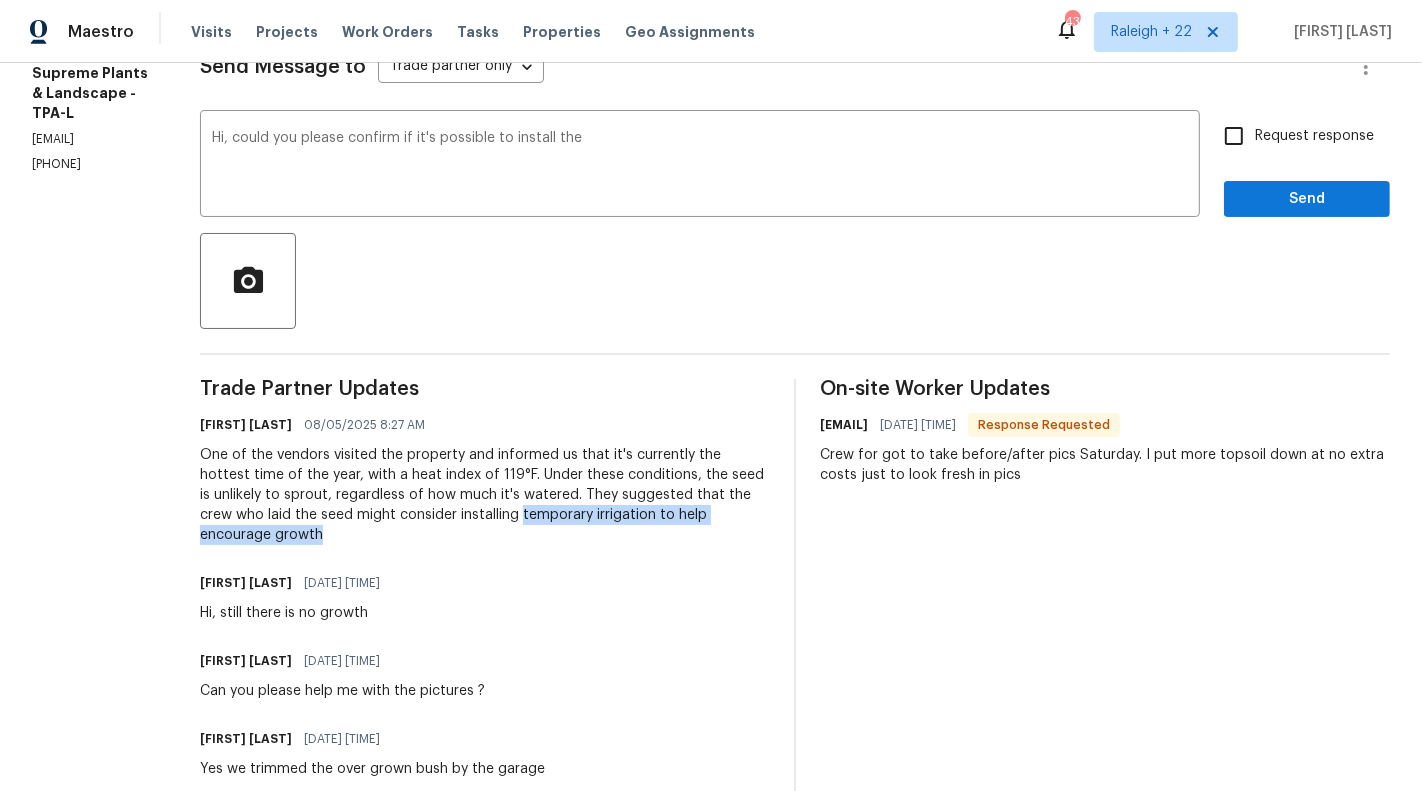 drag, startPoint x: 605, startPoint y: 517, endPoint x: 630, endPoint y: 529, distance: 27.730848 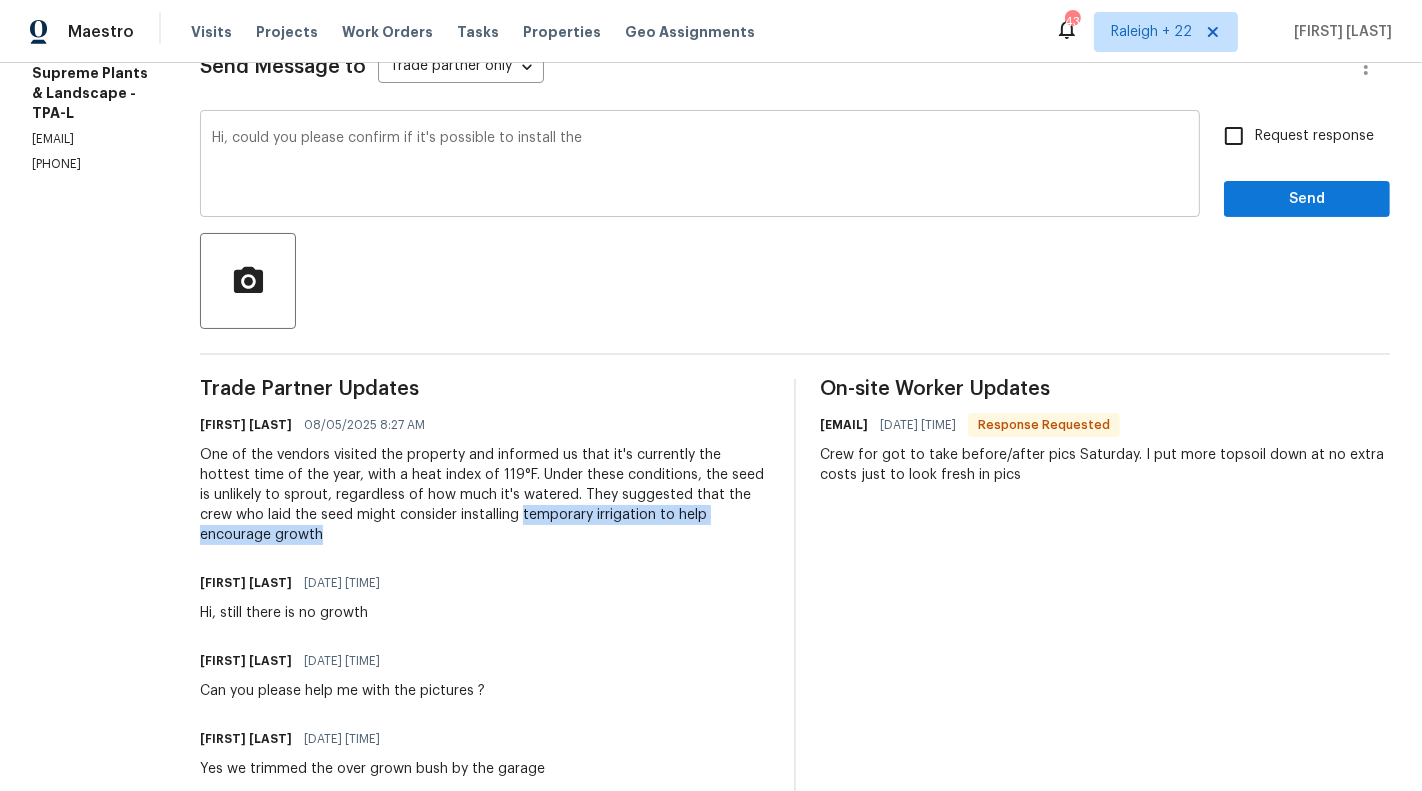 click on "Hi, could you please confirm if it's possible to install the" at bounding box center (700, 166) 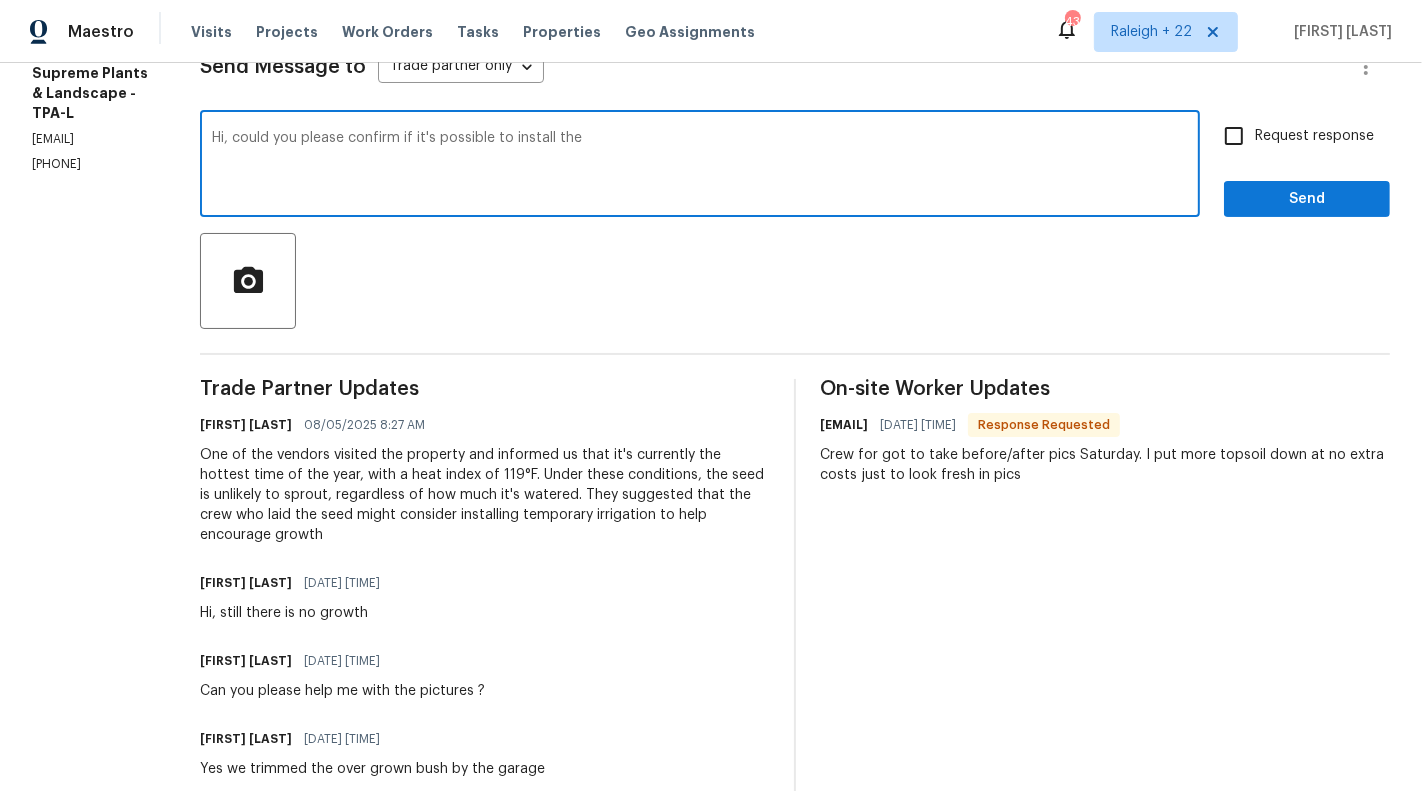 paste on "temporary irrigation to help encourage growth" 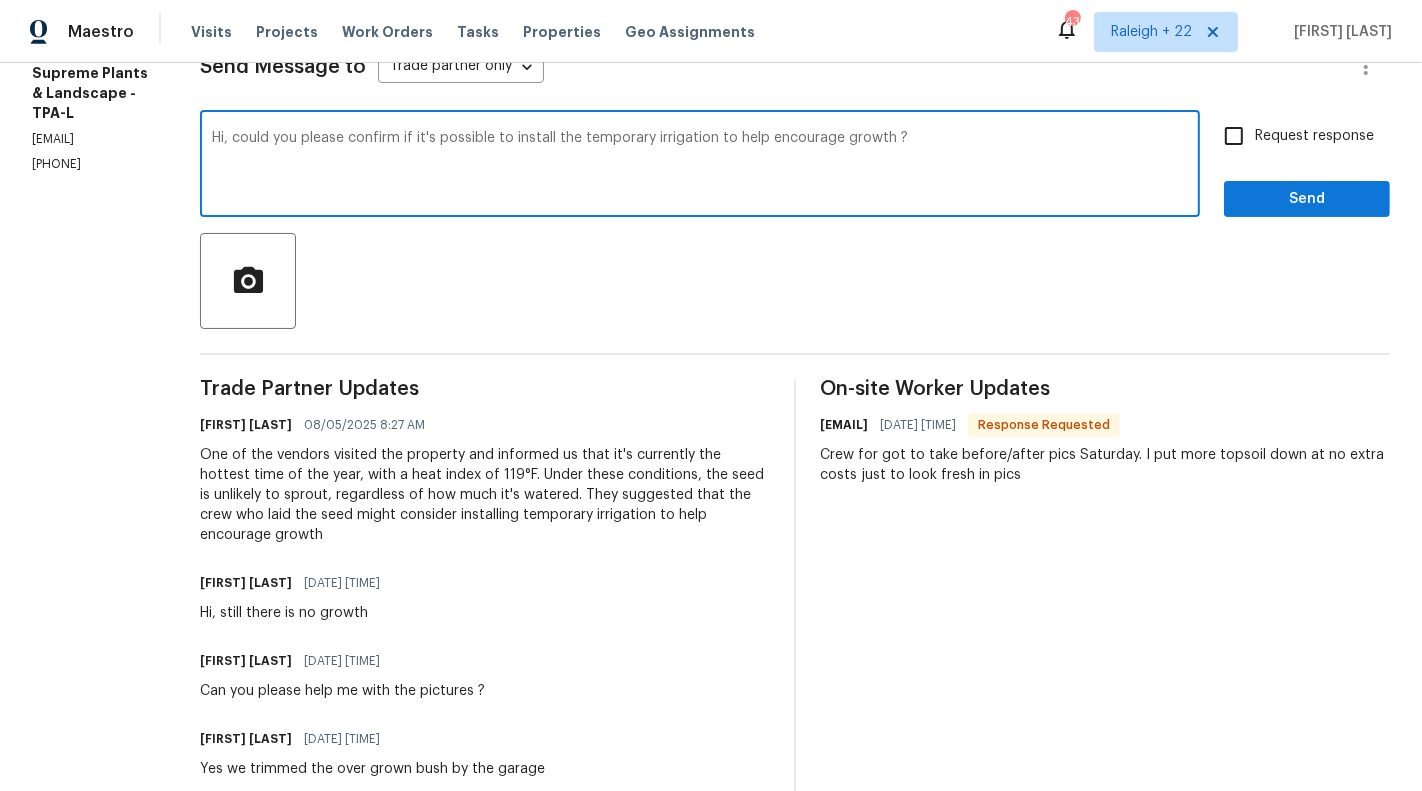 click on "Hi, could you please confirm if it's possible to install the temporary irrigation to help encourage growth ?" at bounding box center (700, 166) 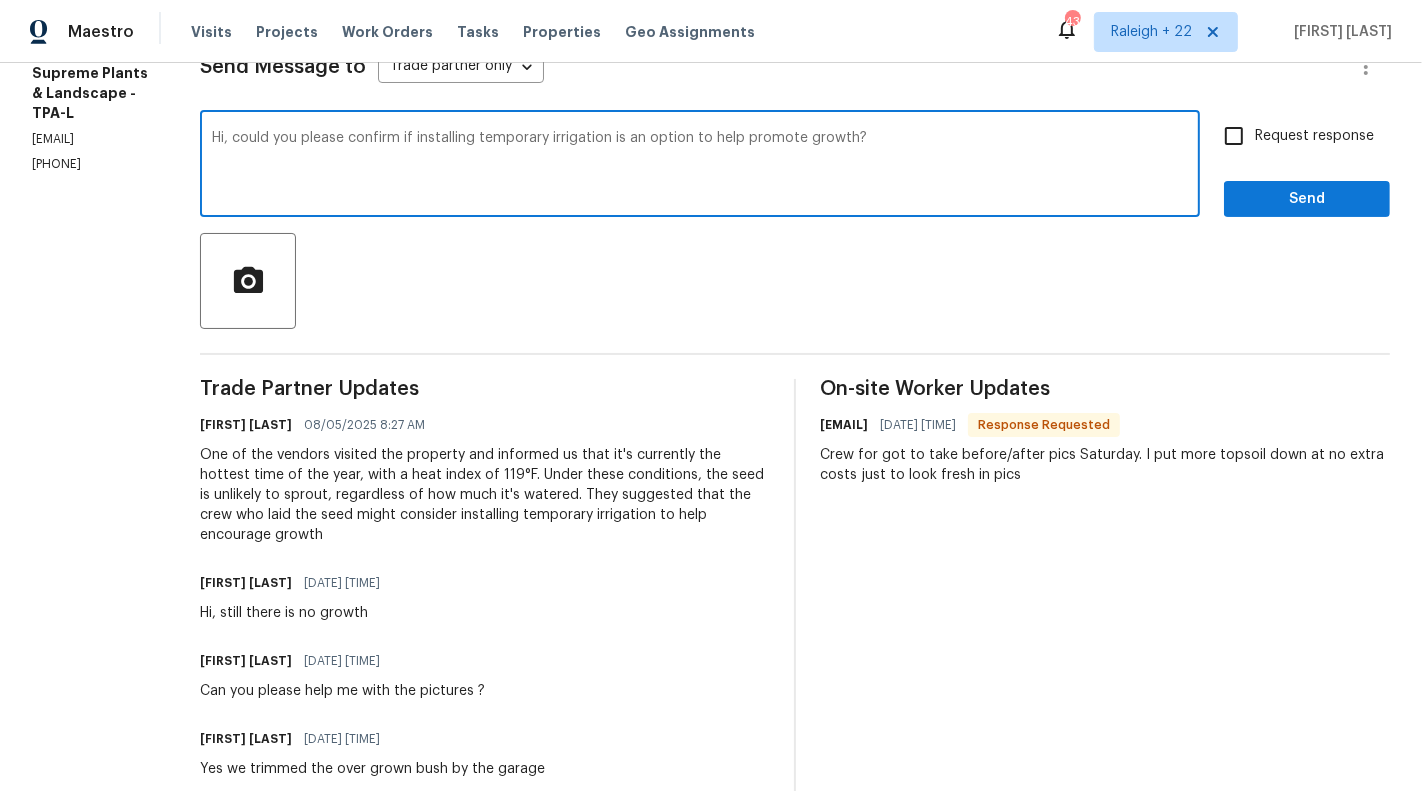 type on "Hi, could you please confirm if installing temporary irrigation is an option to help promote growth?" 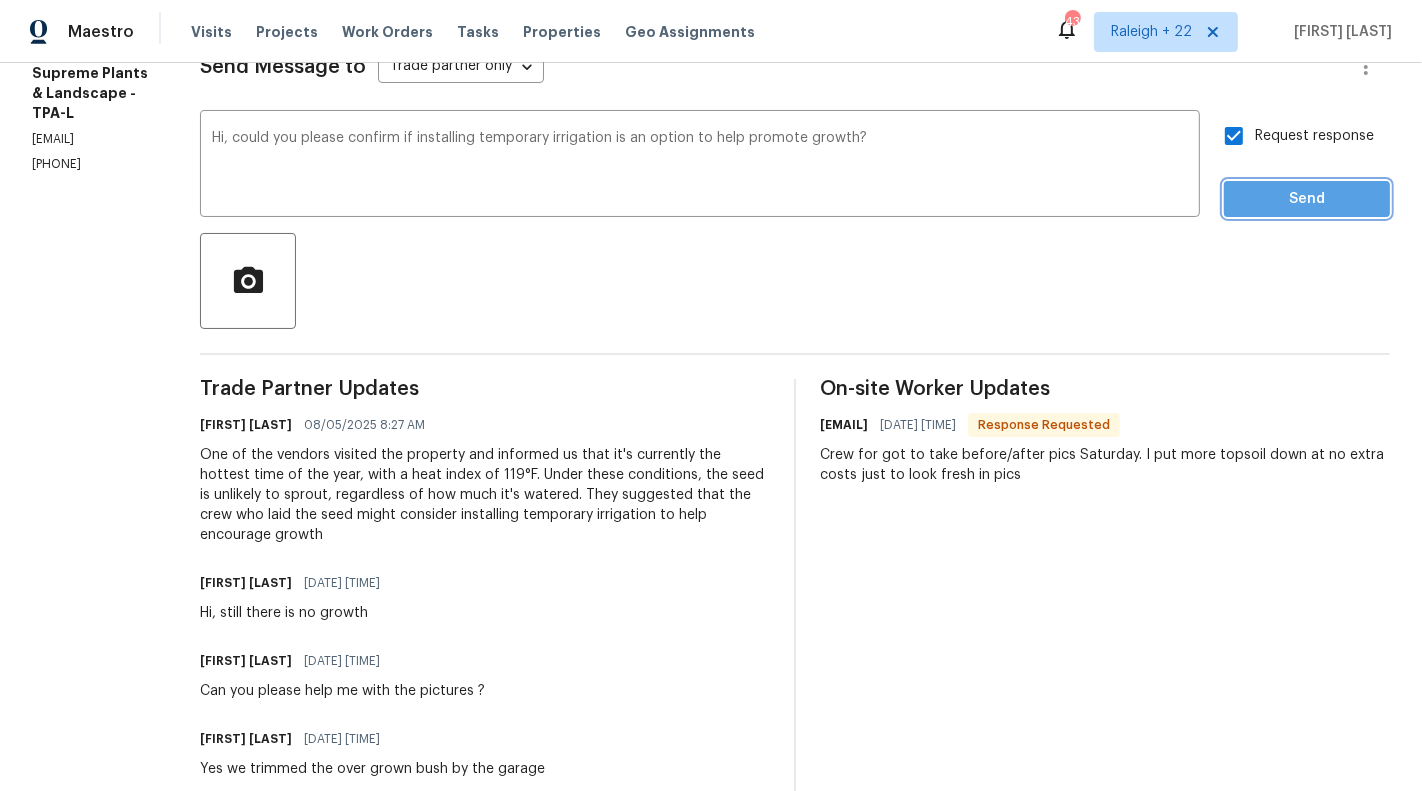 click on "Send" at bounding box center [1307, 199] 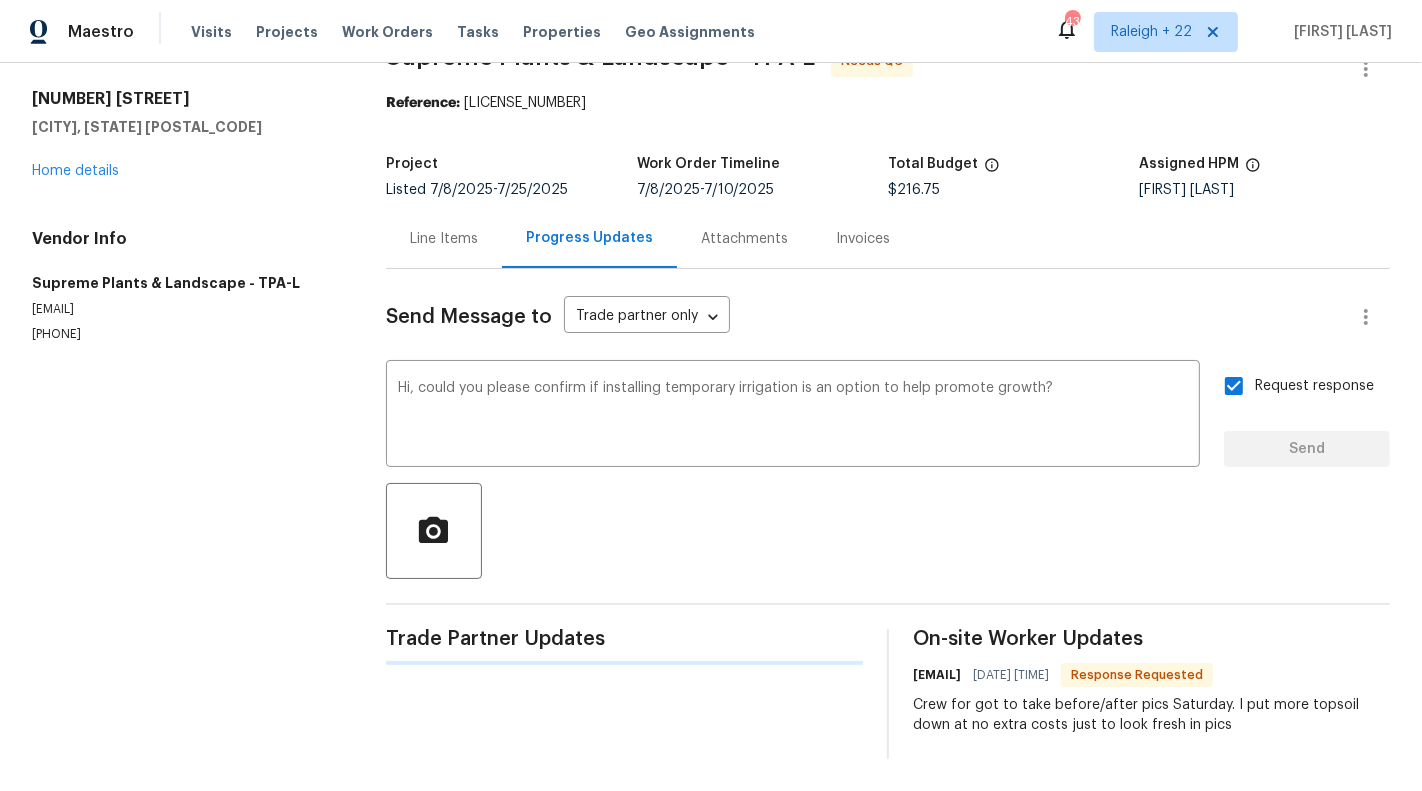 type 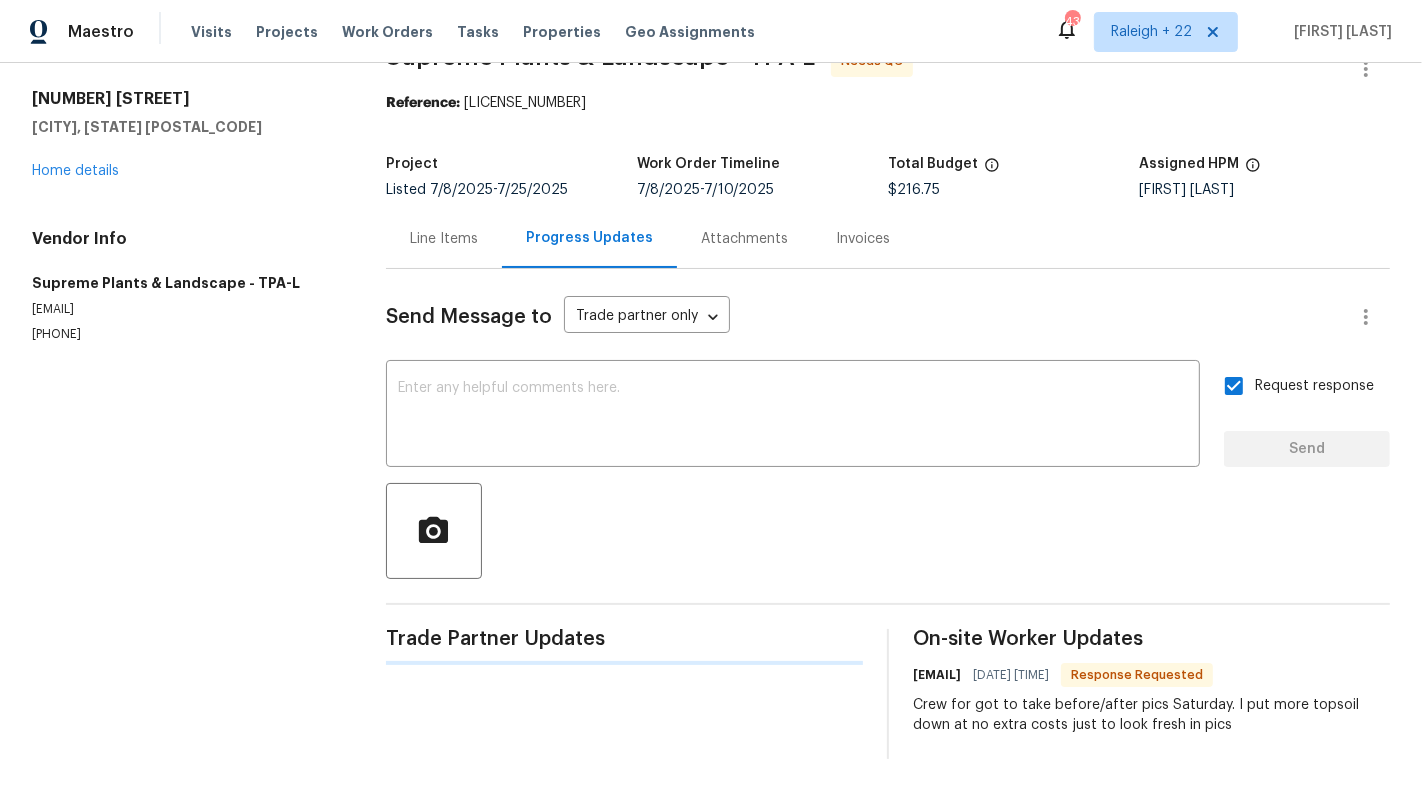 scroll, scrollTop: 300, scrollLeft: 0, axis: vertical 